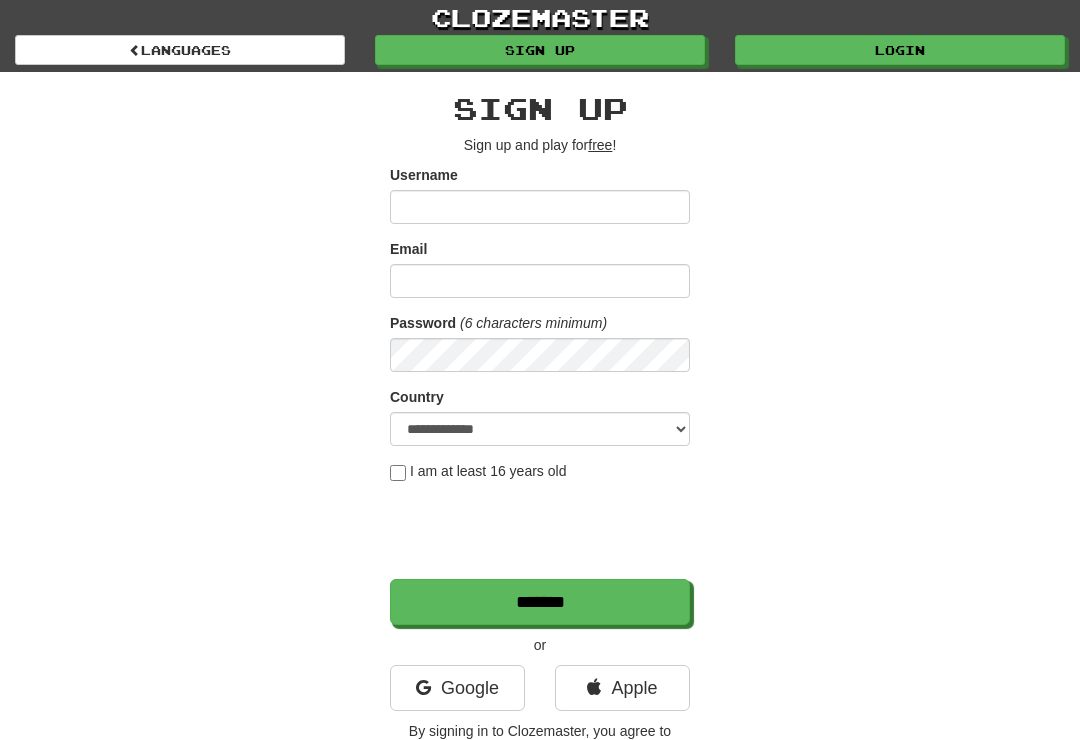 scroll, scrollTop: 0, scrollLeft: 0, axis: both 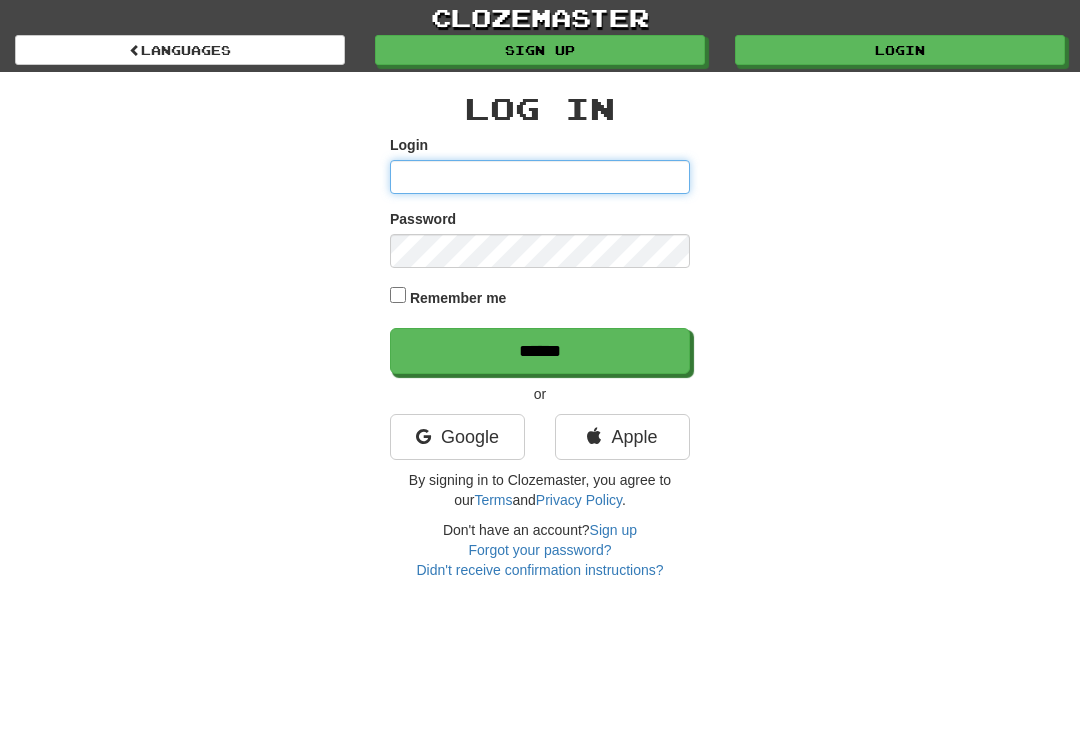 type on "**********" 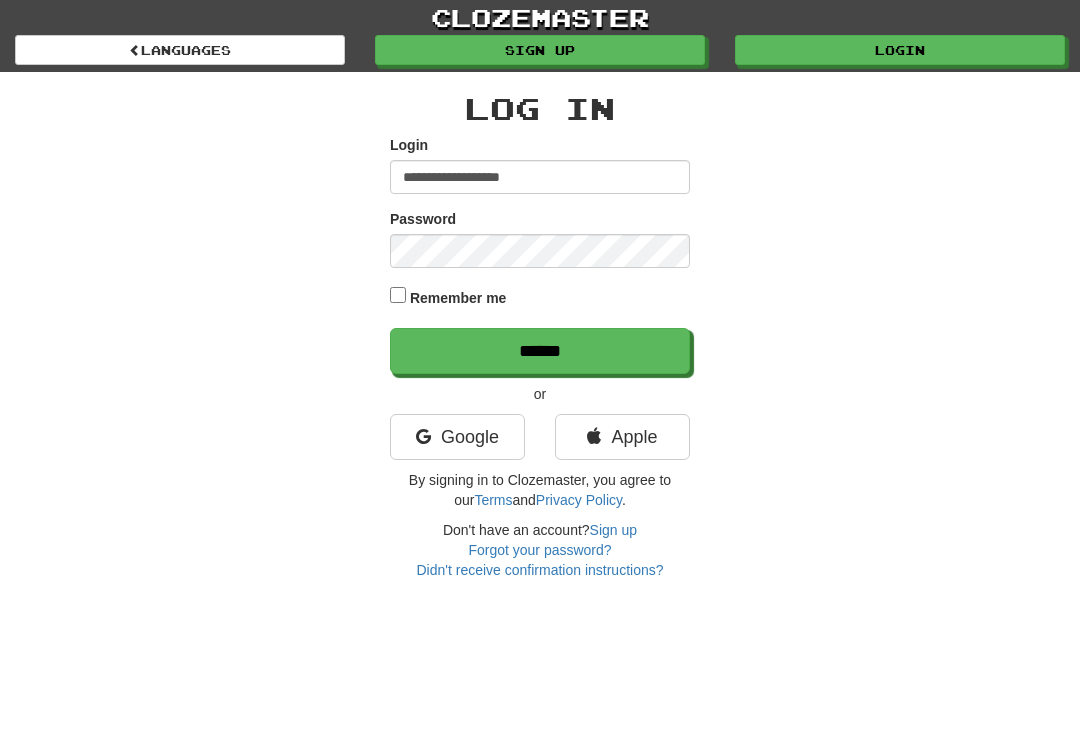 click on "******" at bounding box center (540, 351) 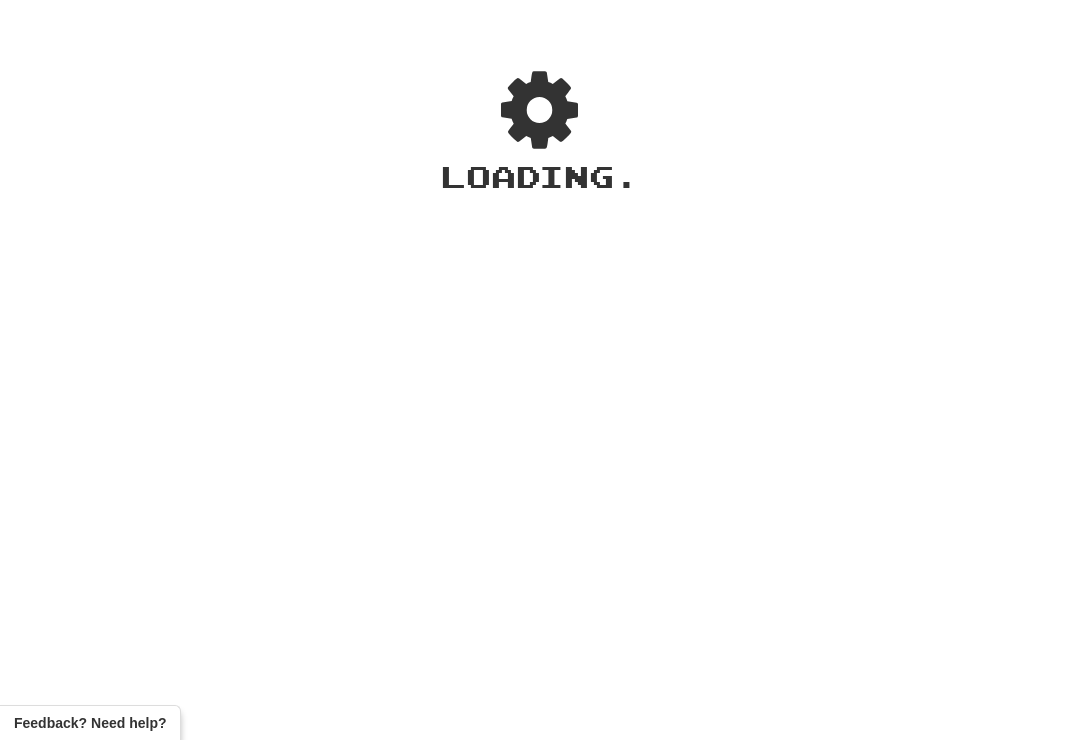 scroll, scrollTop: 0, scrollLeft: 0, axis: both 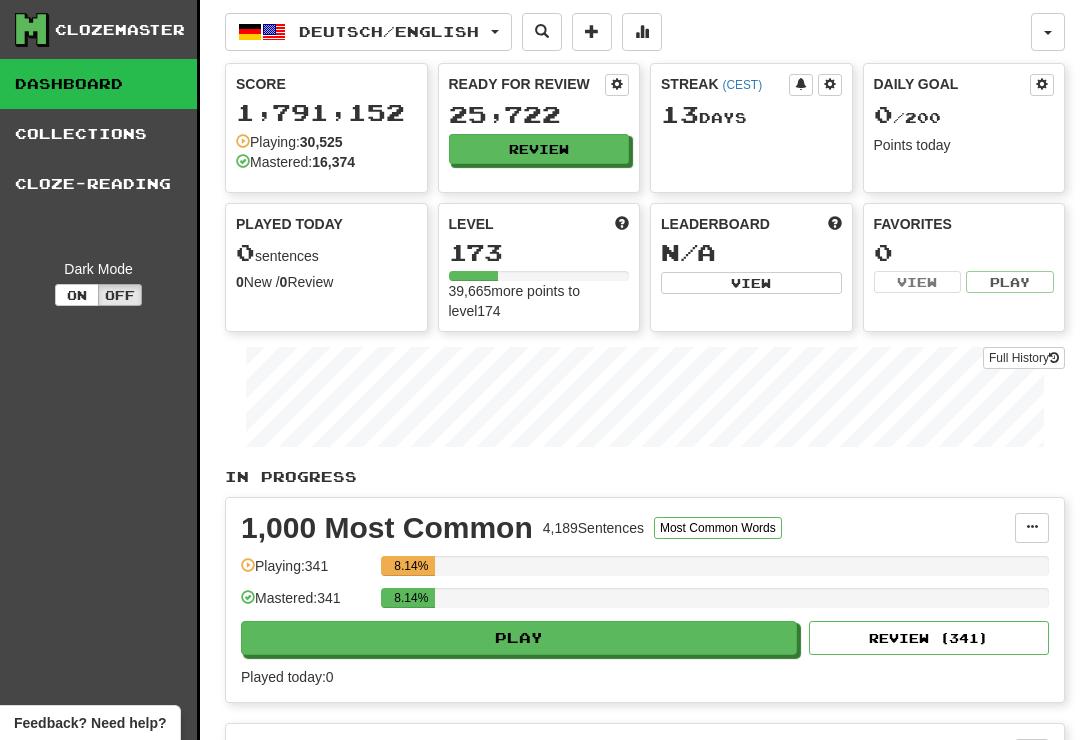 click on "Review" at bounding box center [539, 149] 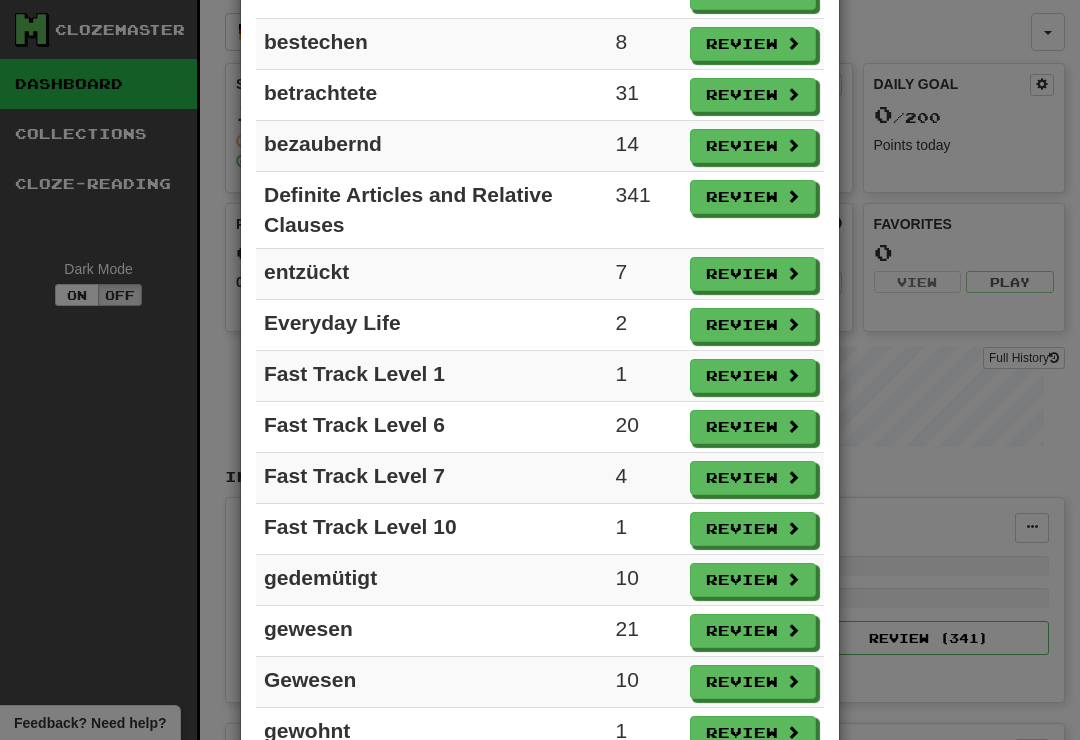 scroll, scrollTop: 885, scrollLeft: 0, axis: vertical 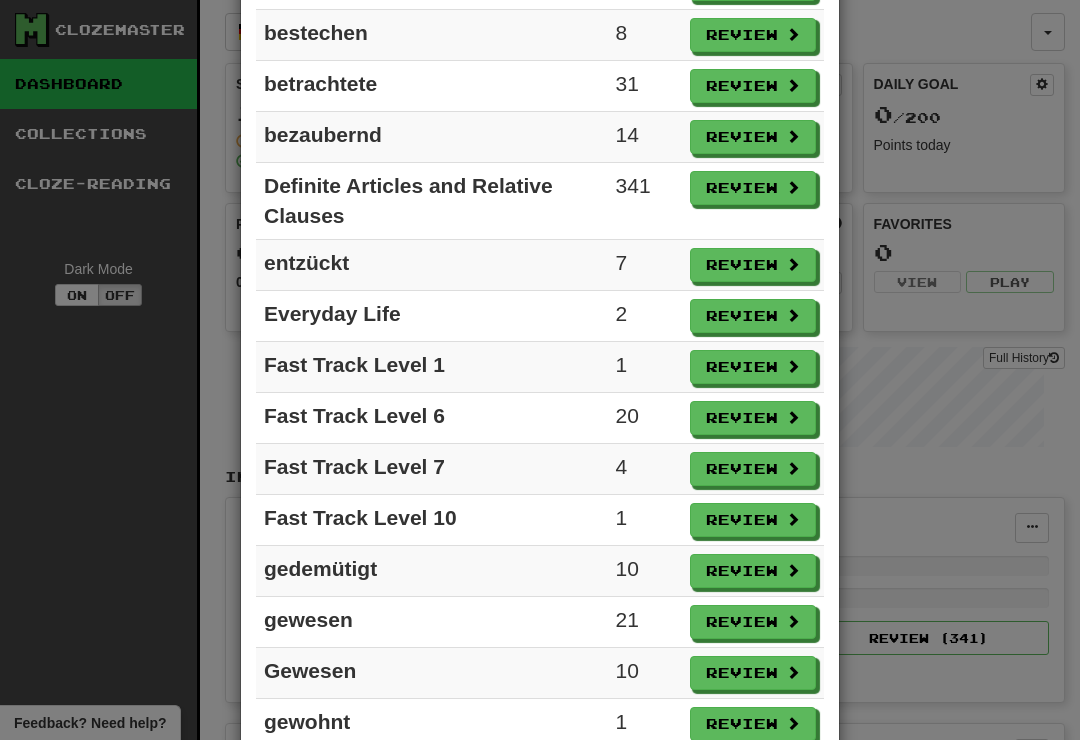 click on "Review" at bounding box center [753, 418] 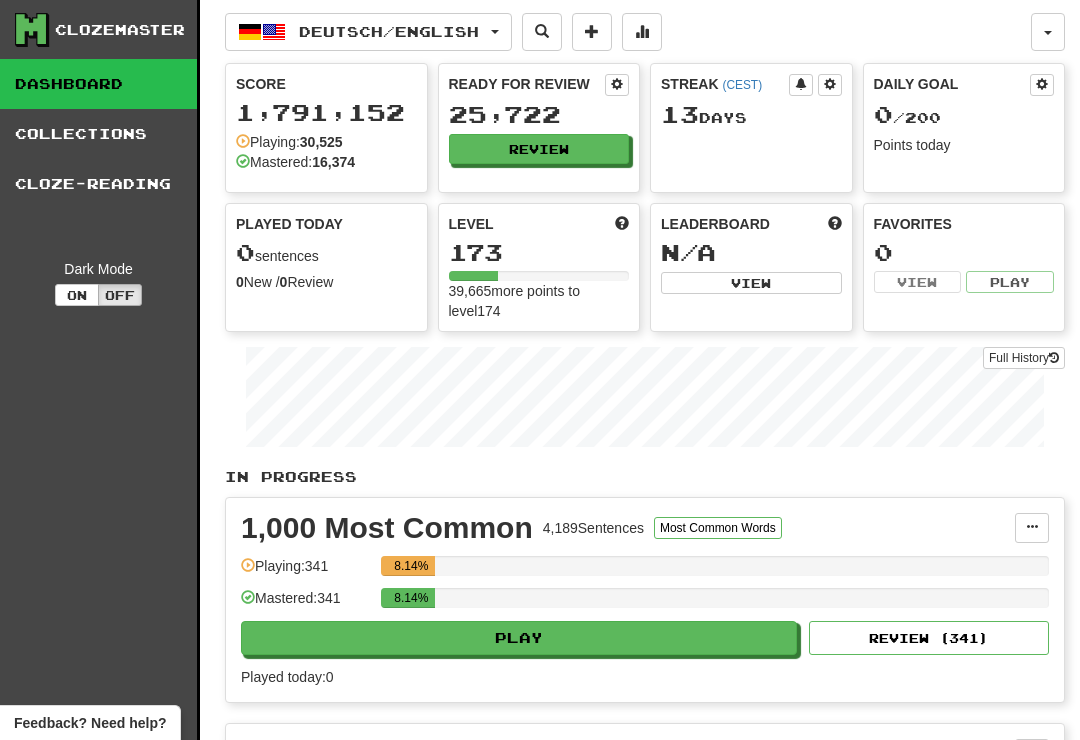 select on "**" 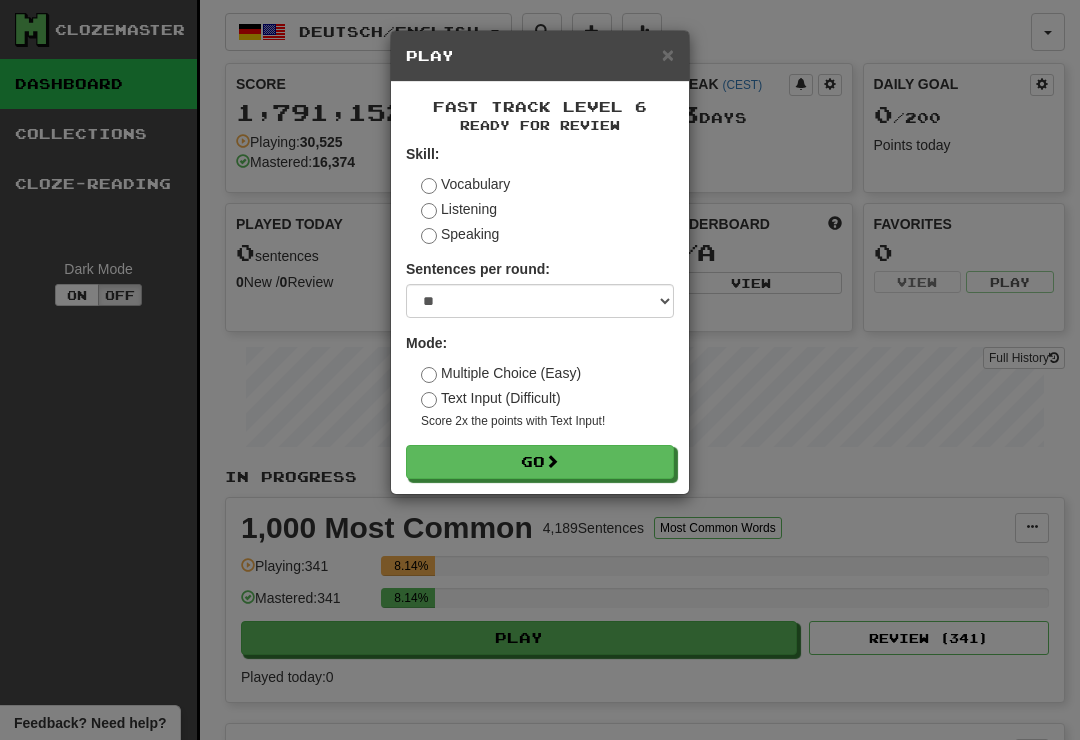 click on "Go" at bounding box center [540, 462] 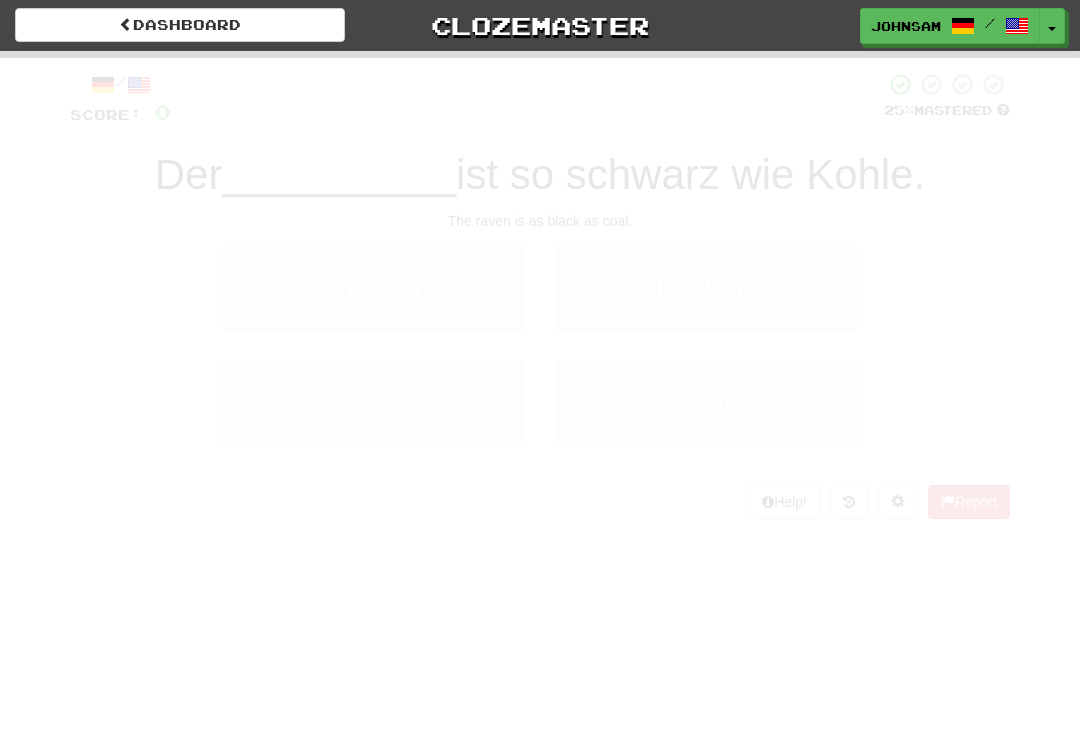 scroll, scrollTop: 0, scrollLeft: 0, axis: both 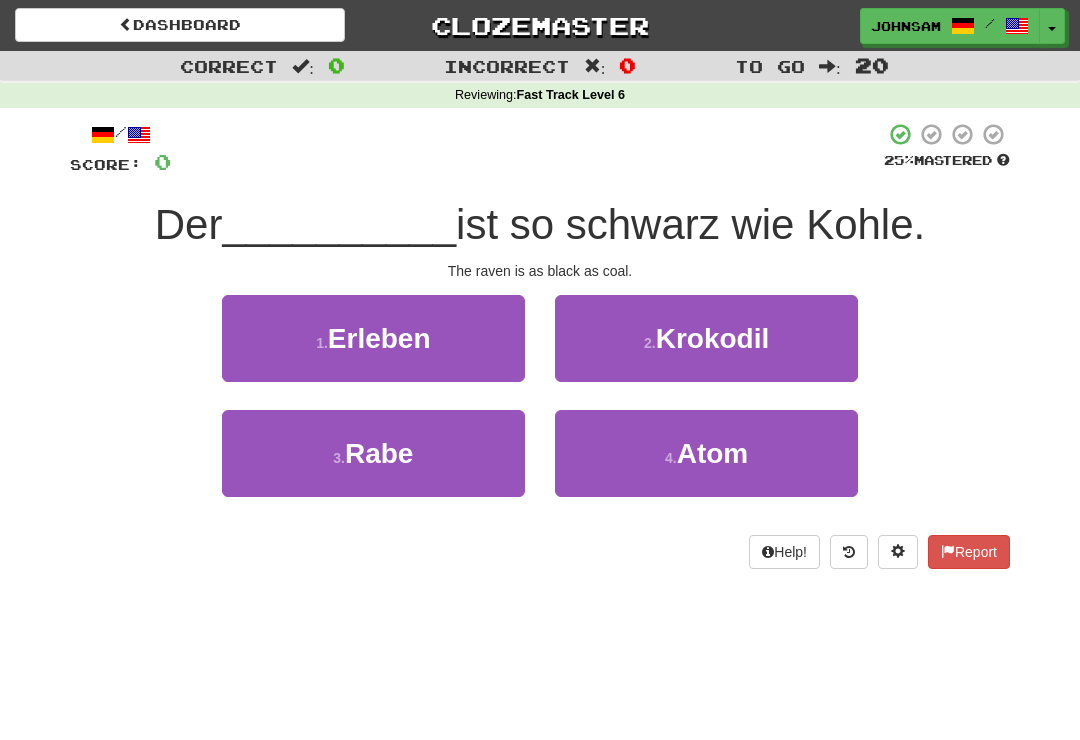 click on "3 .  Rabe" at bounding box center [373, 453] 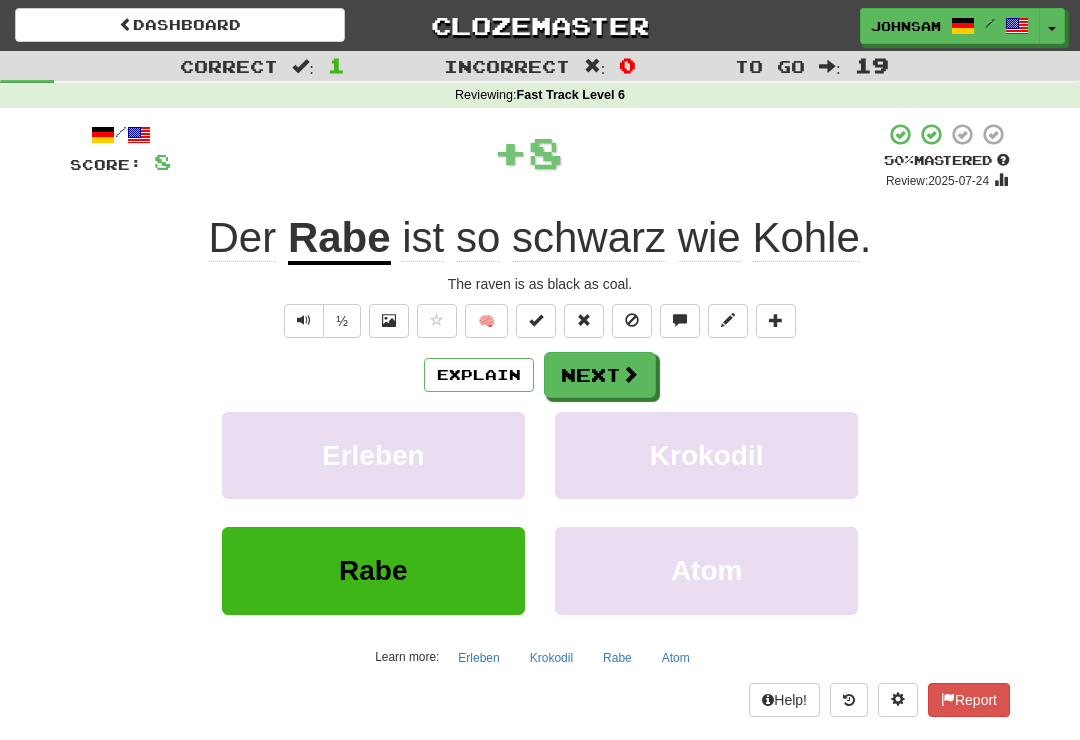 click on "Next" at bounding box center [600, 375] 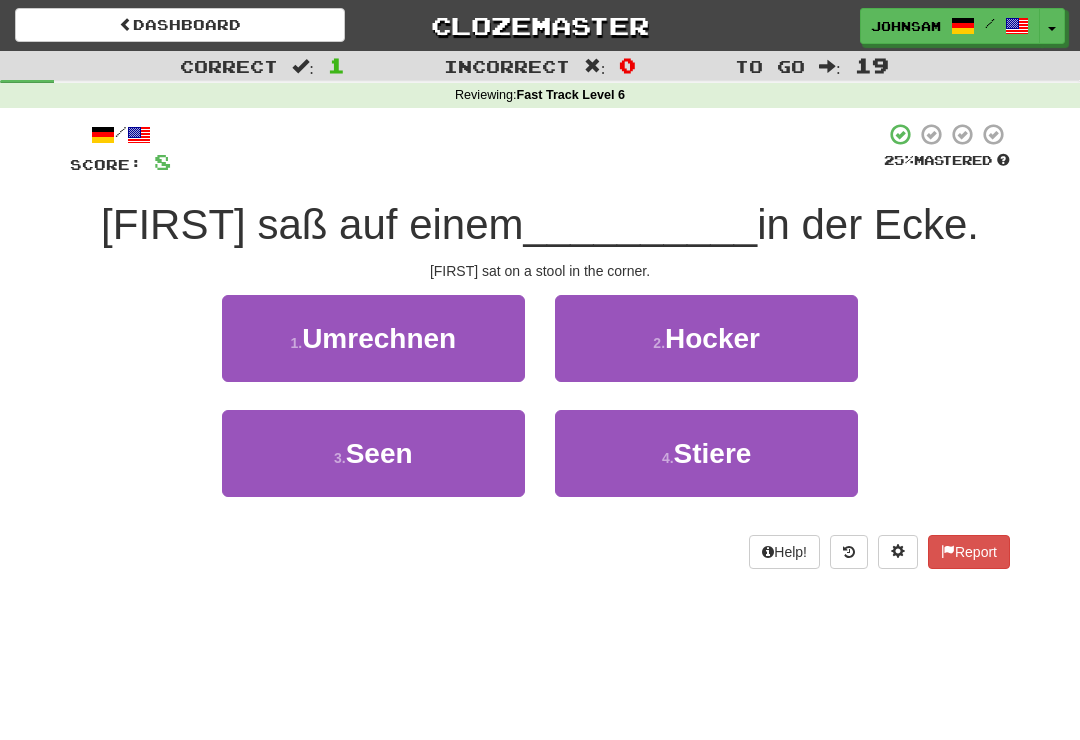 click on "Hocker" at bounding box center [712, 338] 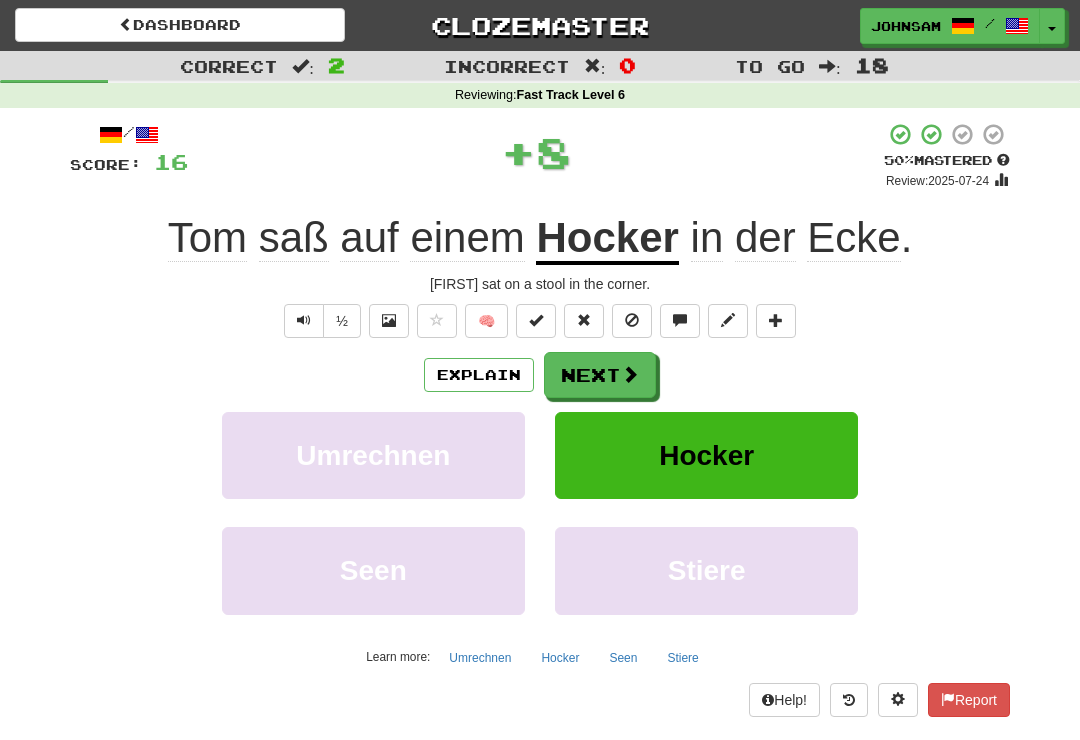 click at bounding box center (630, 374) 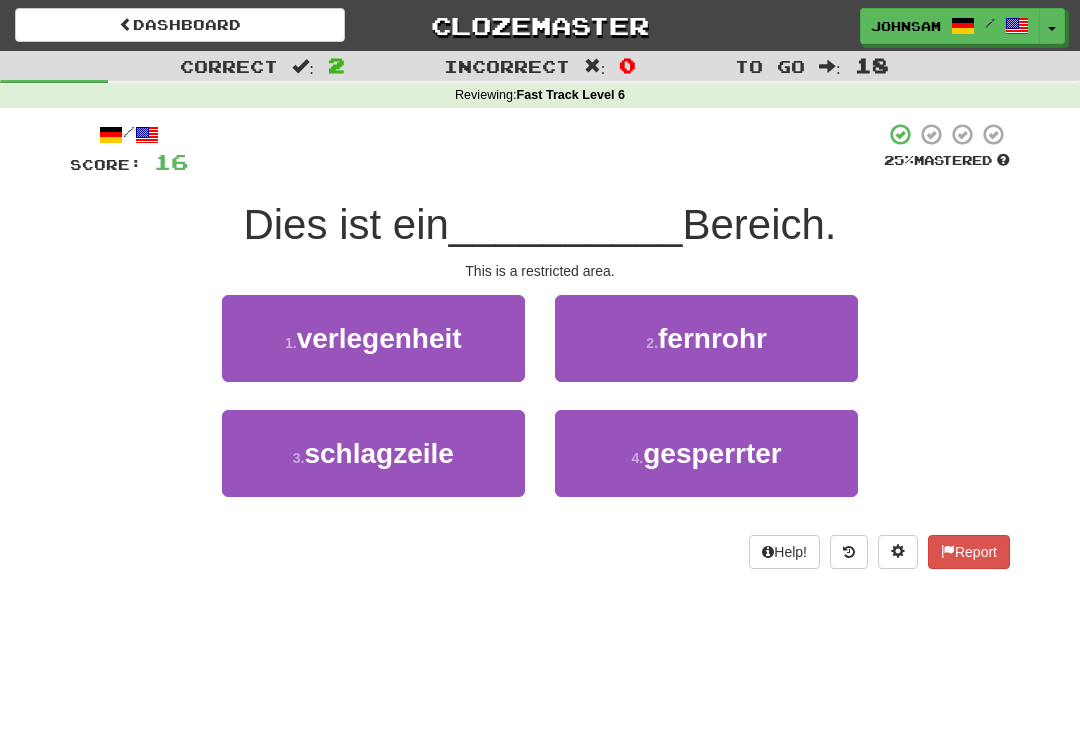 click on "gesperrter" at bounding box center [712, 453] 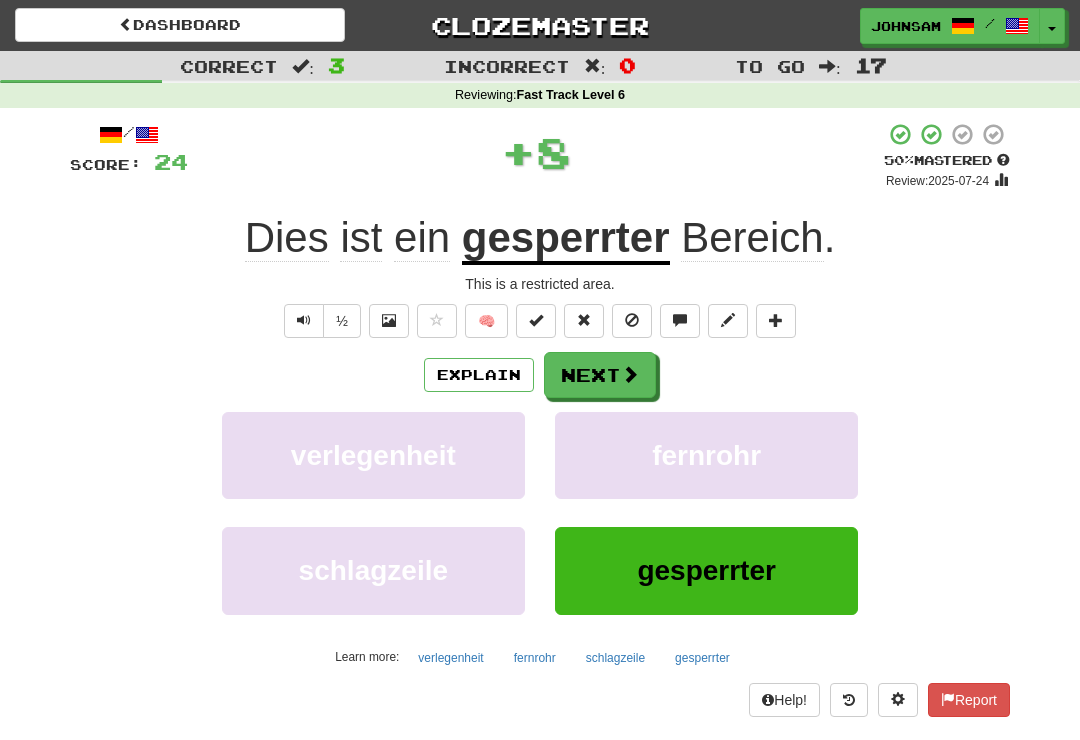 click at bounding box center (630, 374) 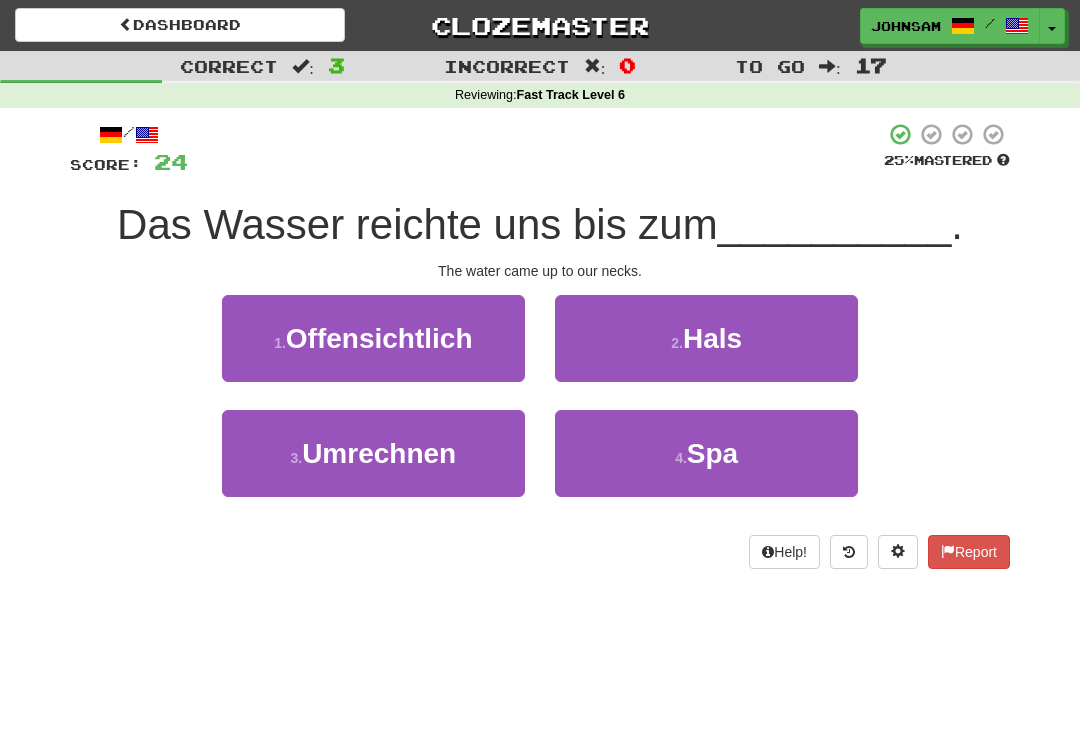 click on "Hals" at bounding box center (712, 338) 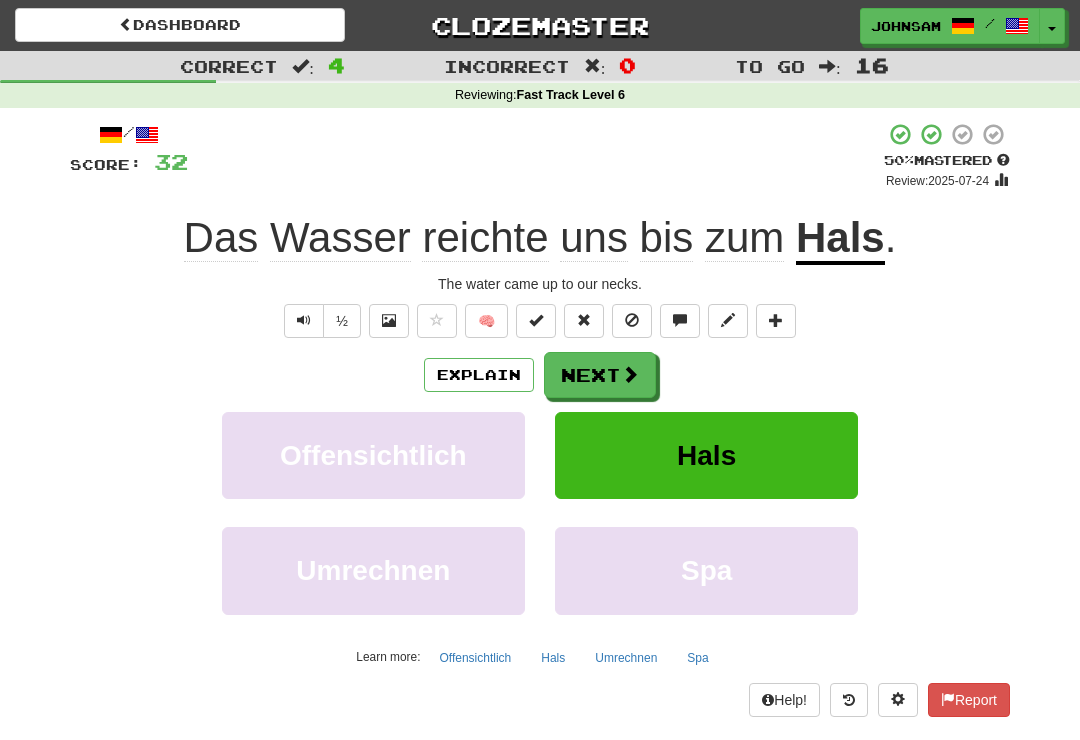 click at bounding box center [630, 374] 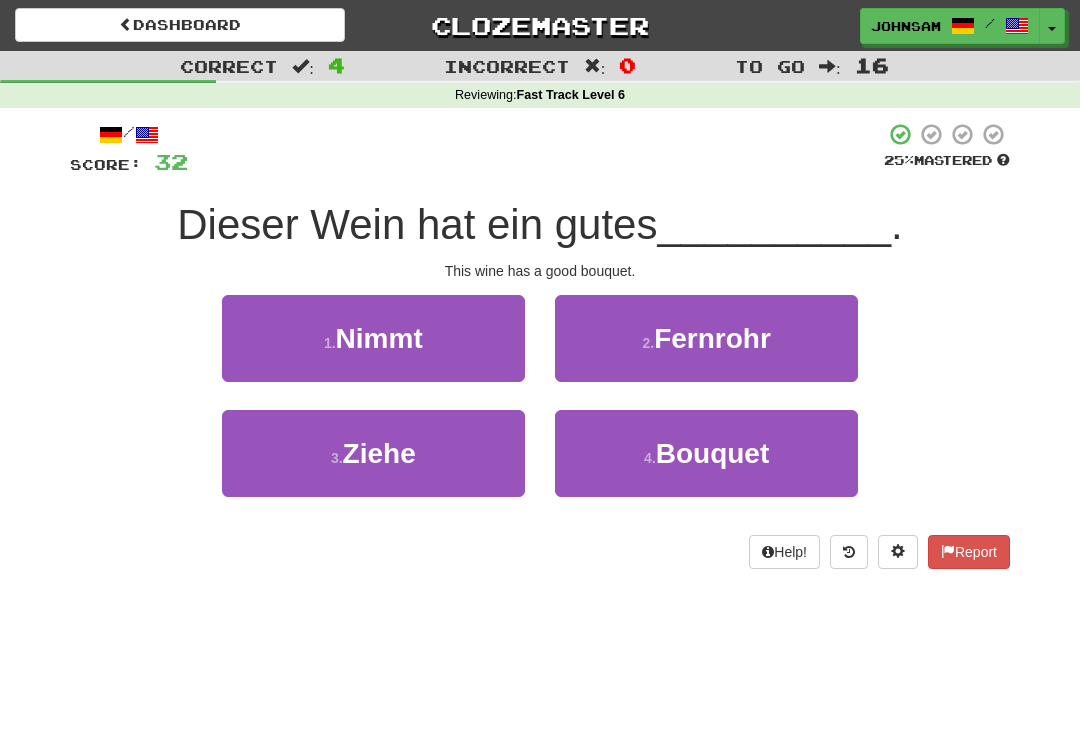click on "4 ." at bounding box center [650, 458] 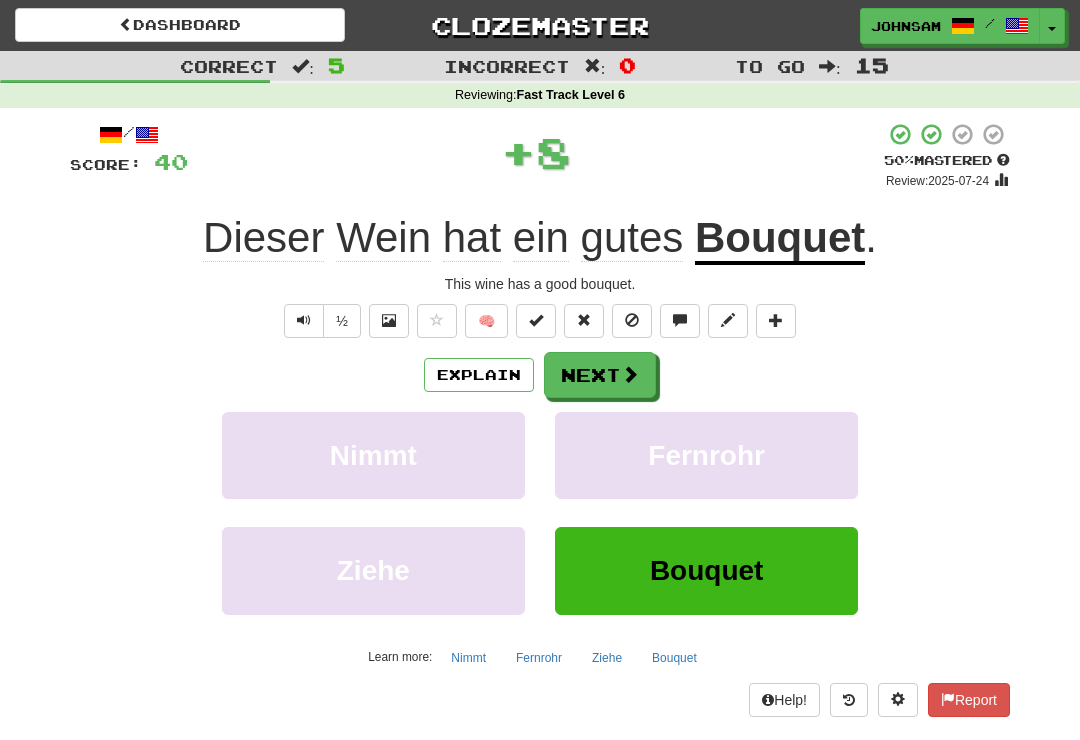 click on "Next" at bounding box center [600, 375] 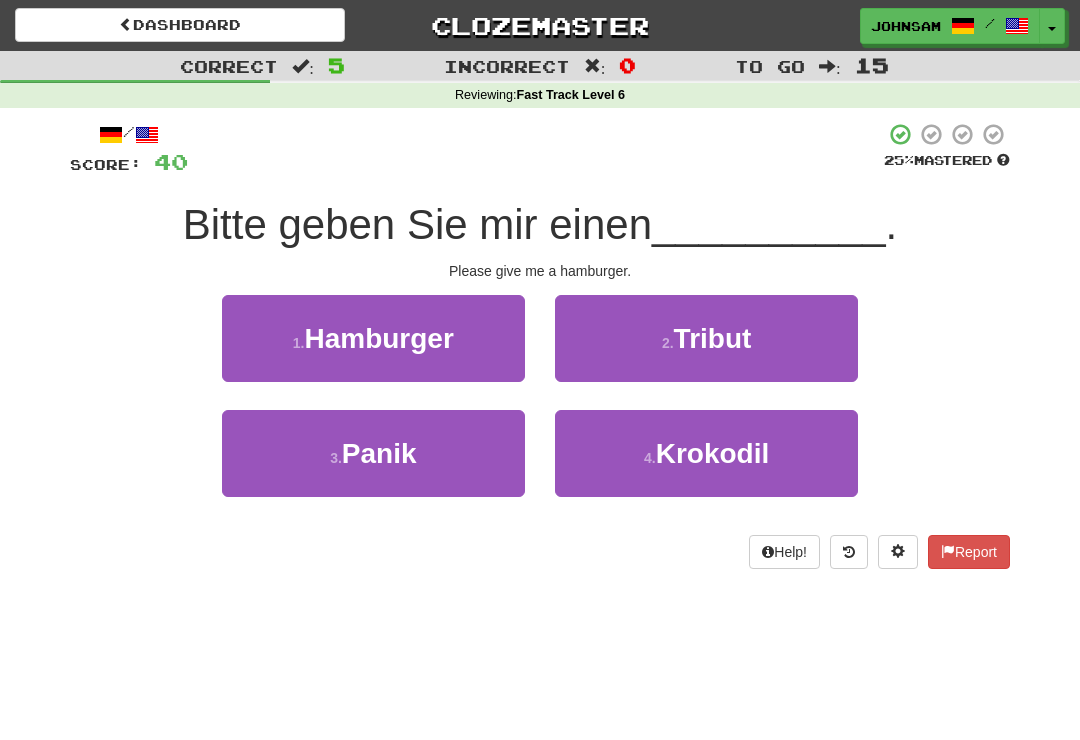 click on "1 .  Hamburger" at bounding box center [373, 338] 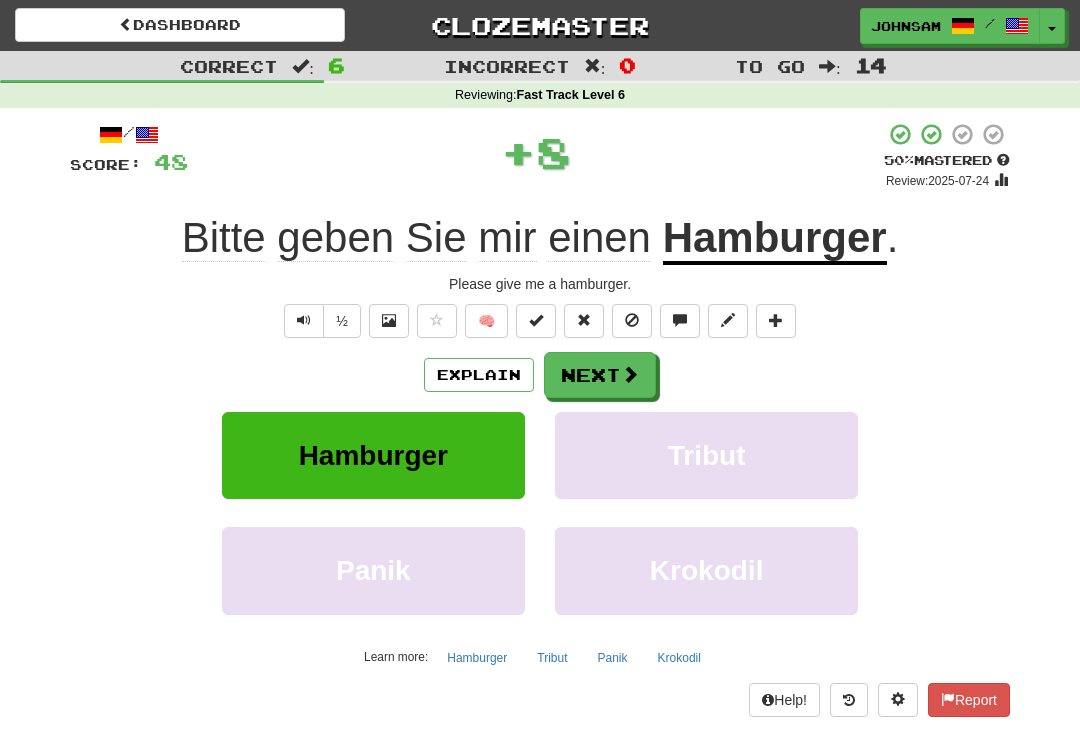 click on "Next" at bounding box center (600, 375) 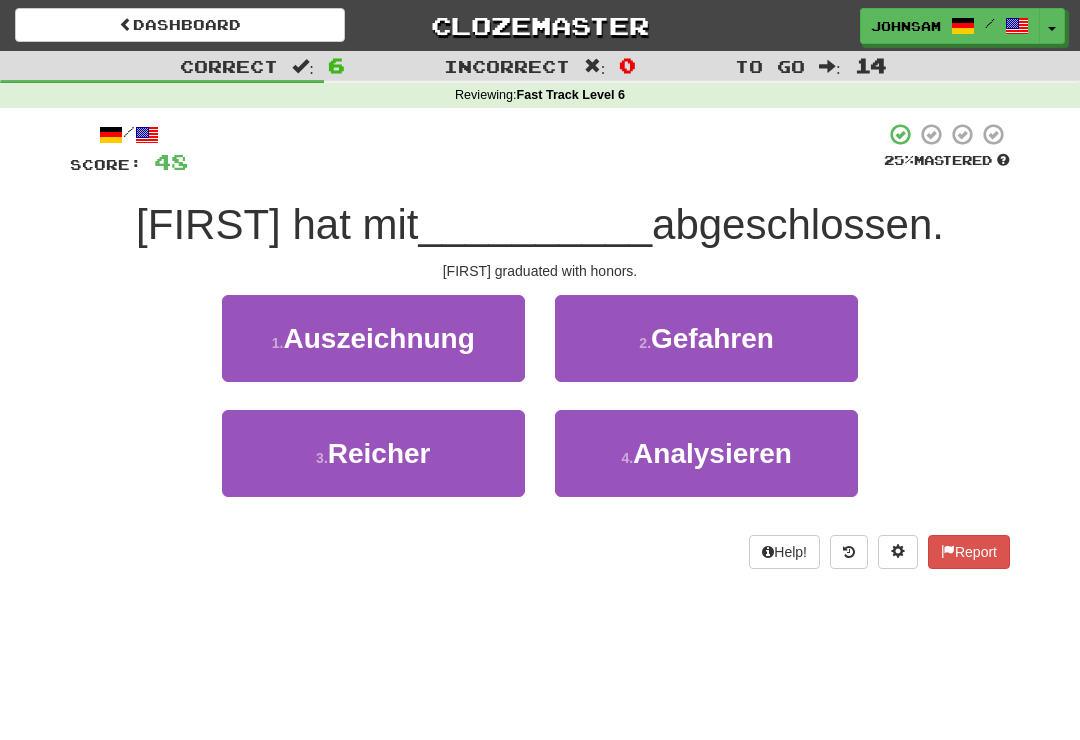 click on "1 .  Auszeichnung" at bounding box center [373, 338] 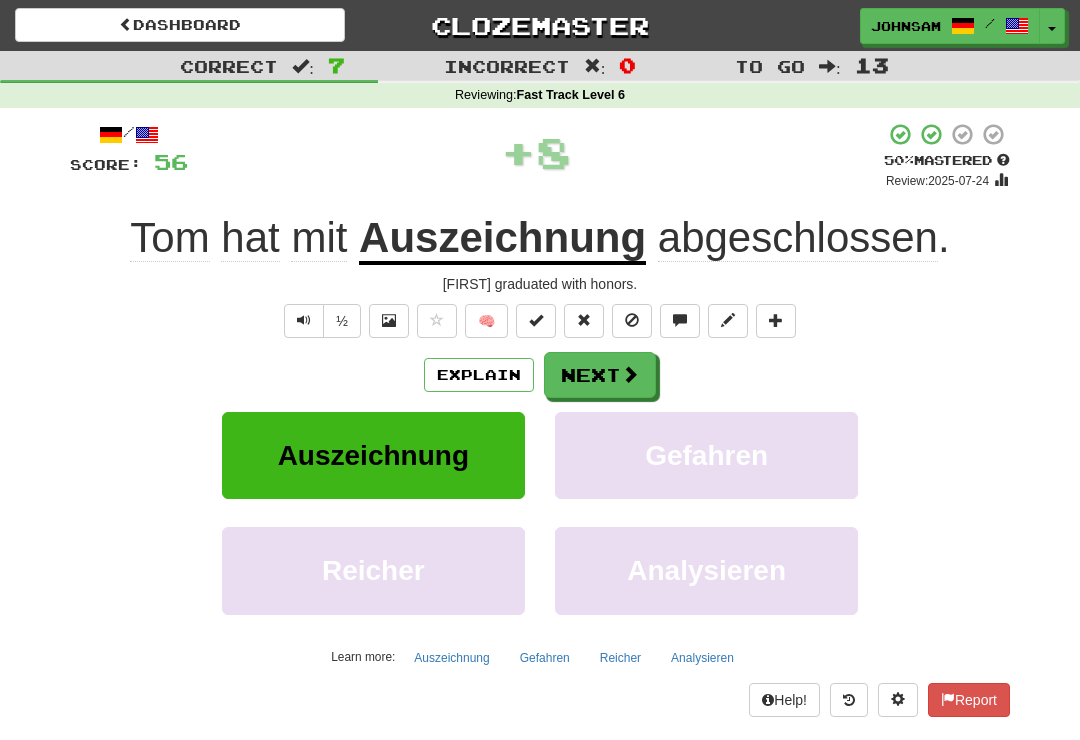 click on "Next" at bounding box center [600, 375] 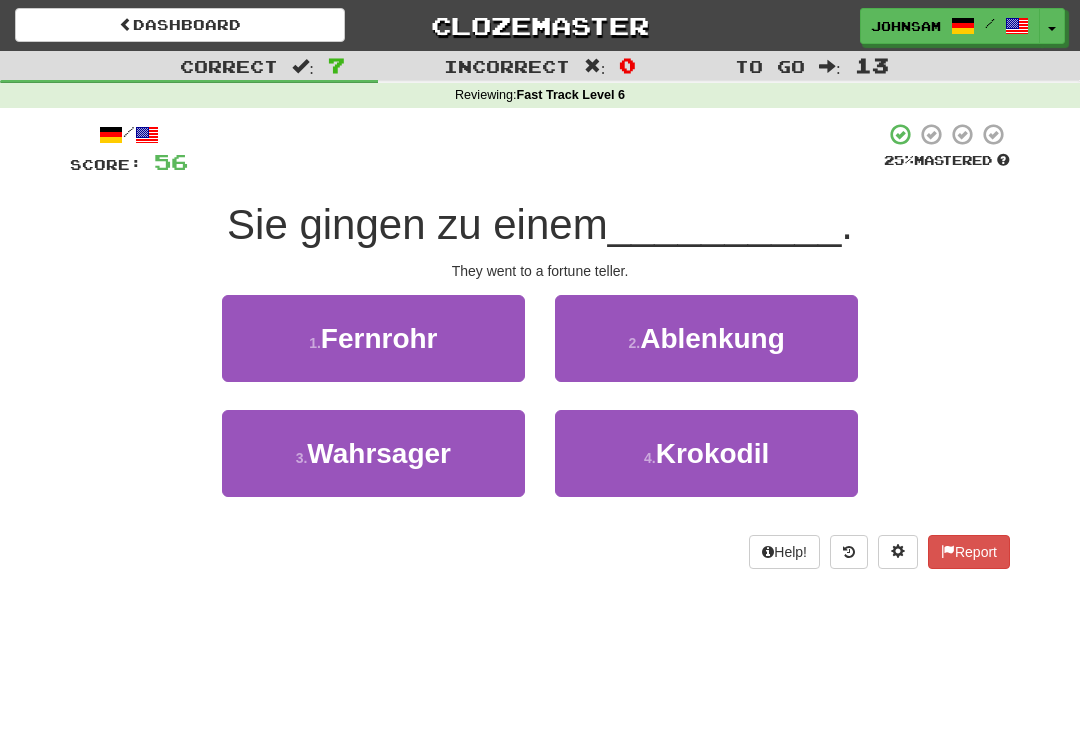 click on "3 .  Wahrsager" at bounding box center (373, 453) 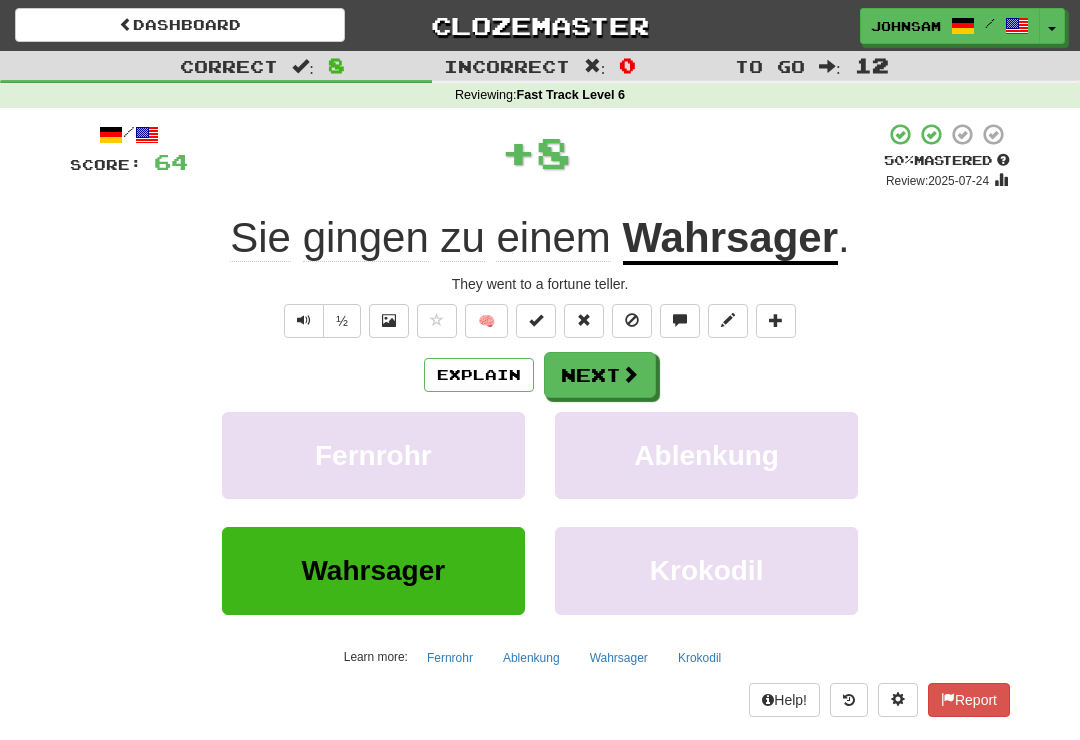 click at bounding box center (630, 374) 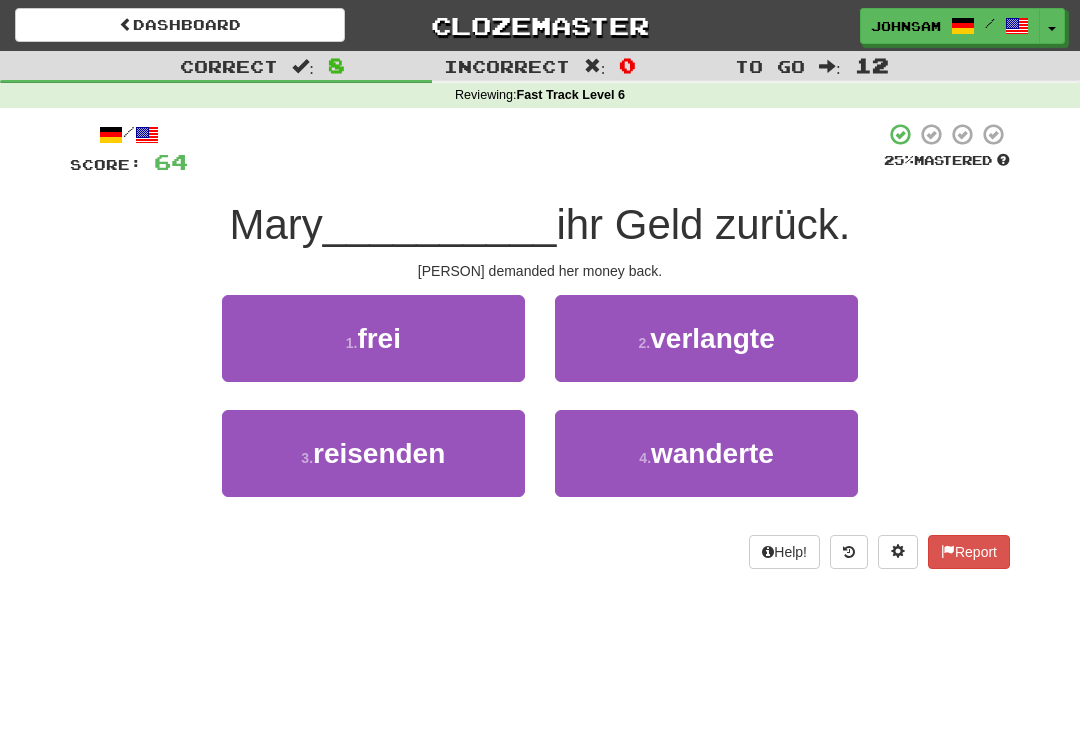 click on "3 .  reisenden" at bounding box center [373, 453] 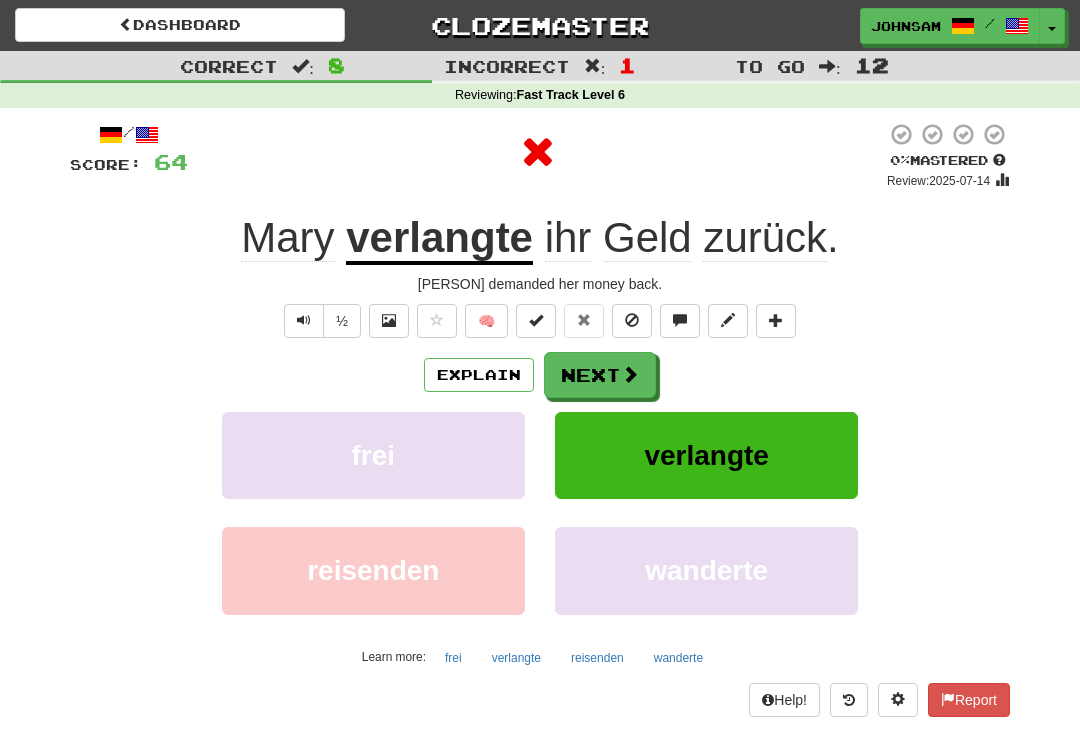 click at bounding box center (304, 320) 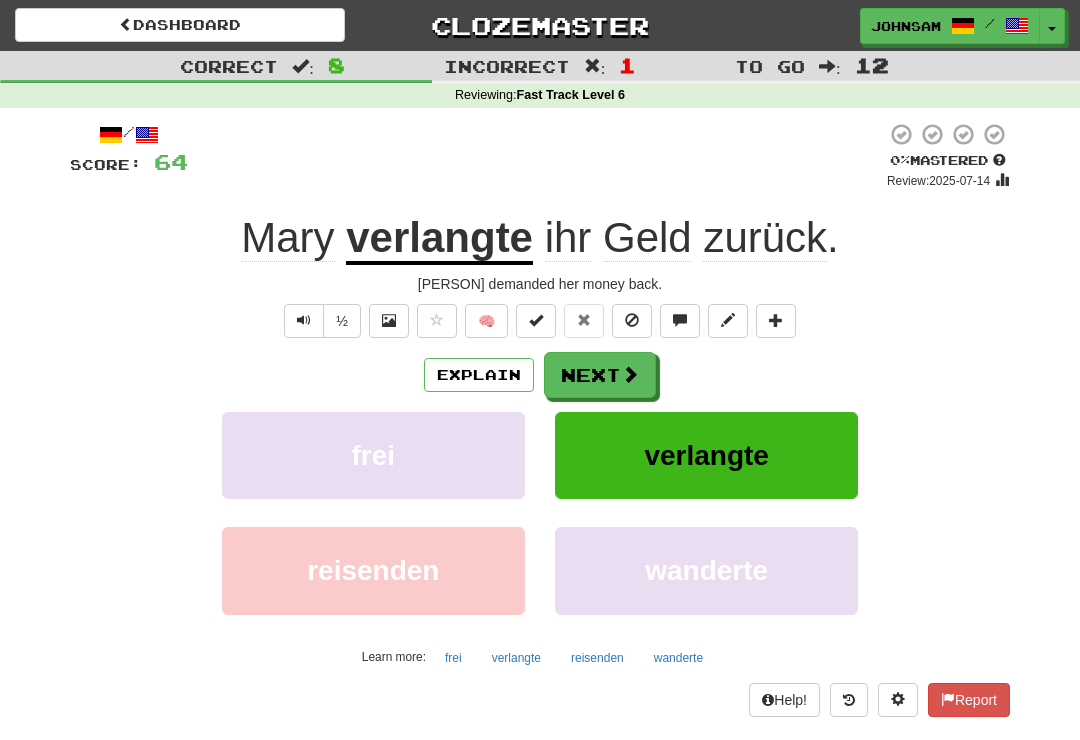 click at bounding box center [304, 321] 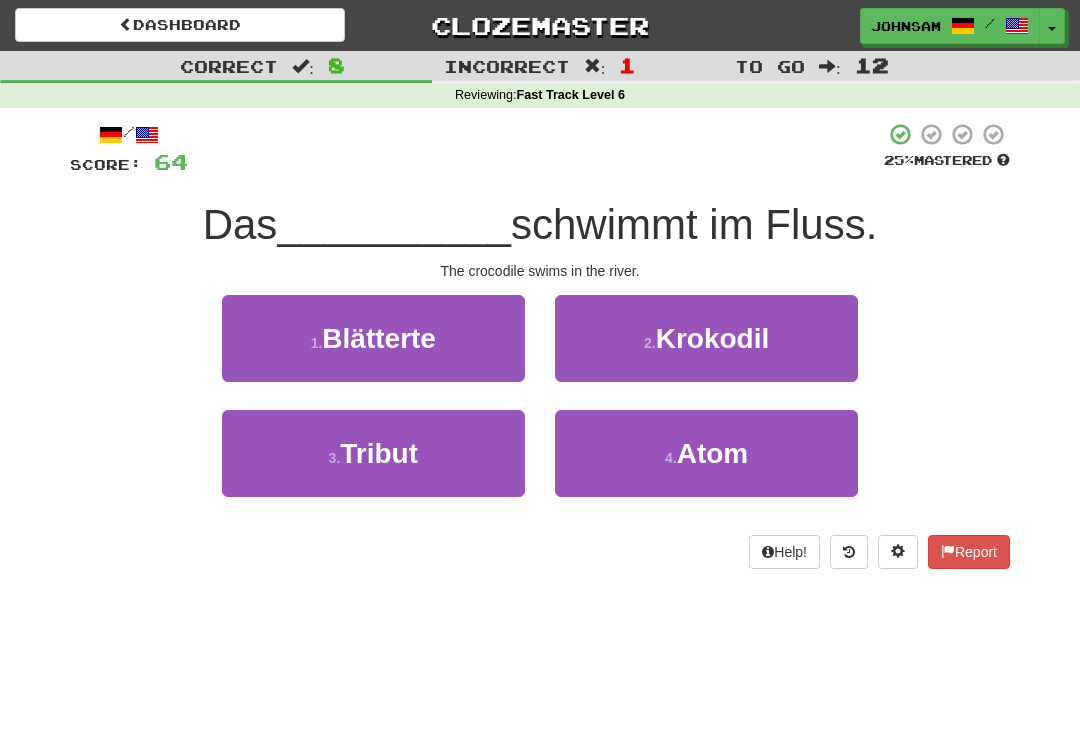 click on "2 .  Krokodil" at bounding box center (706, 338) 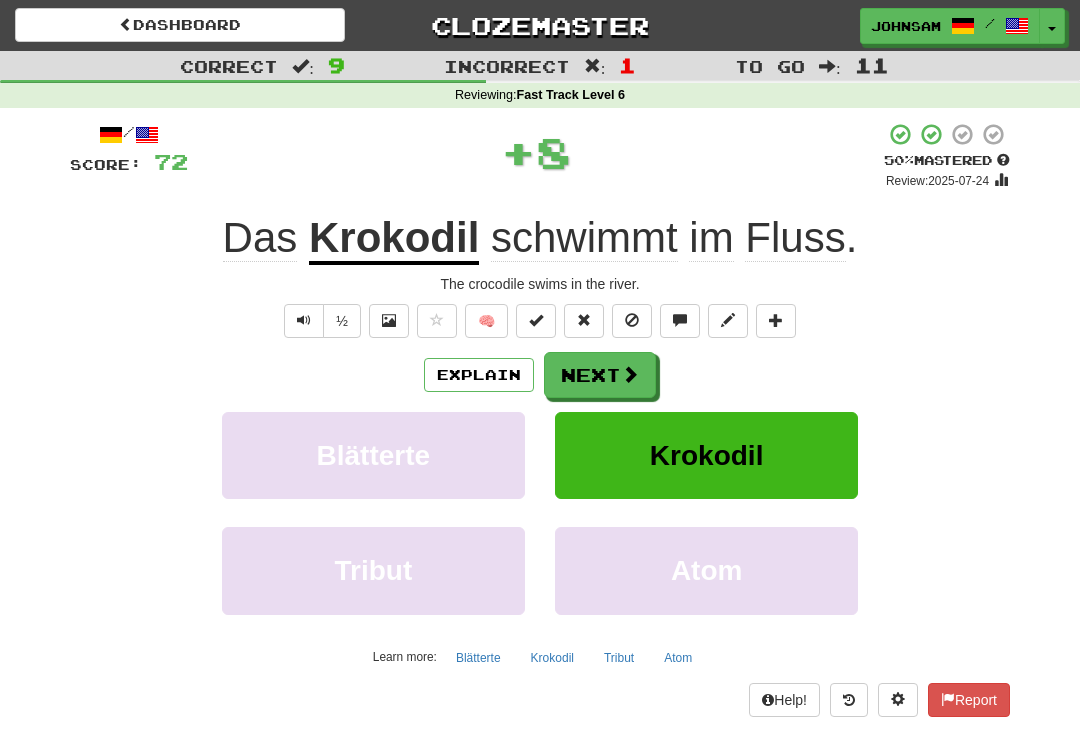 click on "Next" at bounding box center (600, 375) 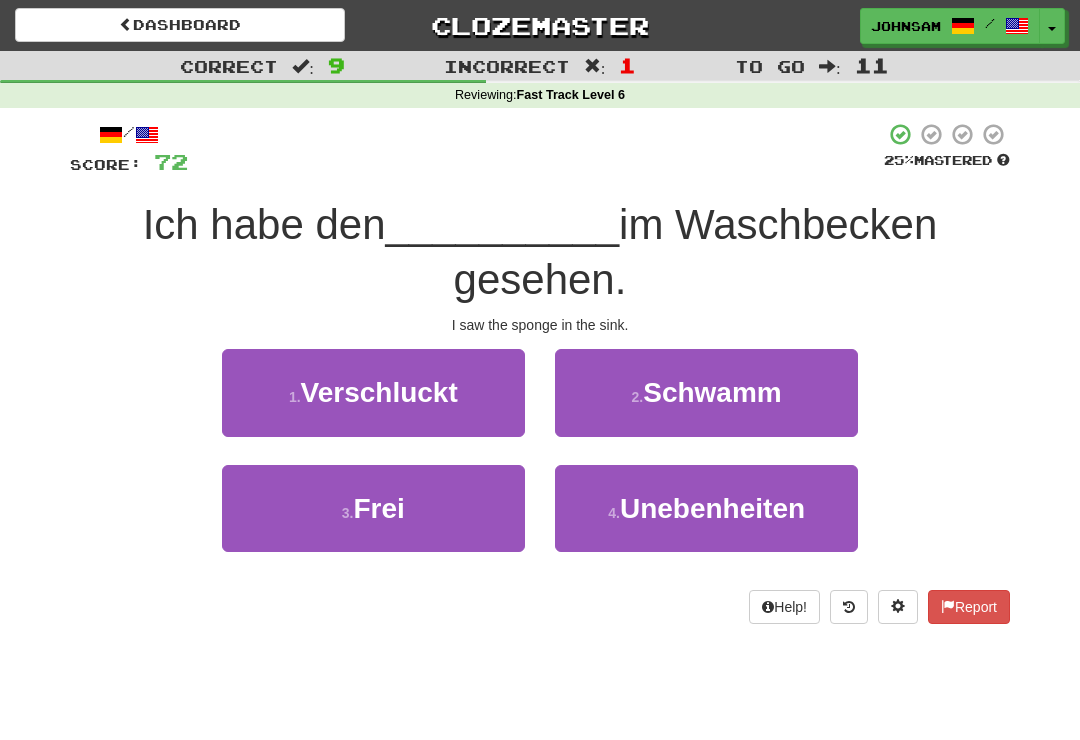 click on "2 ." at bounding box center [638, 397] 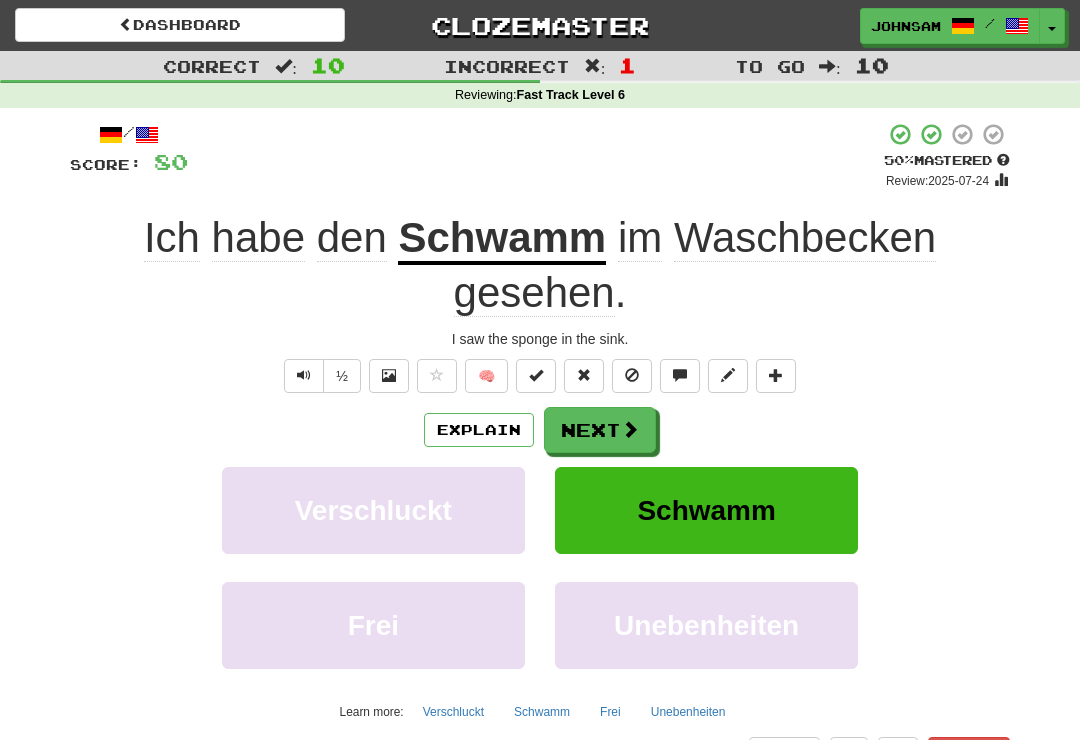 click on "Next" at bounding box center [600, 430] 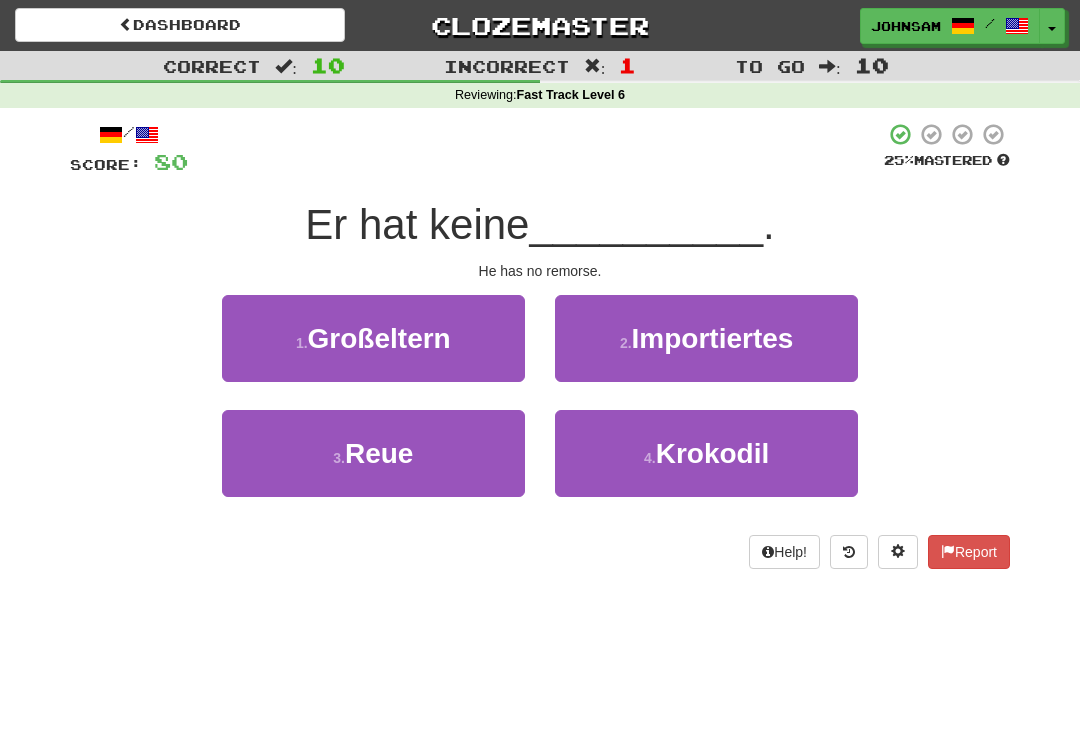 click on "3 .  Reue" at bounding box center [373, 453] 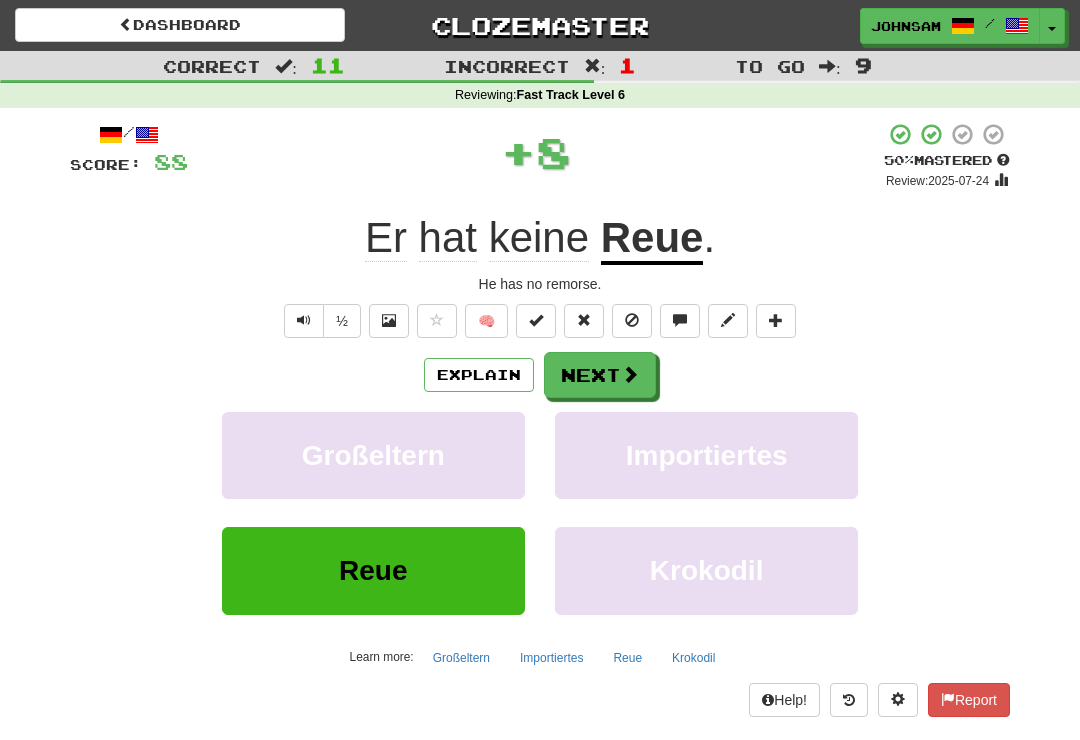 click on "Next" at bounding box center (600, 375) 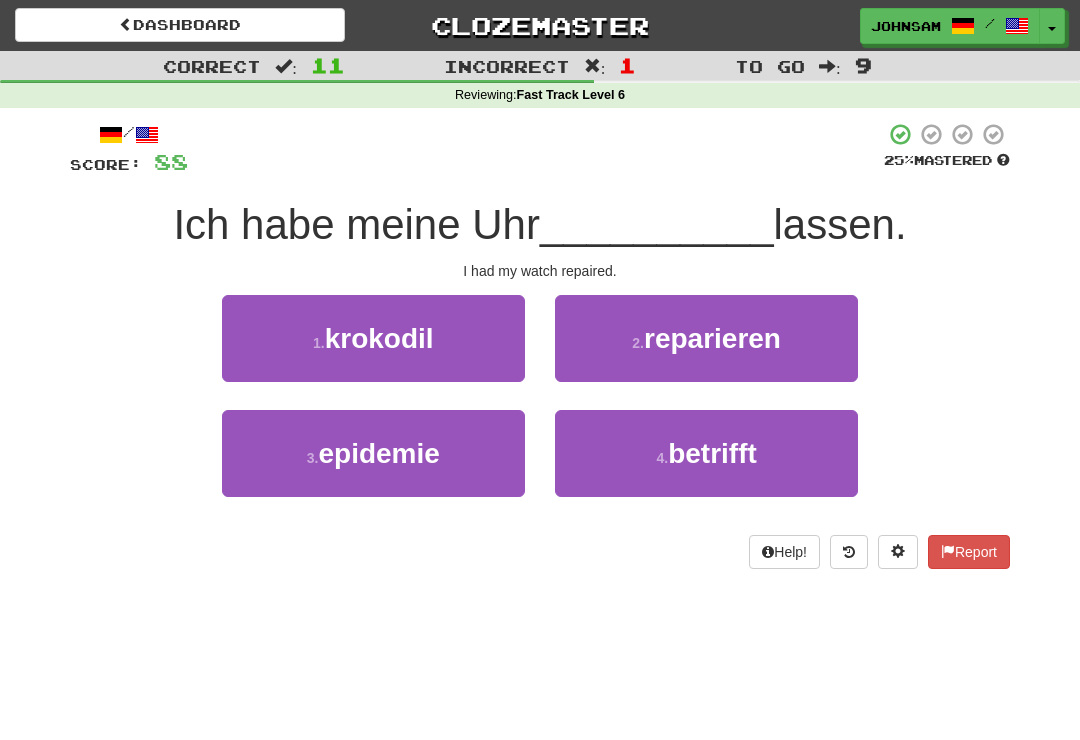 click on "reparieren" at bounding box center [712, 338] 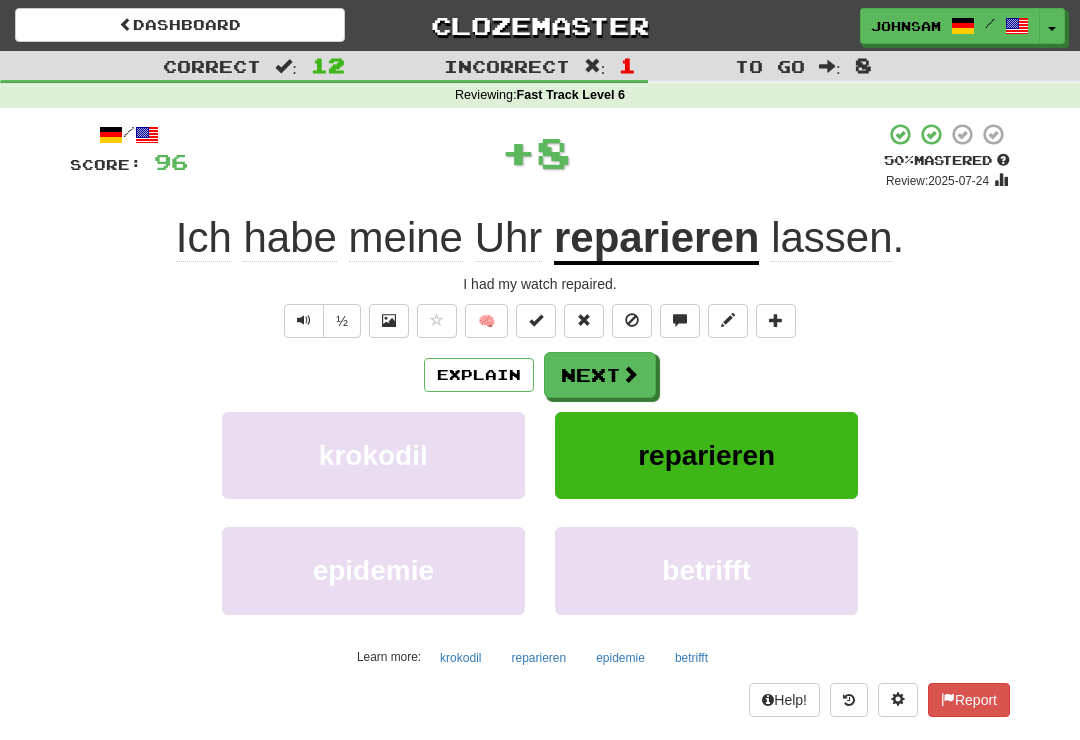 click on "Next" at bounding box center (600, 375) 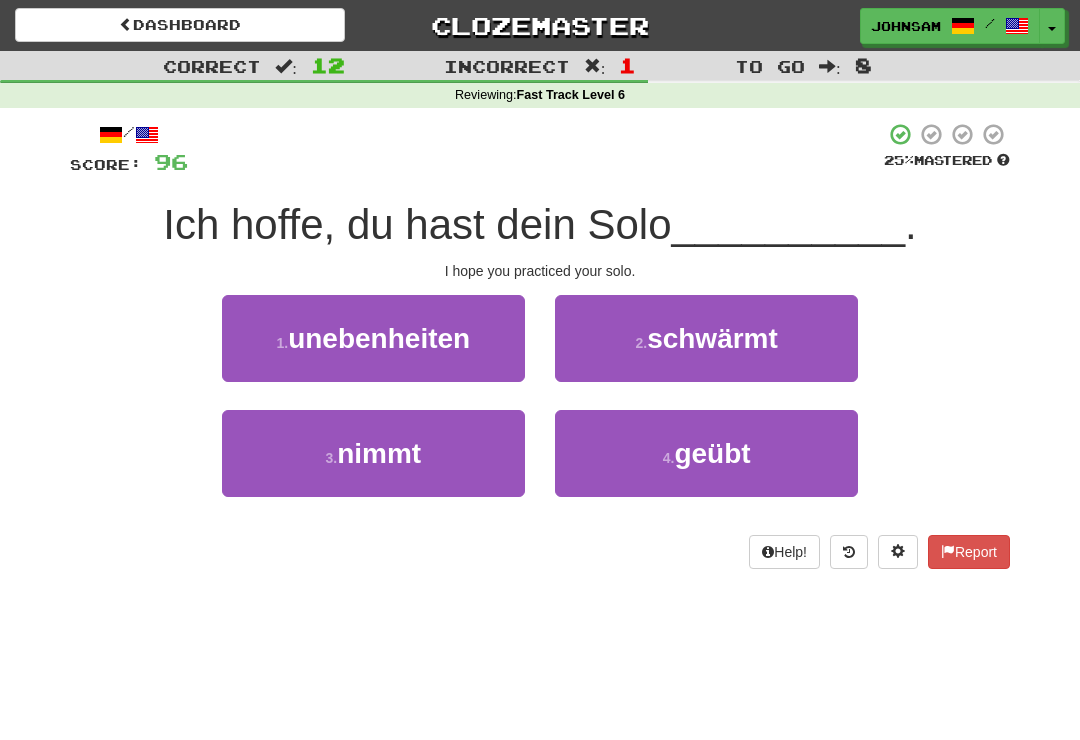 click on "4 .  geübt" at bounding box center (706, 453) 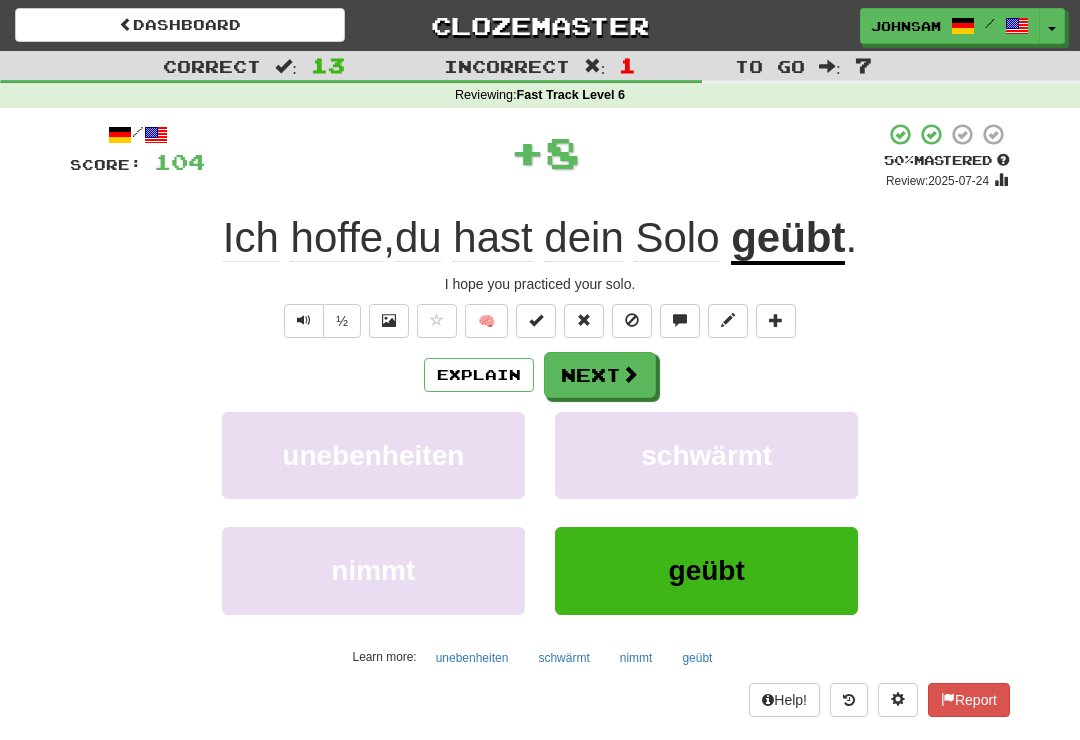 click at bounding box center [630, 374] 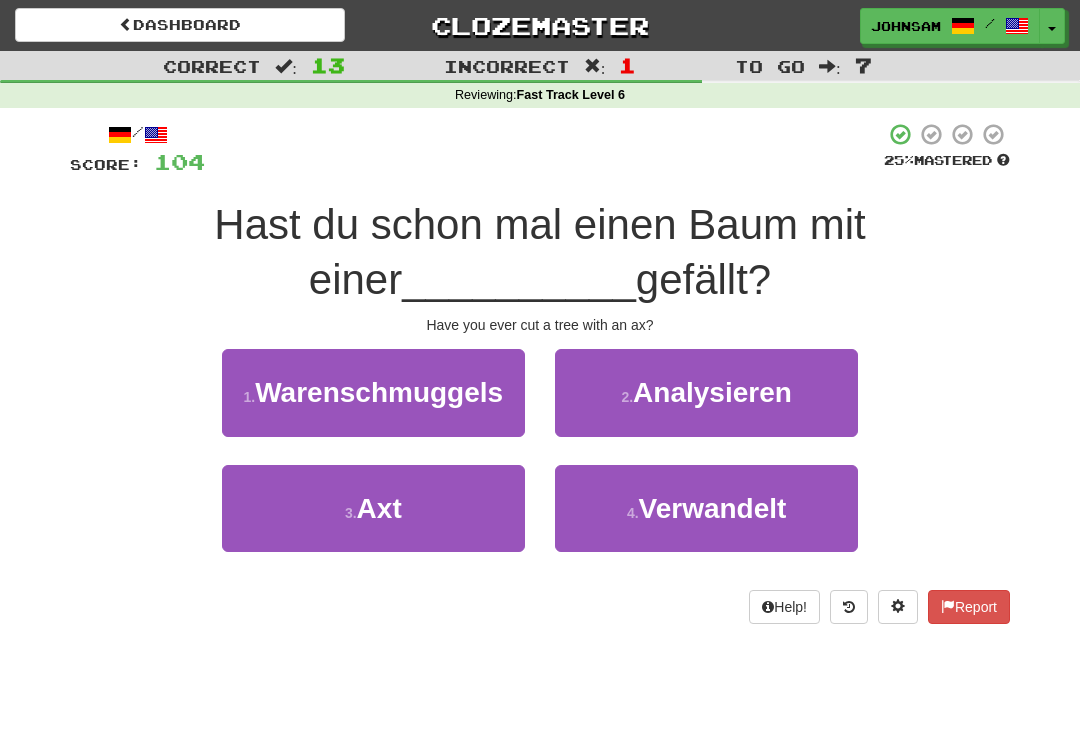 click on "3 .  Axt" at bounding box center [373, 508] 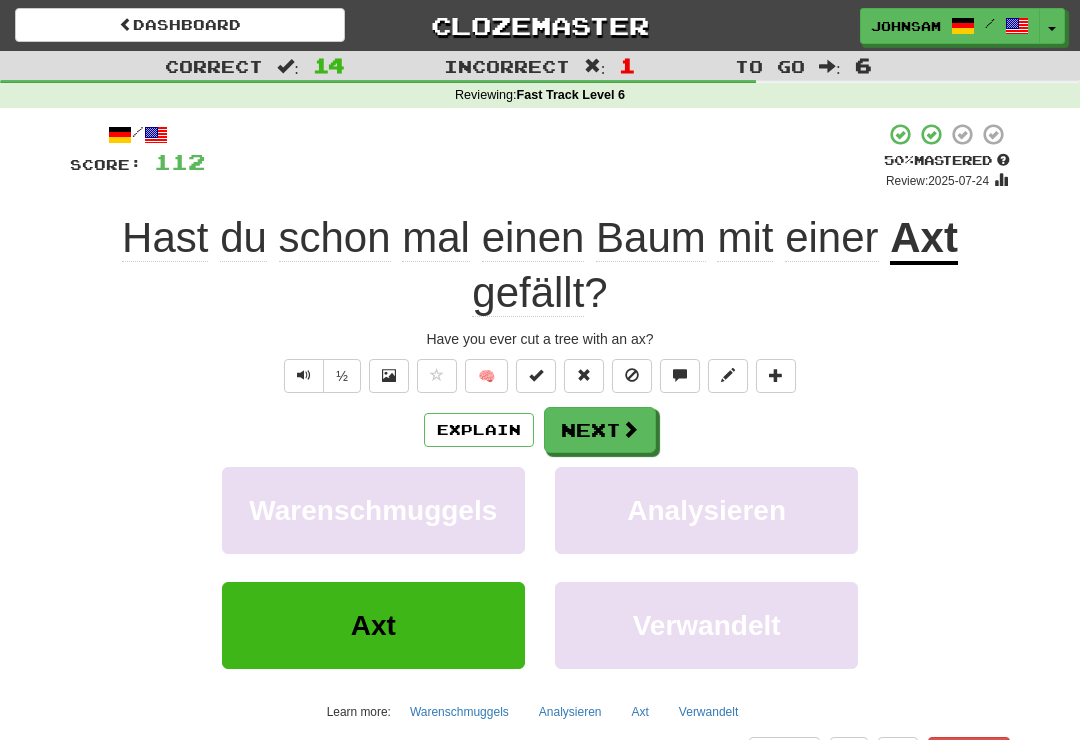 click on "Next" at bounding box center (600, 430) 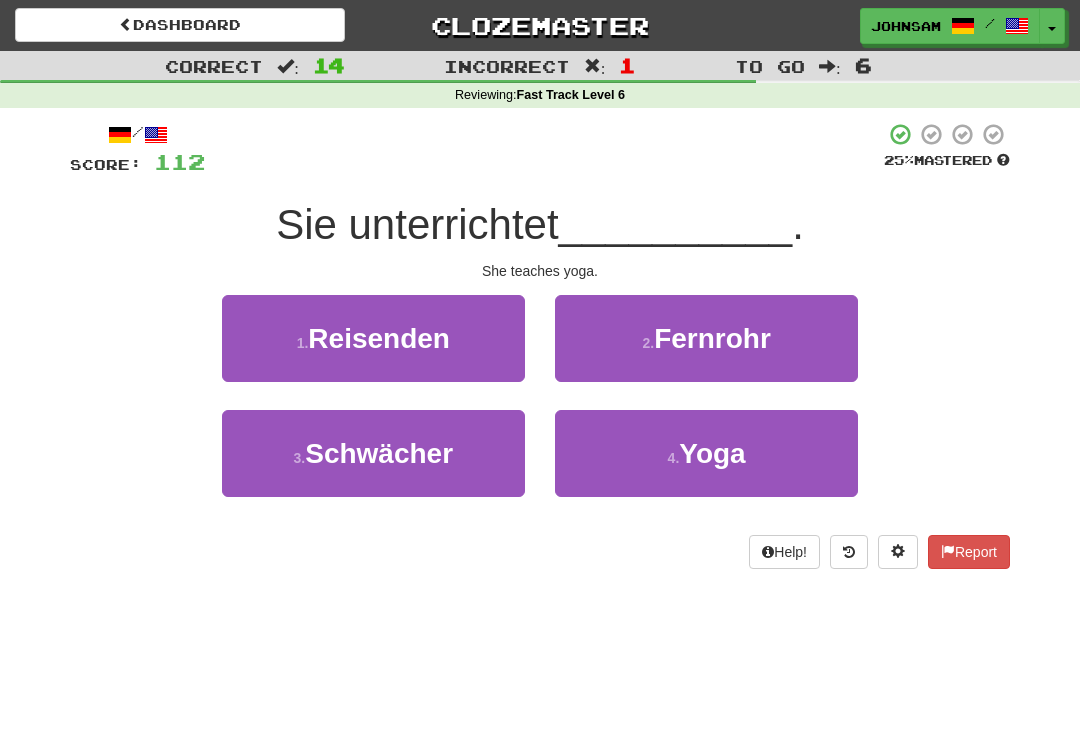 click on "4 .  Yoga" at bounding box center (706, 453) 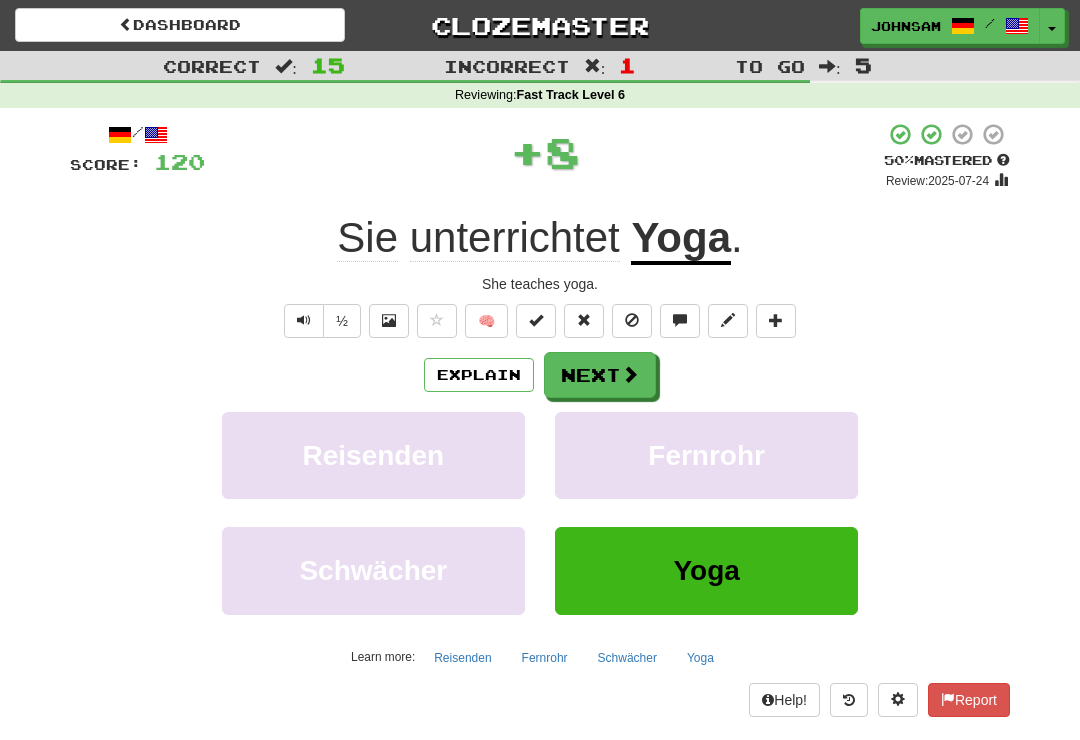 click on "Next" at bounding box center (600, 375) 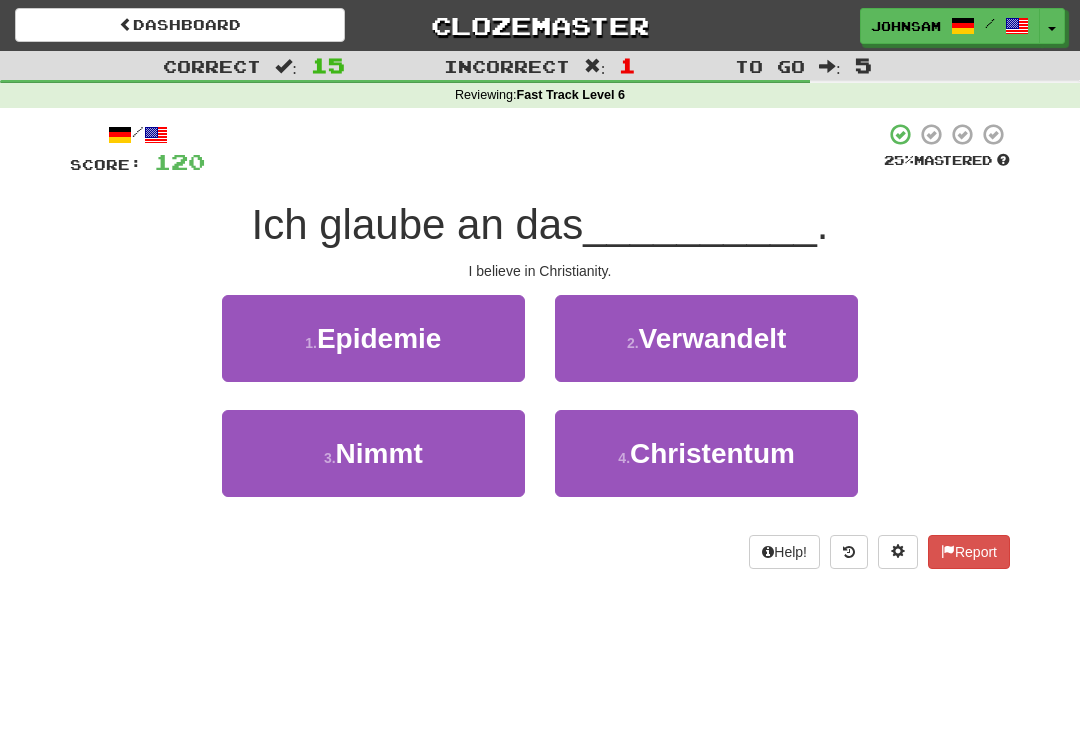 click on "4 .  Christentum" at bounding box center (706, 453) 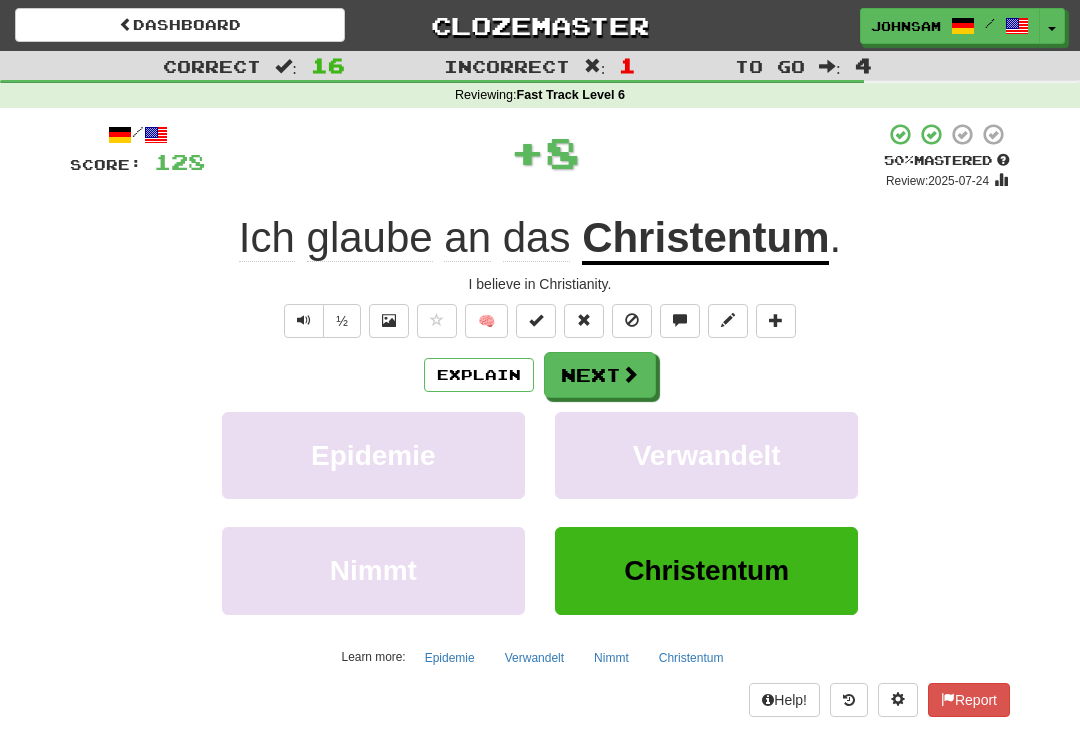 click on "Next" at bounding box center (600, 375) 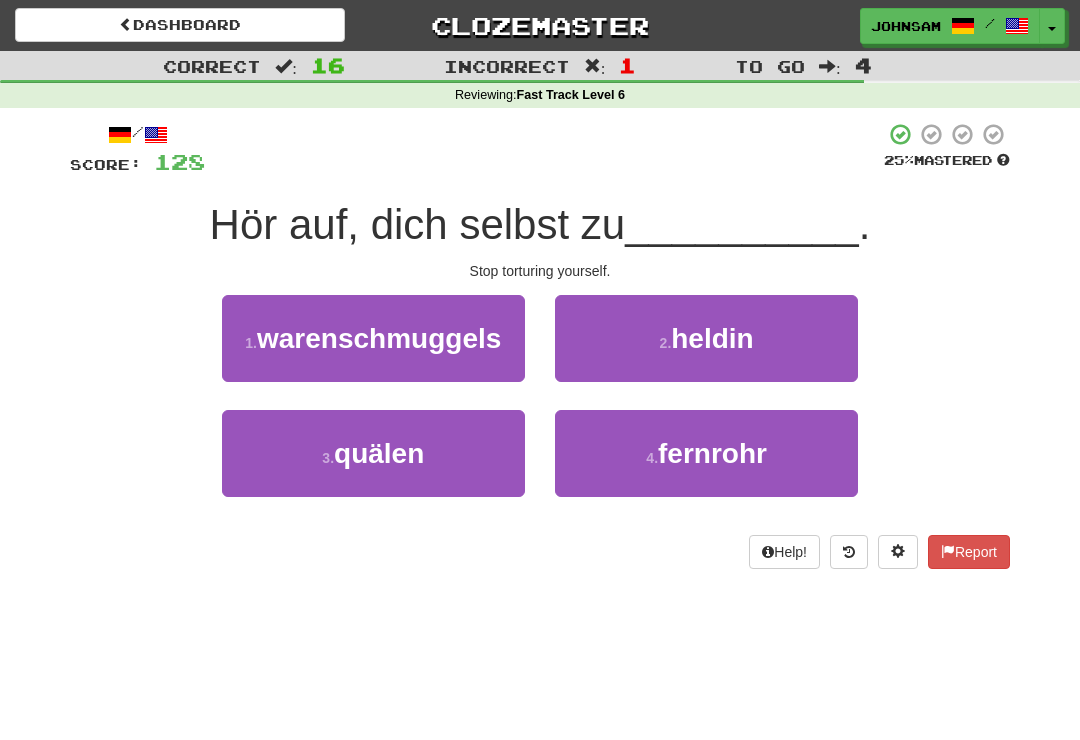 click on "3 .  quälen" at bounding box center (373, 453) 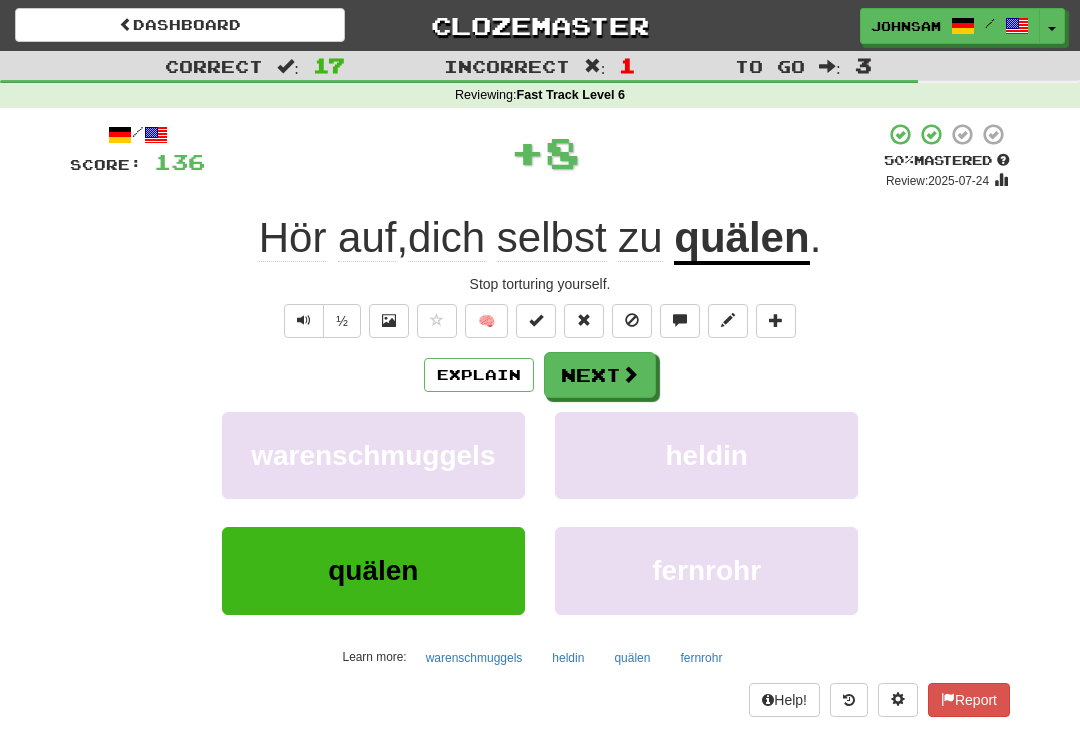 click on "Next" at bounding box center (600, 375) 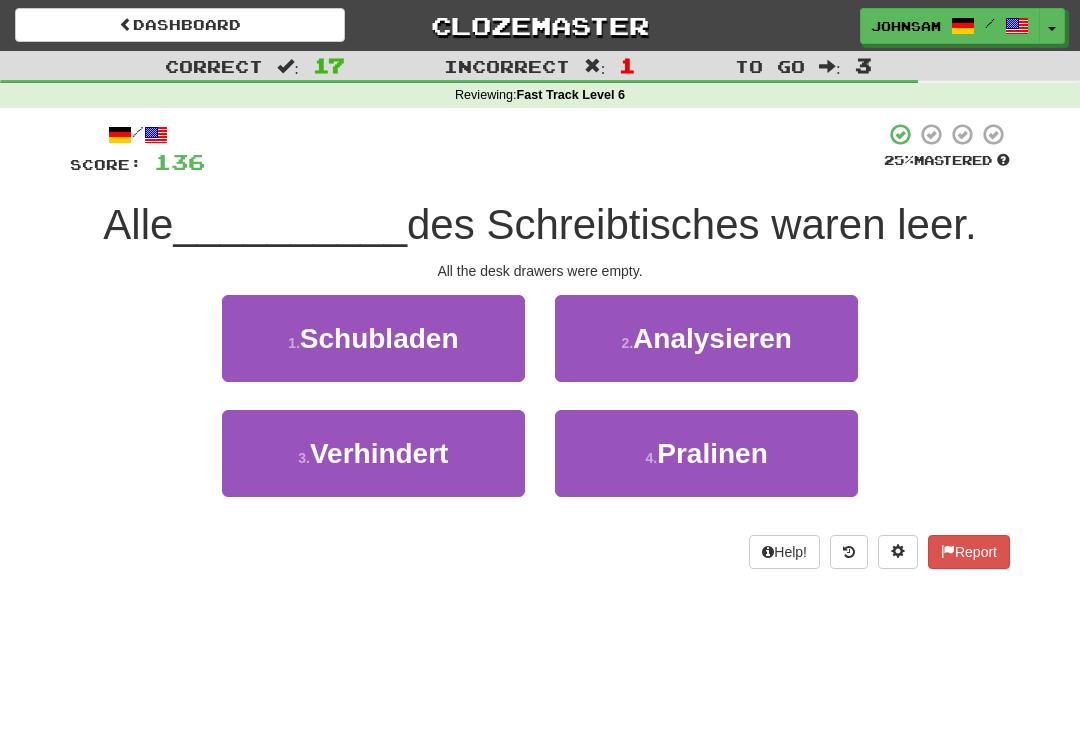 click on "1 .  Schubladen" at bounding box center [373, 338] 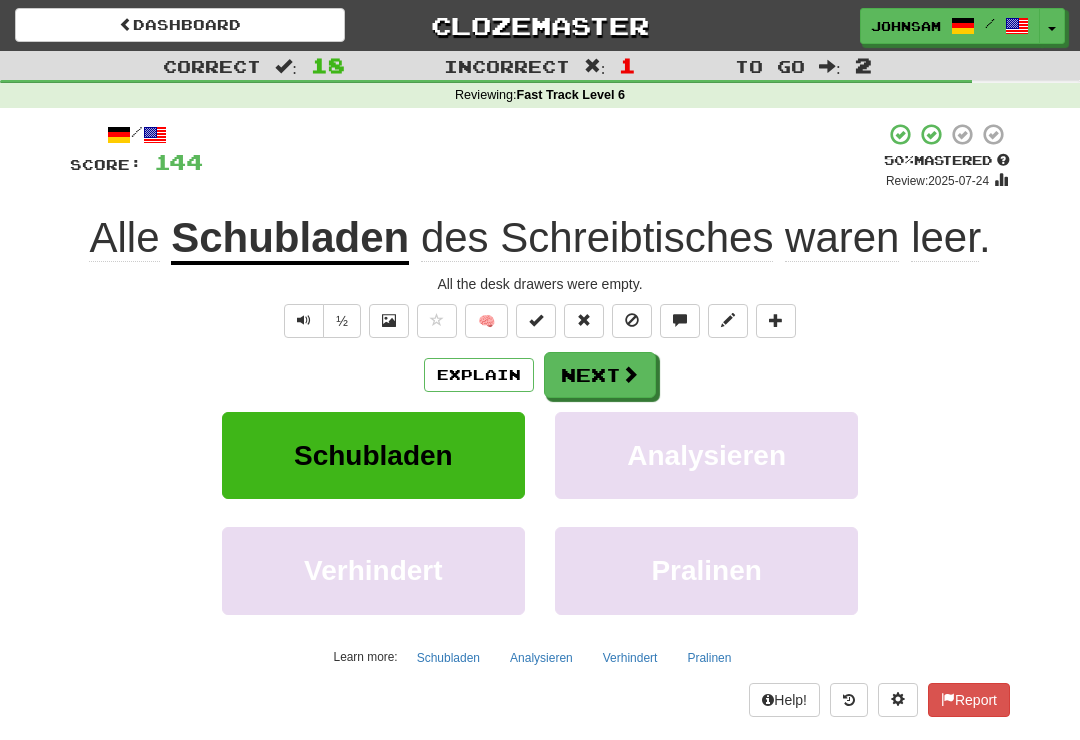 click on "Next" at bounding box center [600, 375] 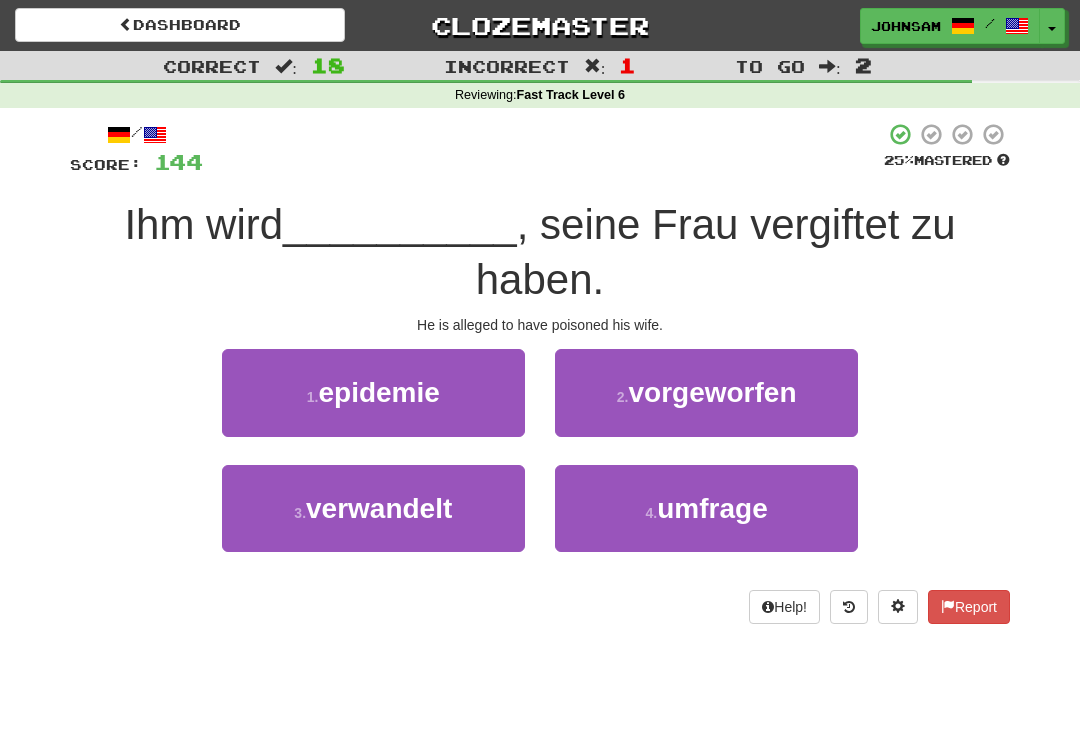 click on "2 .  vorgeworfen" at bounding box center [706, 392] 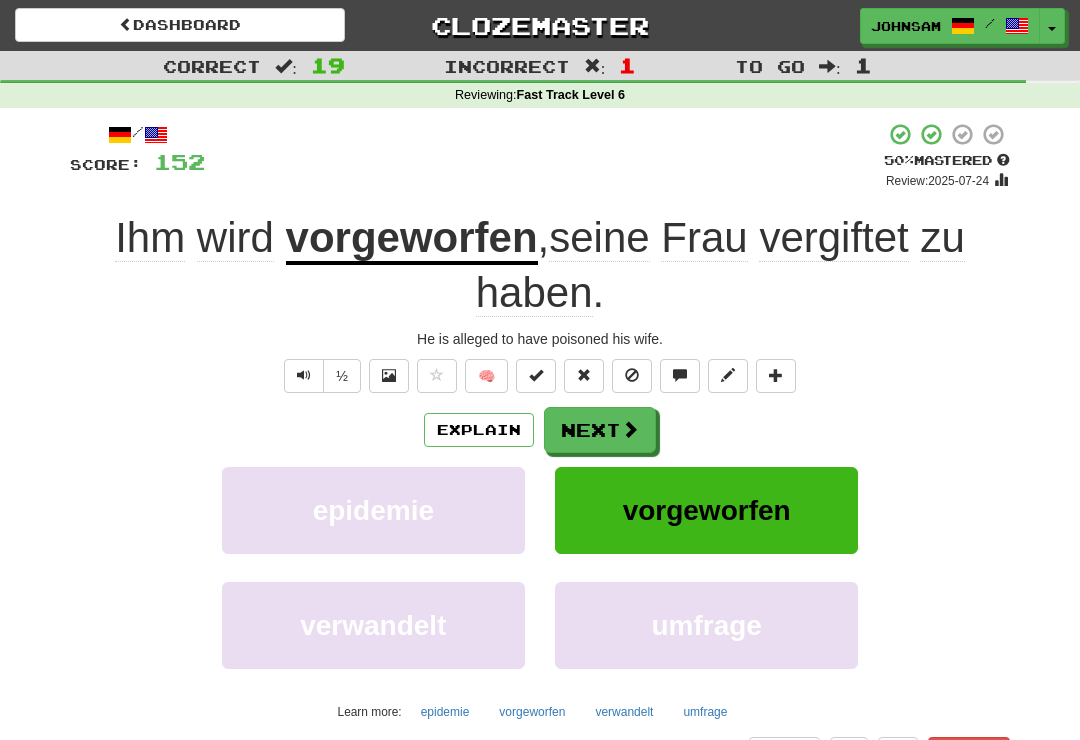 click on "Next" at bounding box center [600, 430] 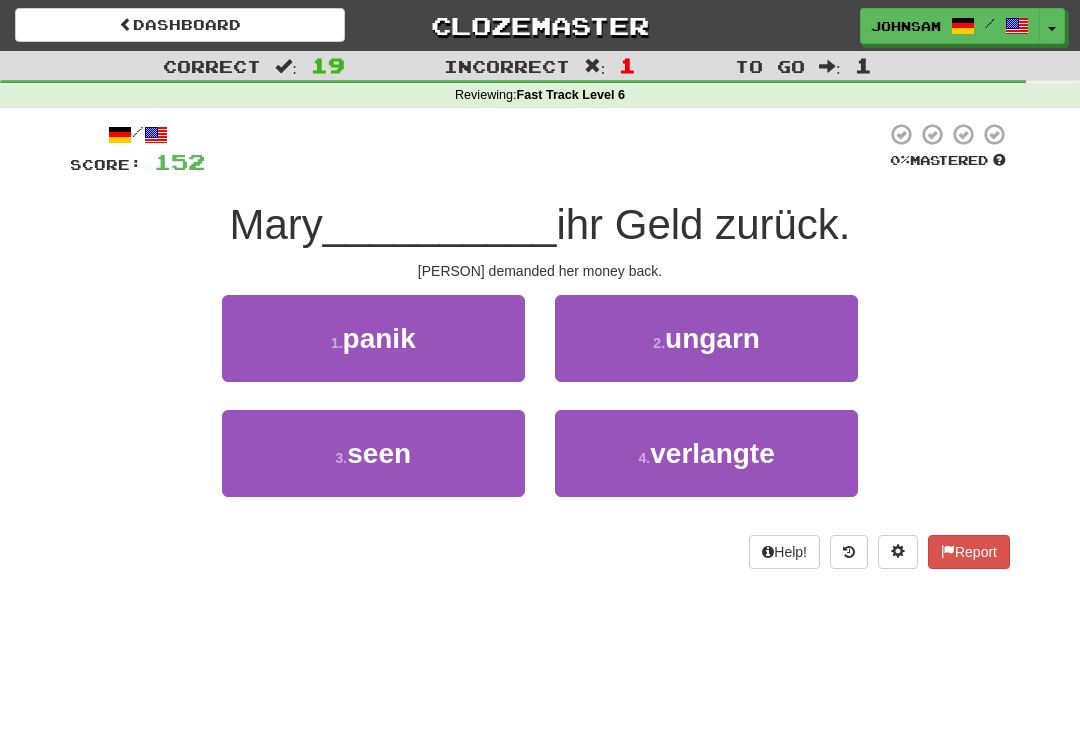 click on "4 .  verlangte" at bounding box center (706, 453) 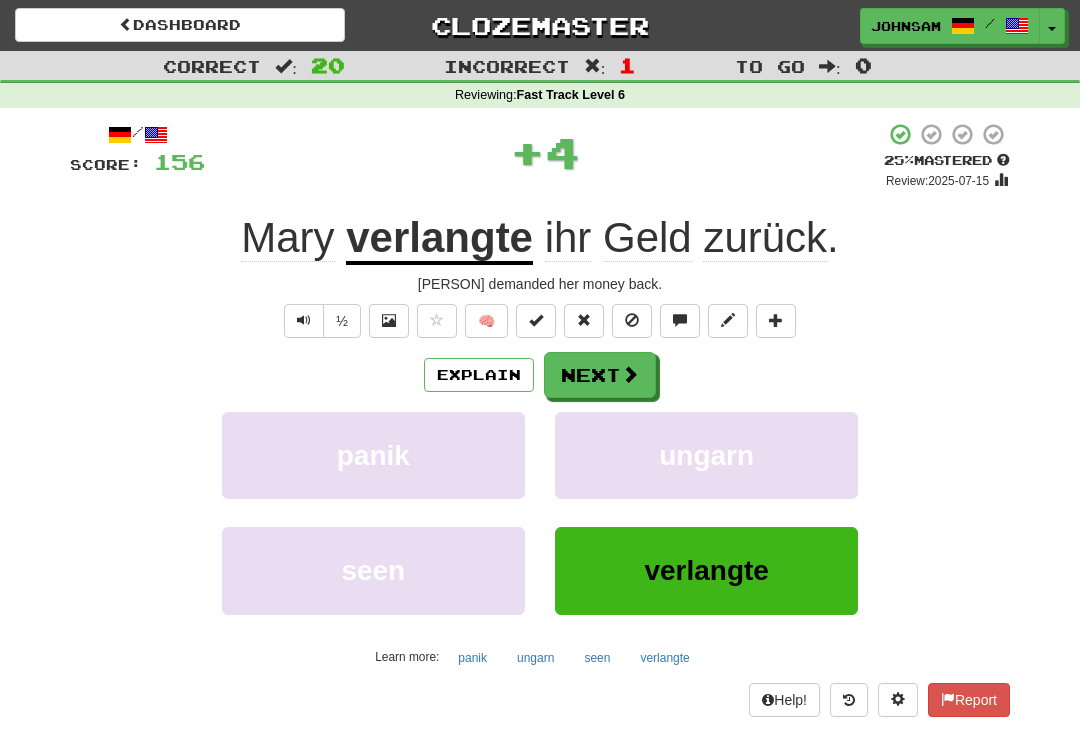 click on "Next" at bounding box center [600, 375] 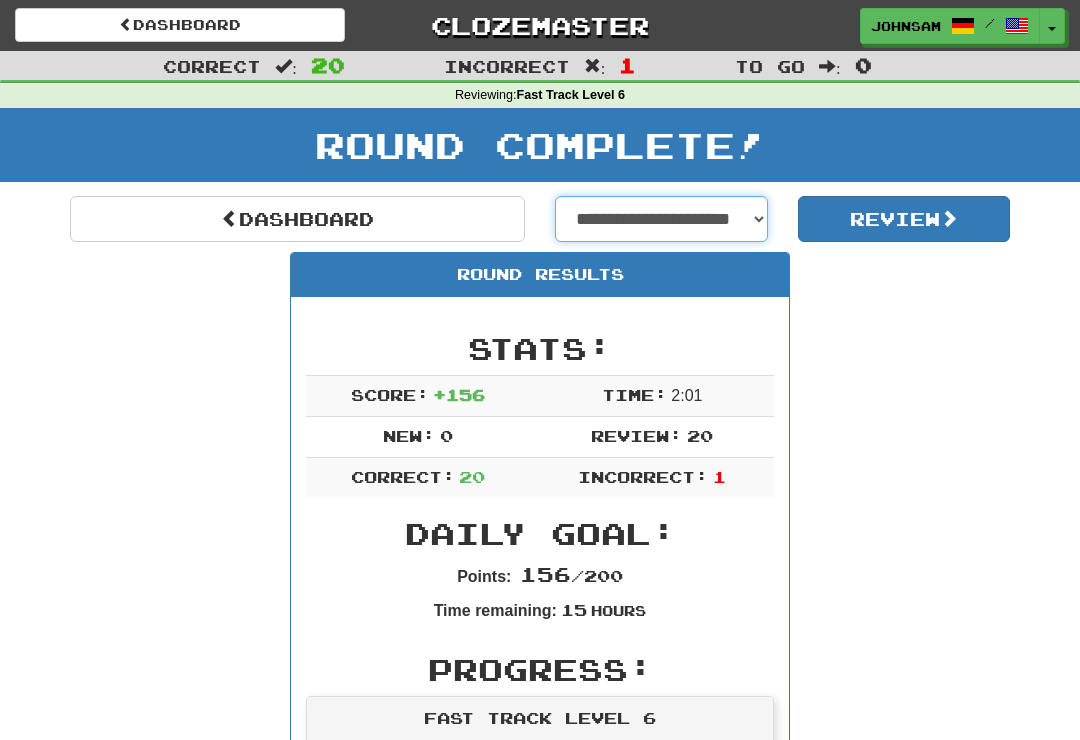 click on "**********" at bounding box center [661, 219] 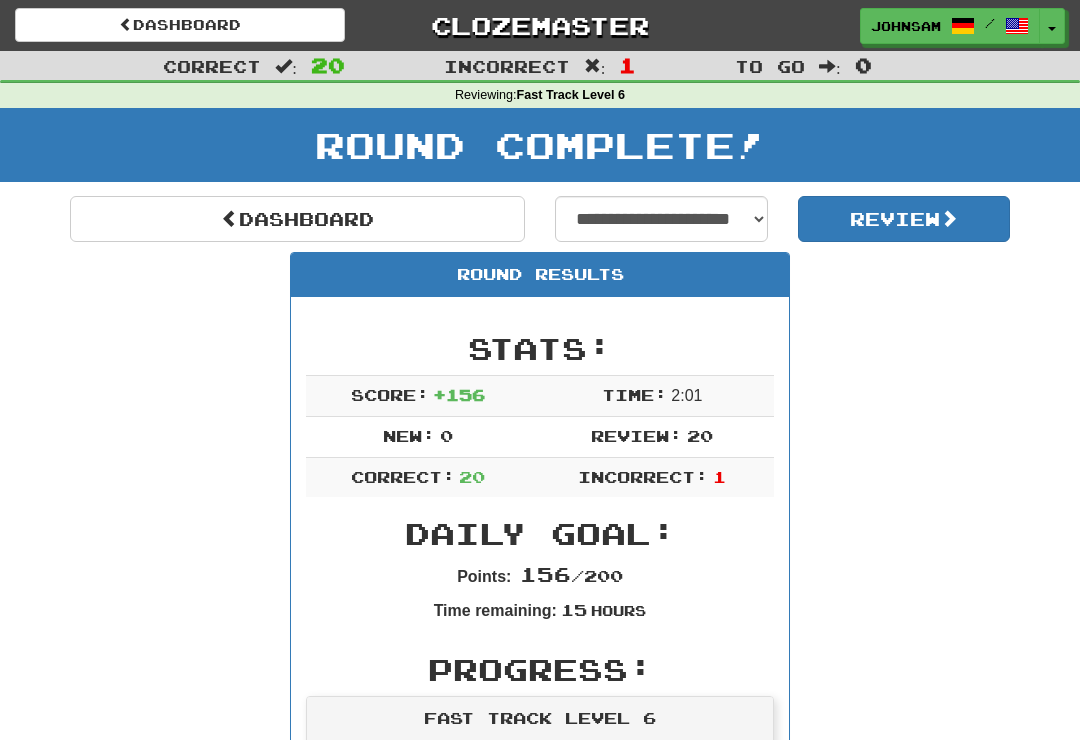 click on "Review" at bounding box center [904, 219] 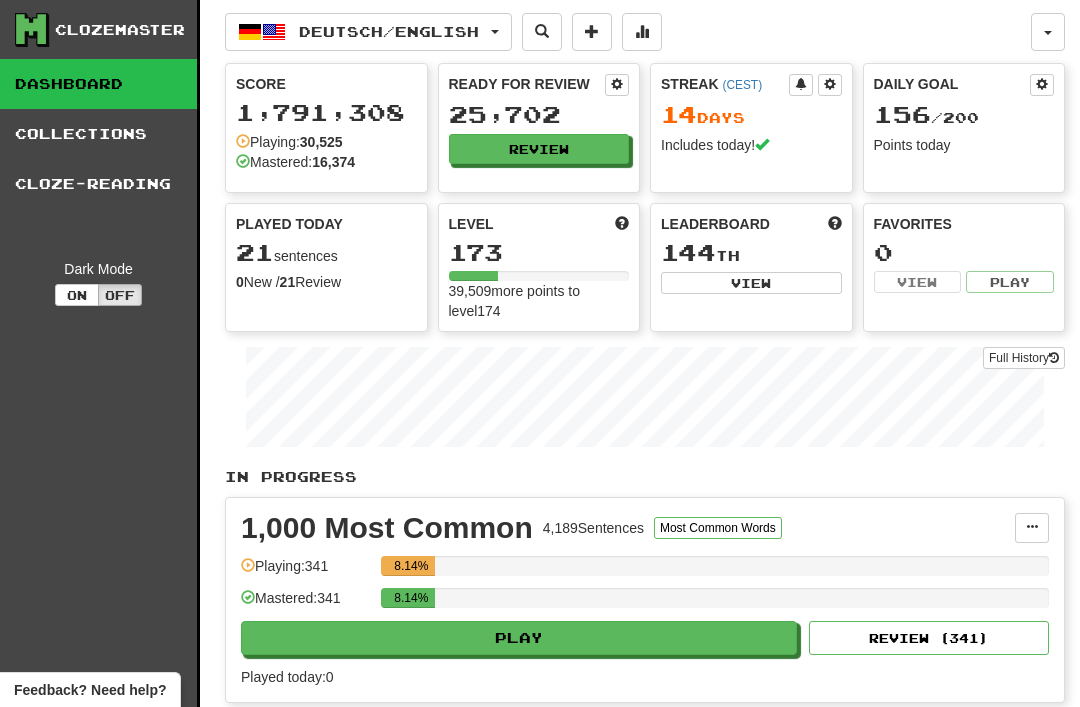 scroll, scrollTop: 0, scrollLeft: 0, axis: both 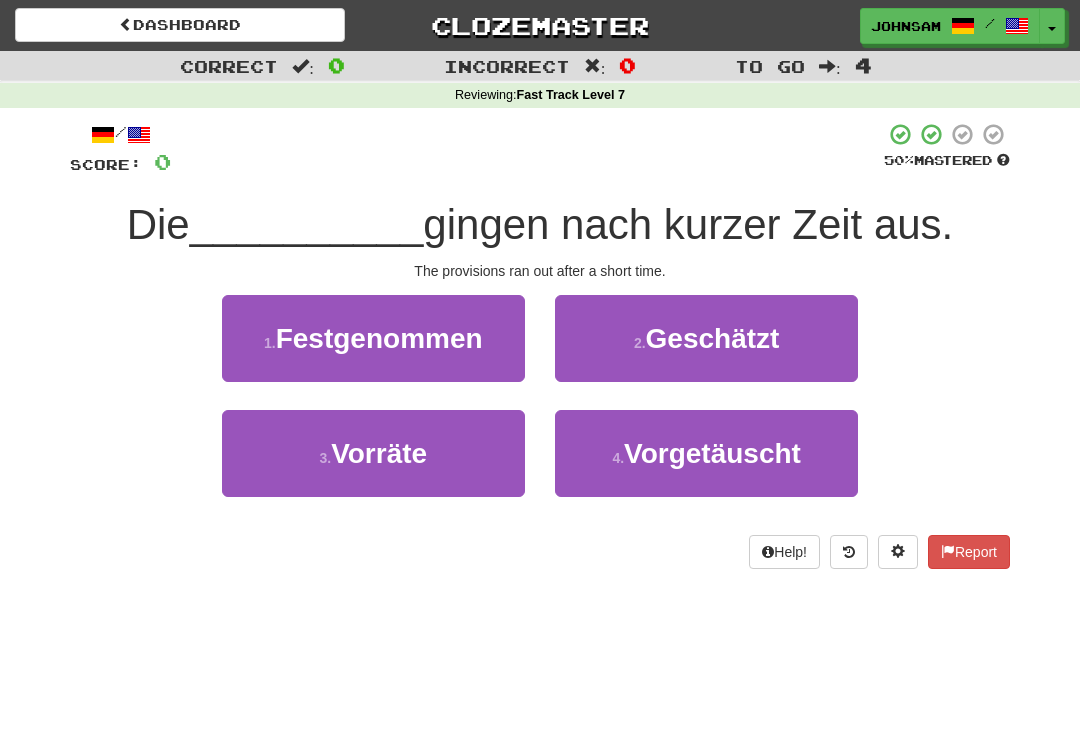 click on "3 .  Vorräte" at bounding box center [373, 453] 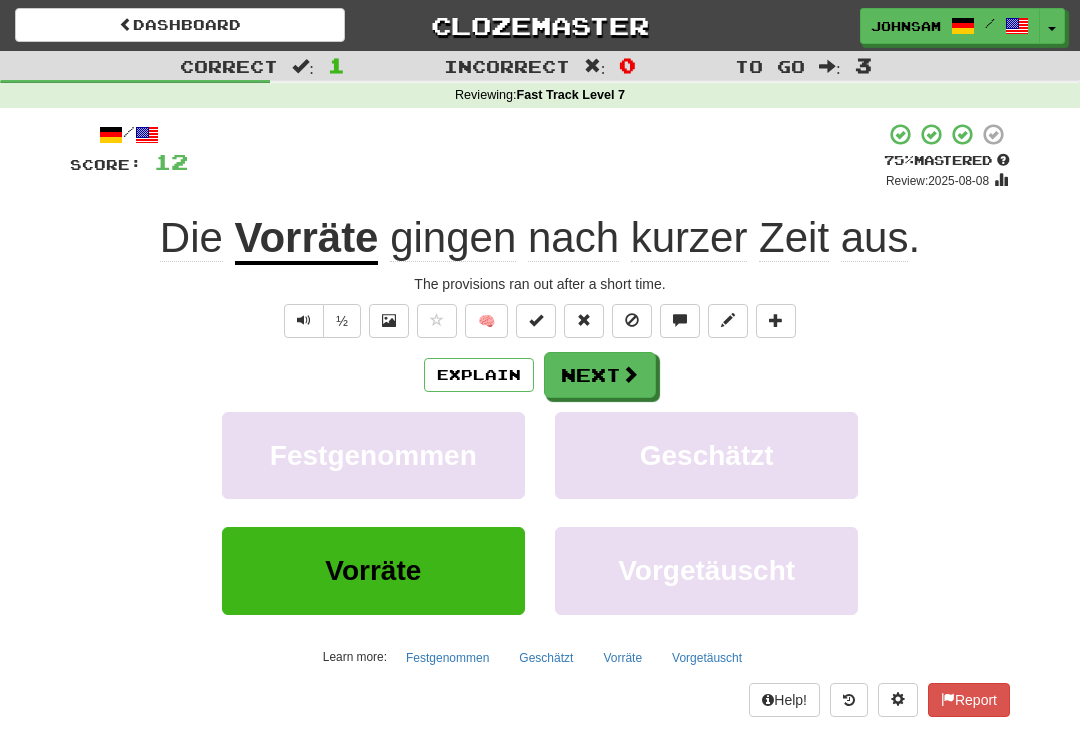 click on "Next" at bounding box center (600, 375) 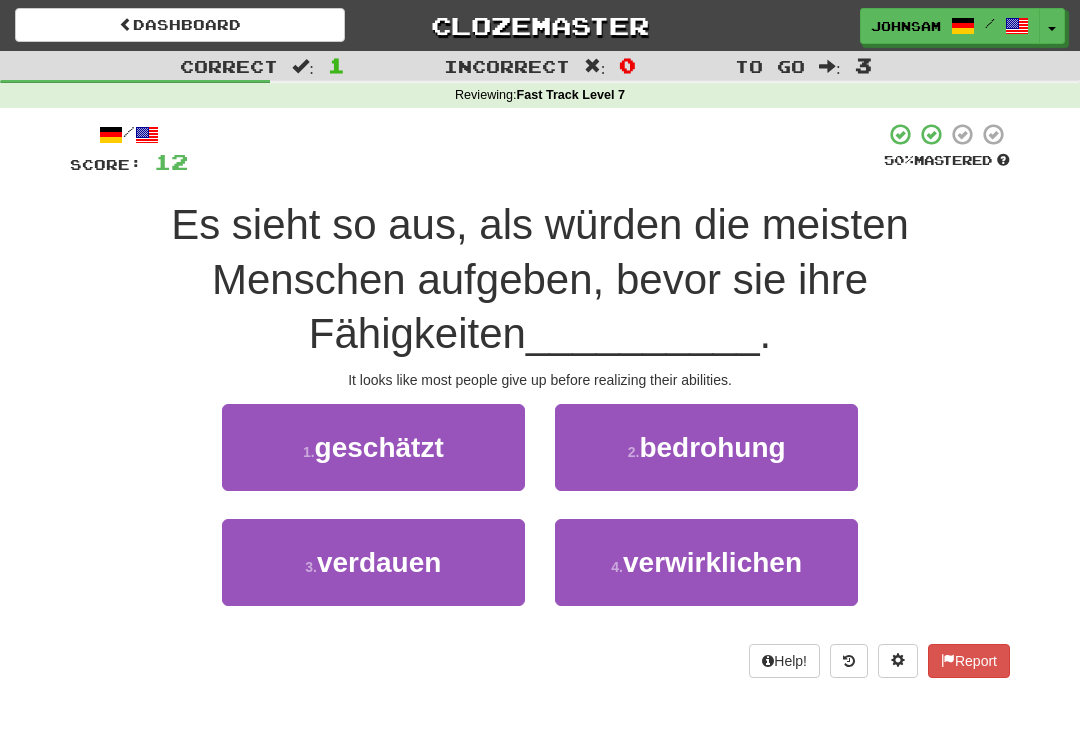 click on "verwirklichen" at bounding box center [712, 562] 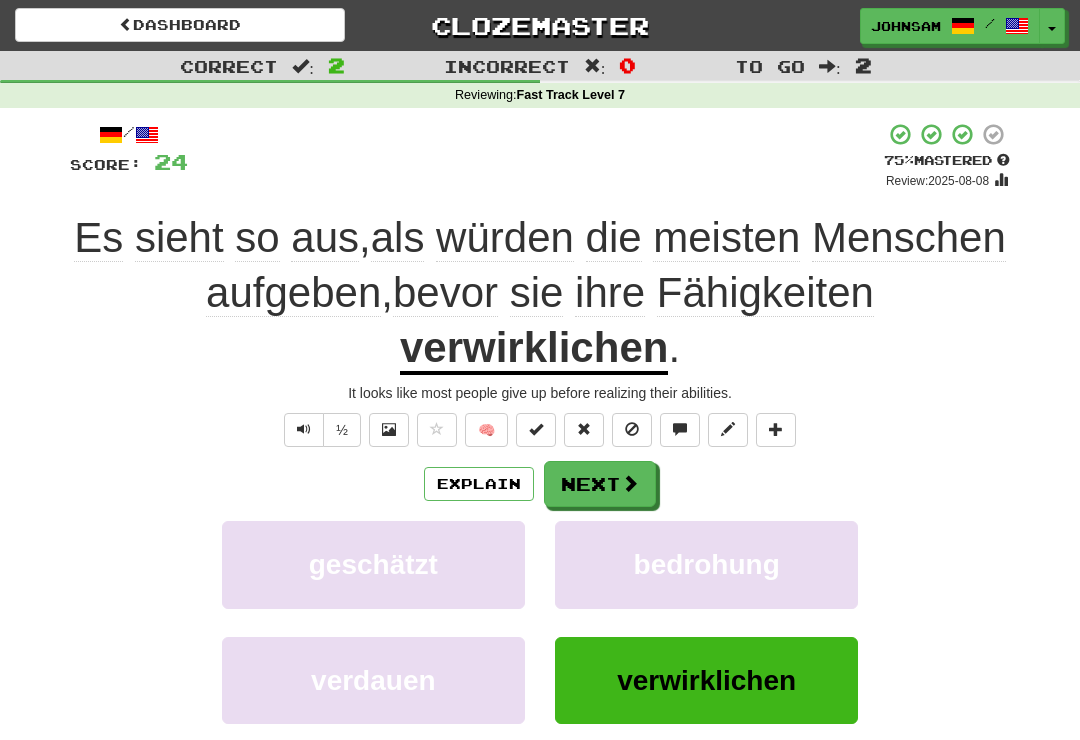 click on "Next" at bounding box center (600, 484) 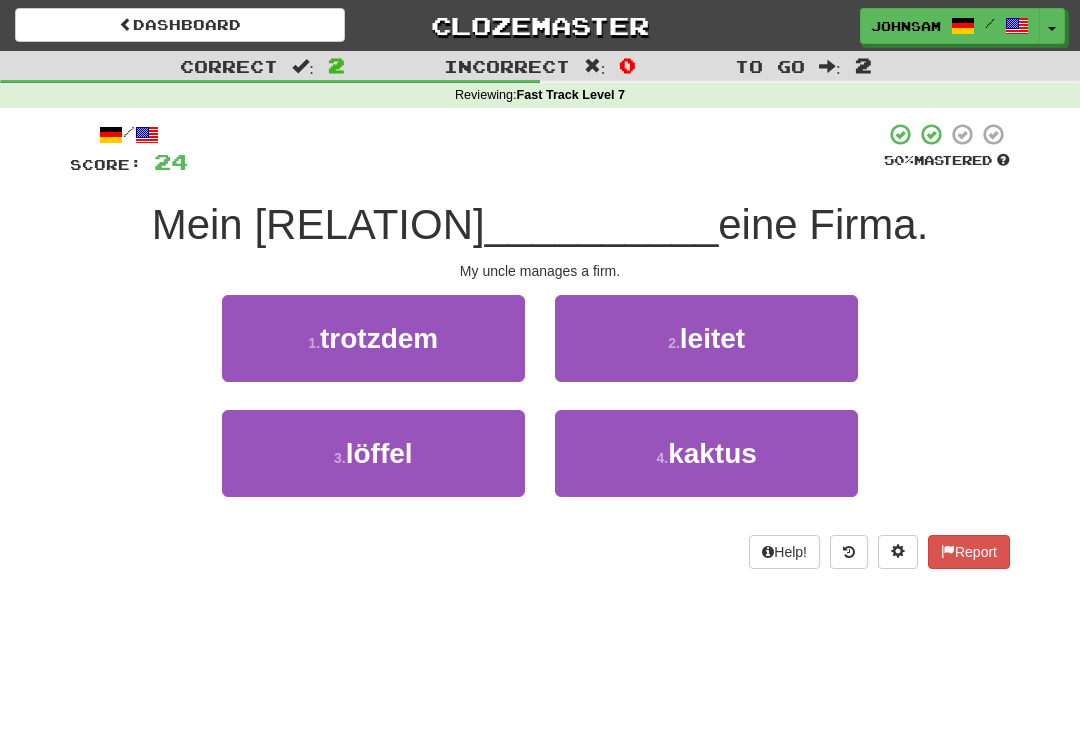 click on "2 .  leitet" at bounding box center [706, 338] 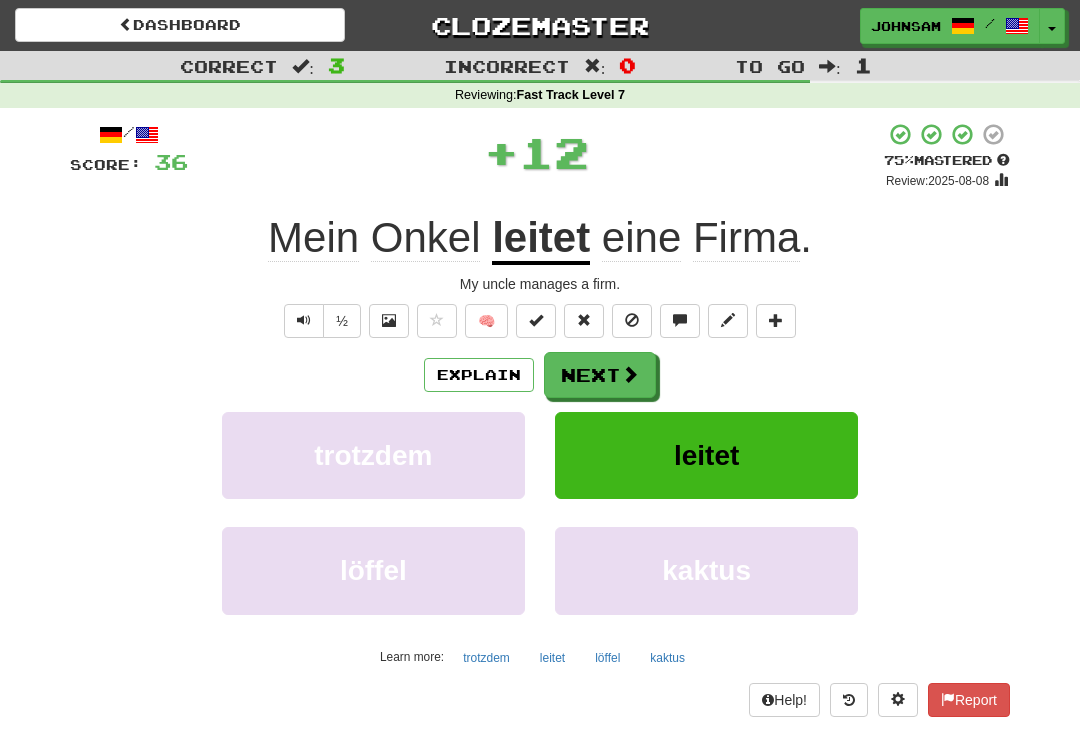 click on "Next" at bounding box center [600, 375] 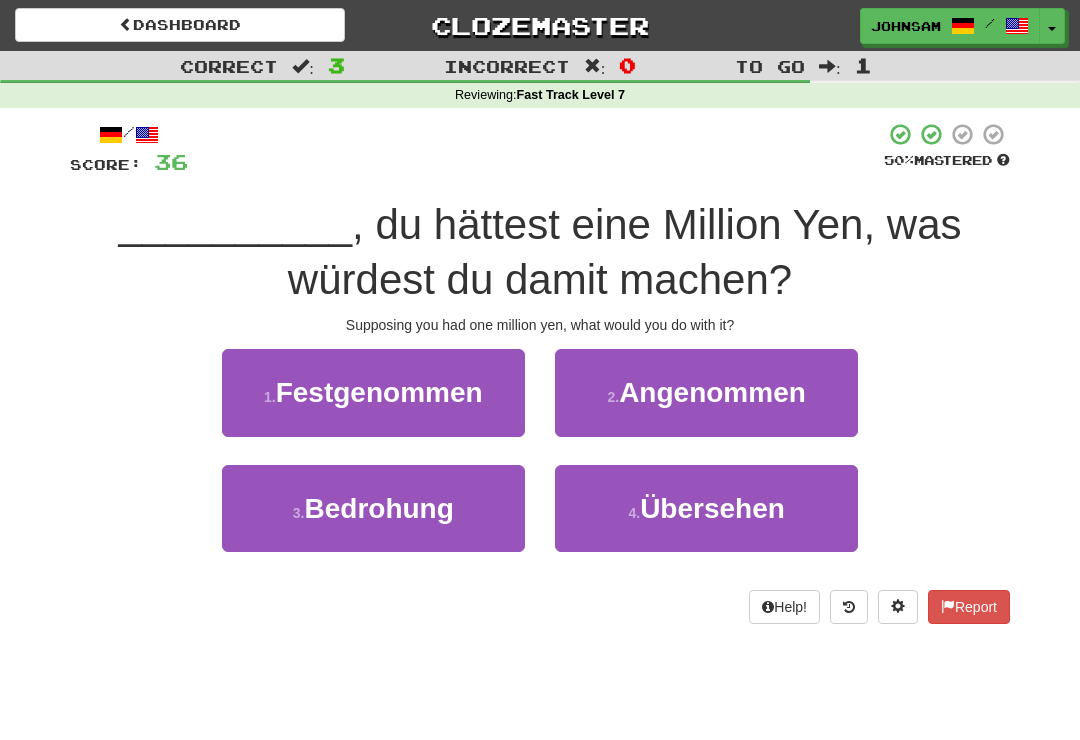 click on "Angenommen" at bounding box center (712, 392) 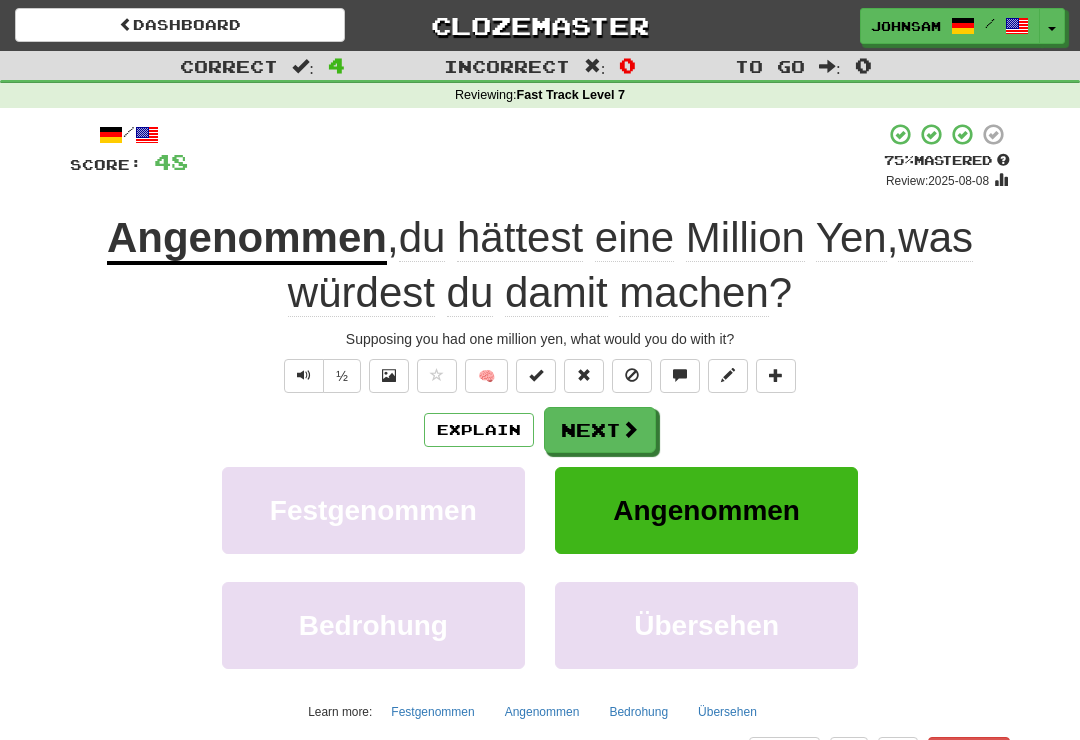 click at bounding box center [630, 429] 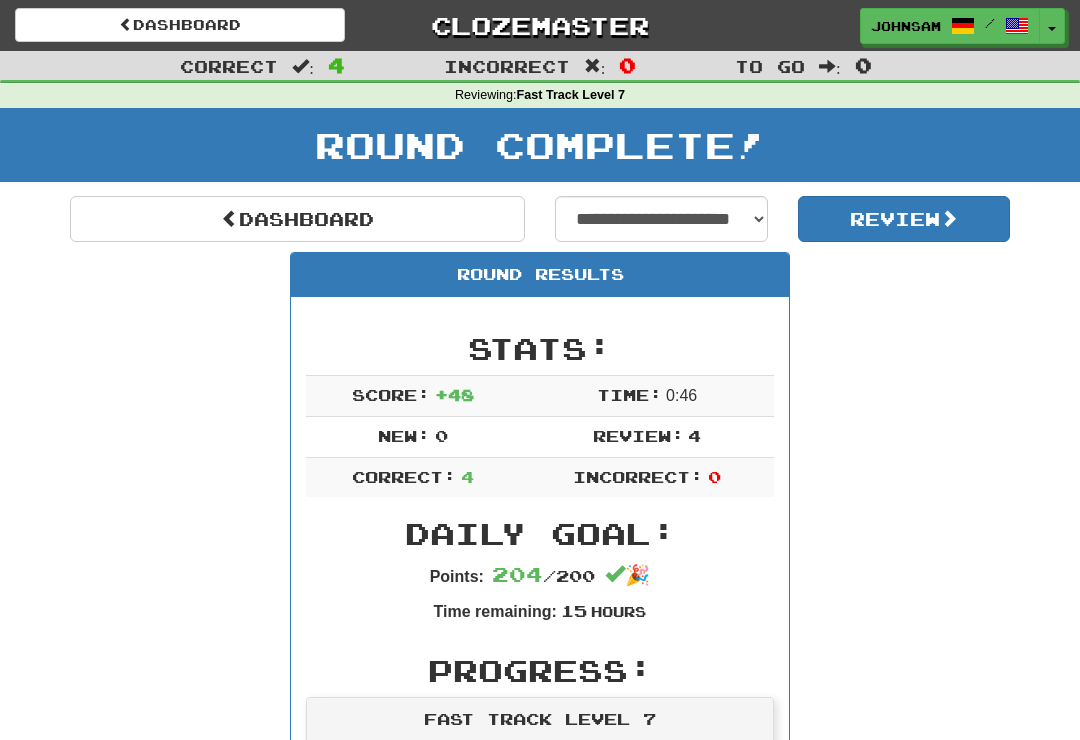click on "Dashboard" at bounding box center [297, 219] 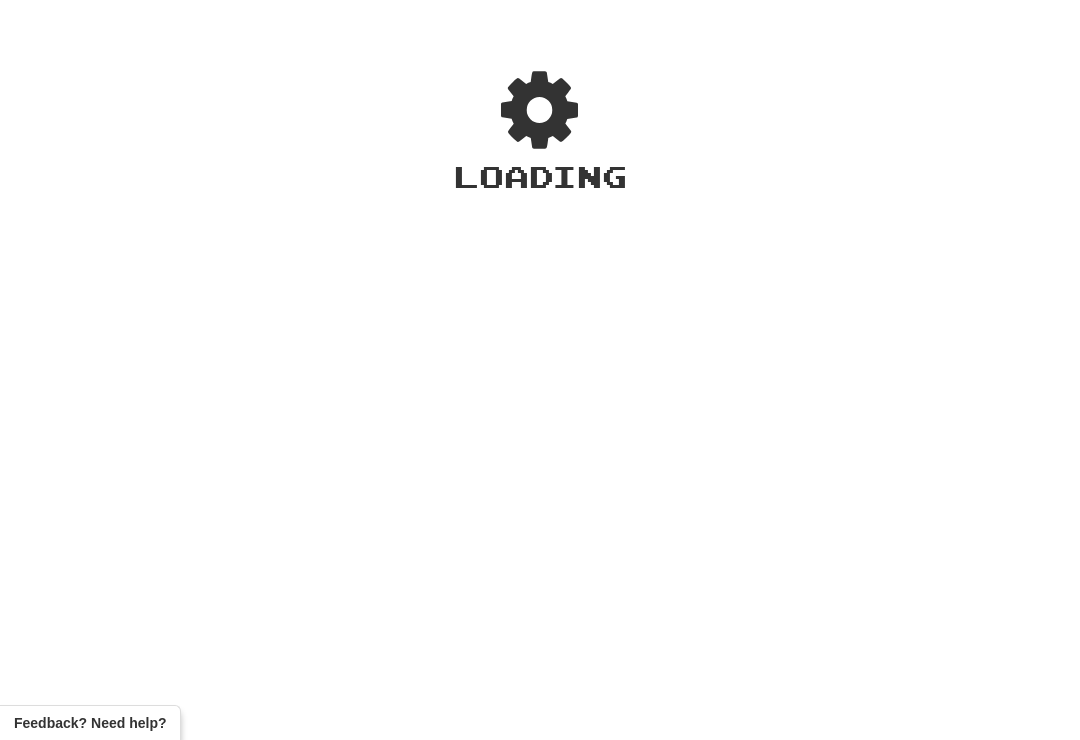 scroll, scrollTop: 0, scrollLeft: 0, axis: both 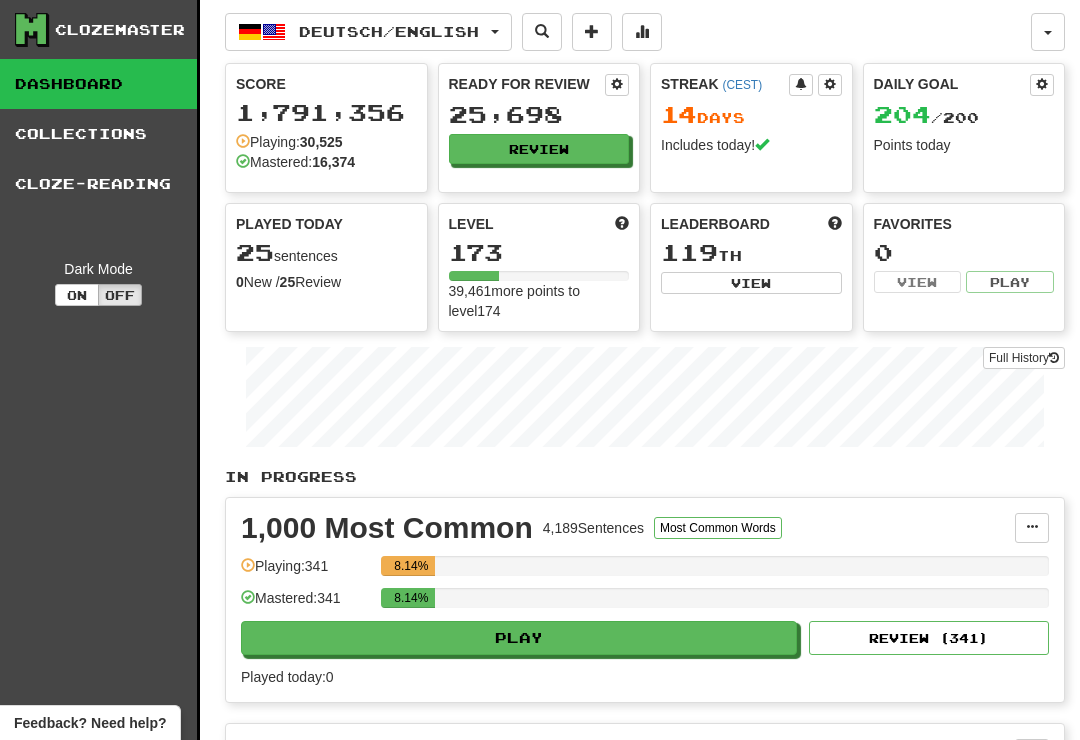 click on "Review" at bounding box center [539, 149] 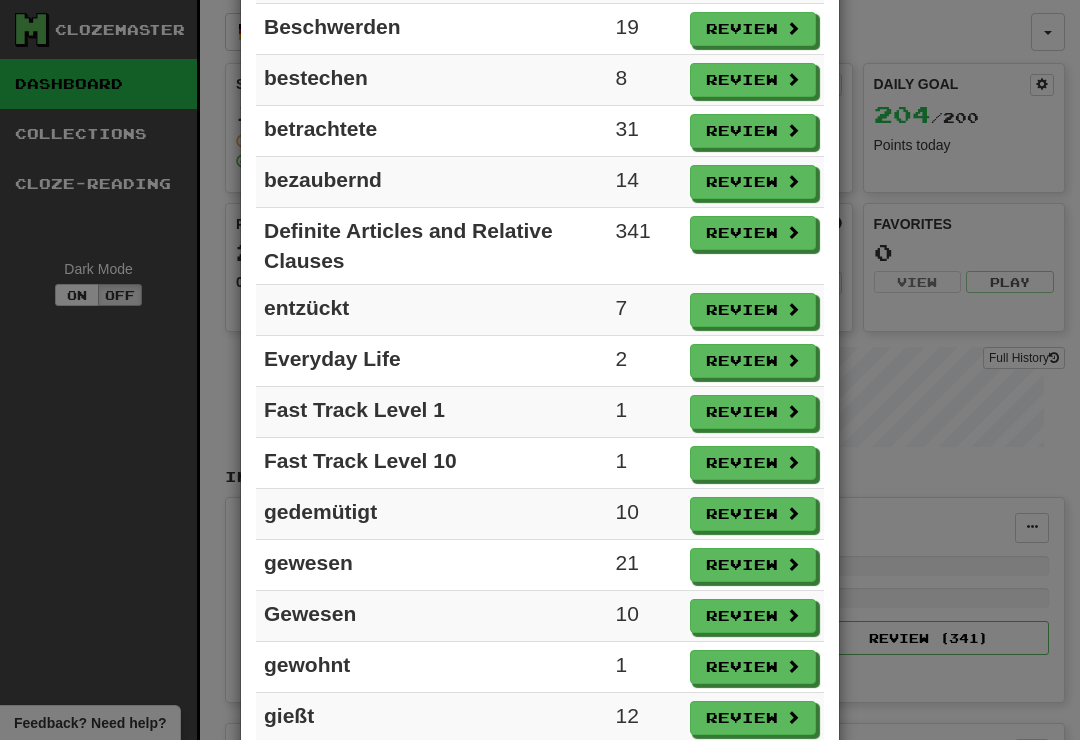 scroll, scrollTop: 841, scrollLeft: 0, axis: vertical 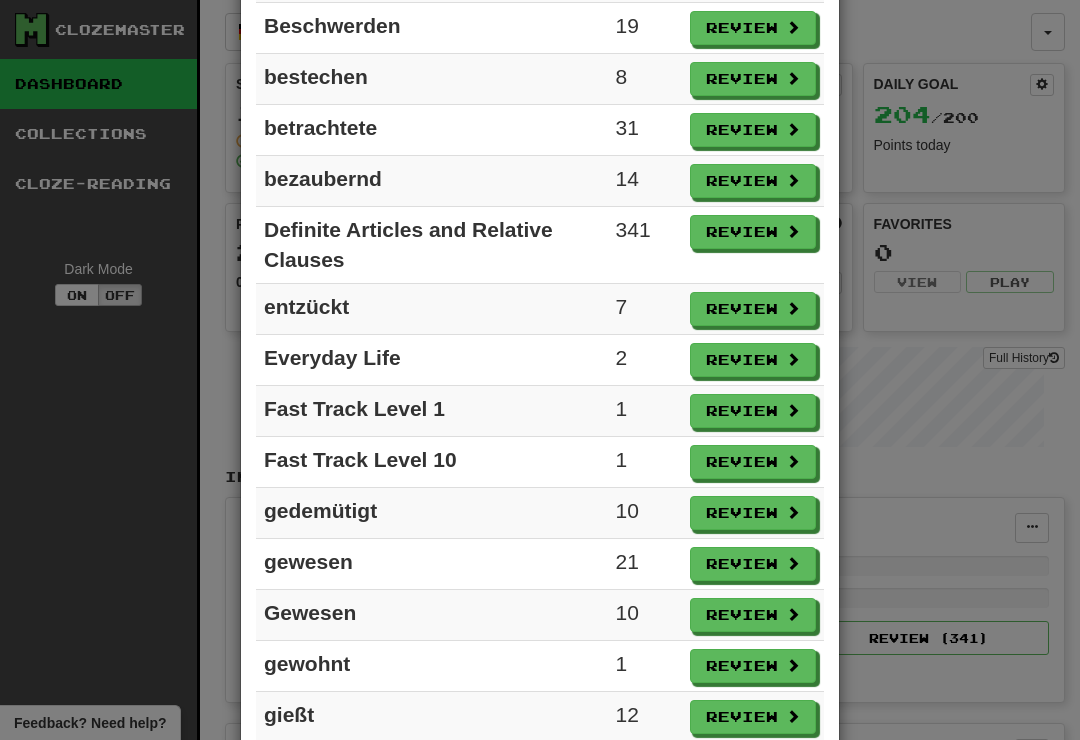 click on "Review" at bounding box center [753, 360] 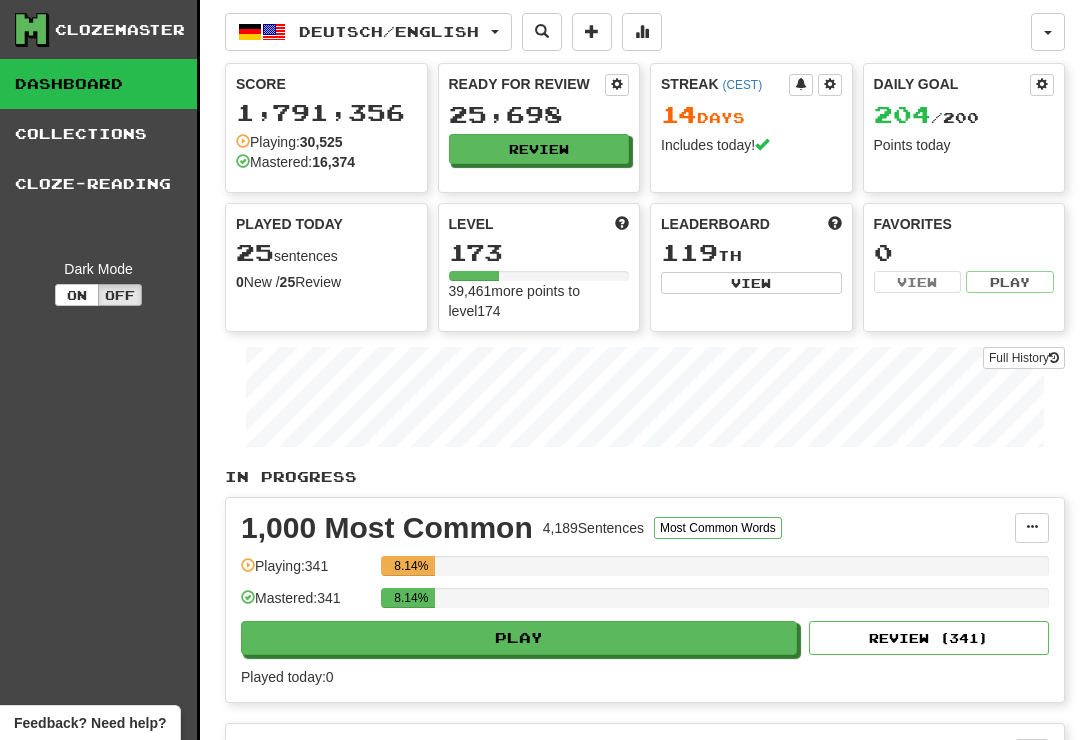 select on "**" 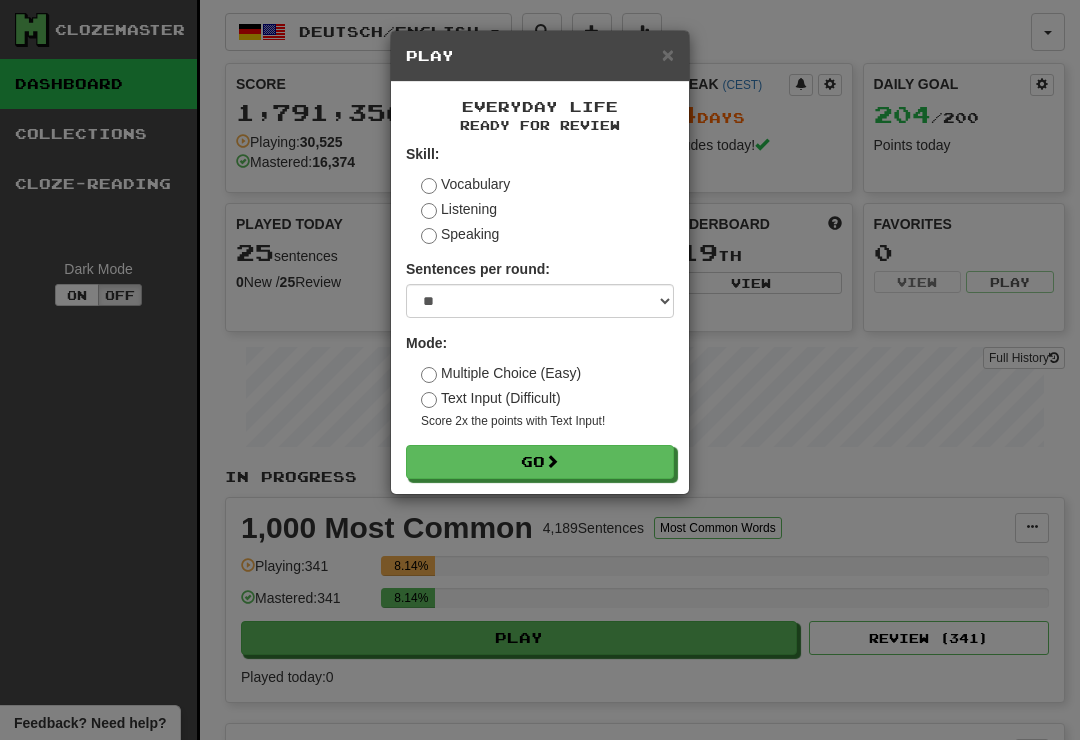 click on "Go" at bounding box center (540, 462) 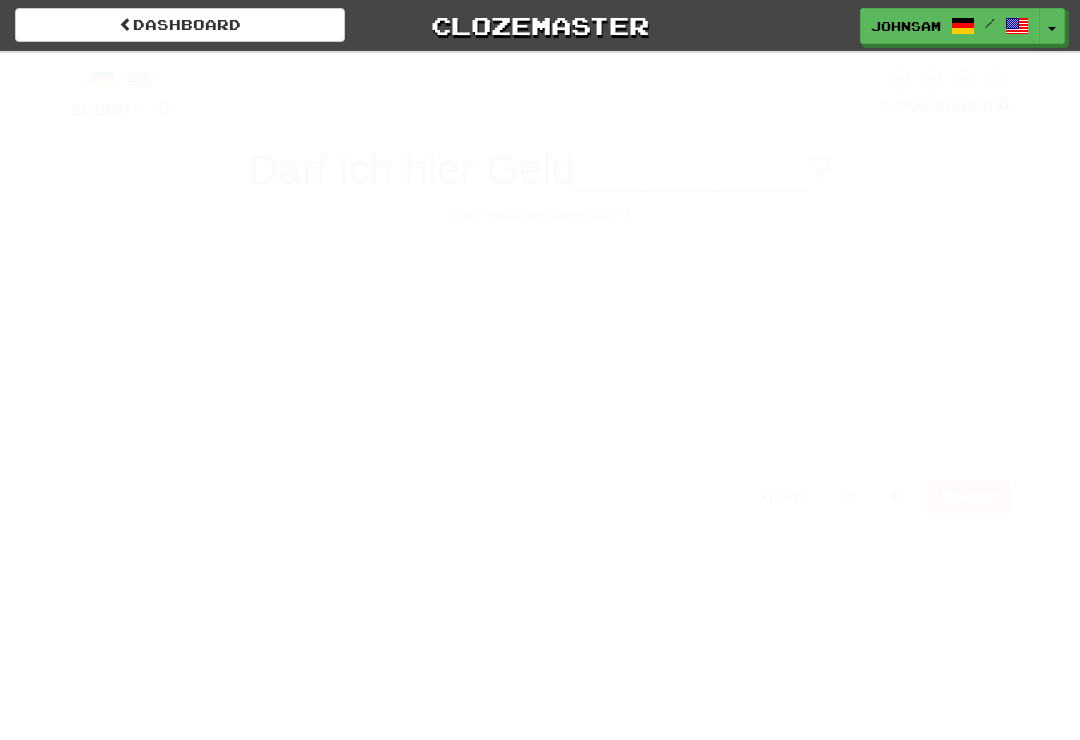 scroll, scrollTop: 0, scrollLeft: 0, axis: both 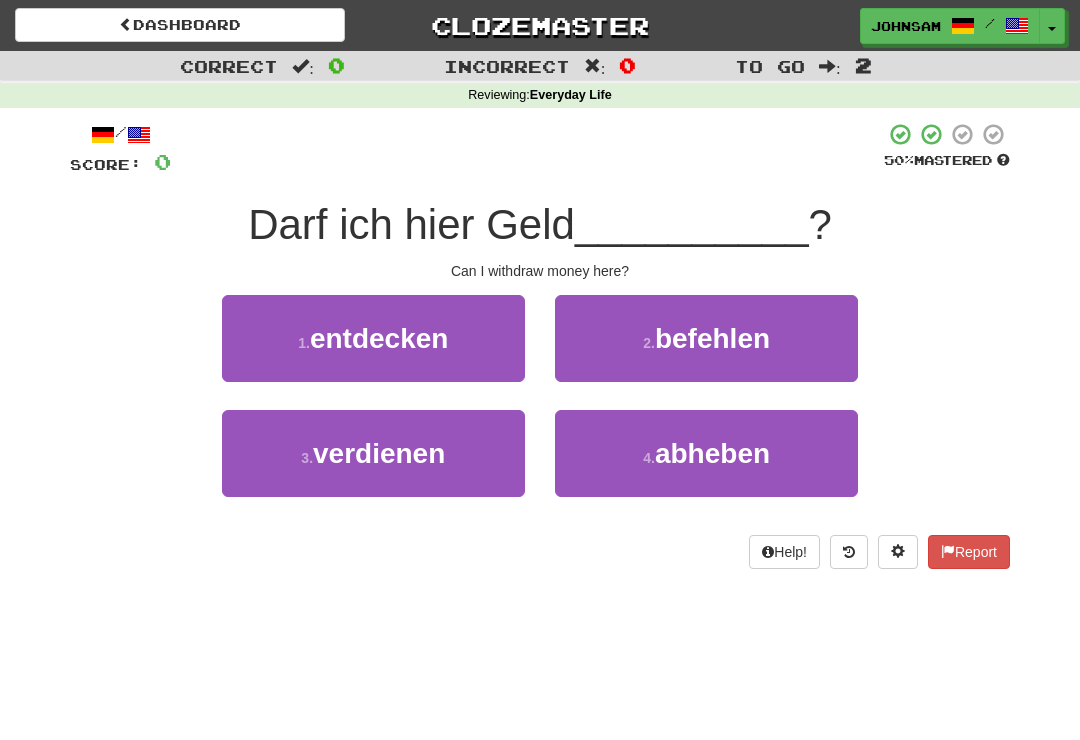 click on "abheben" at bounding box center [712, 453] 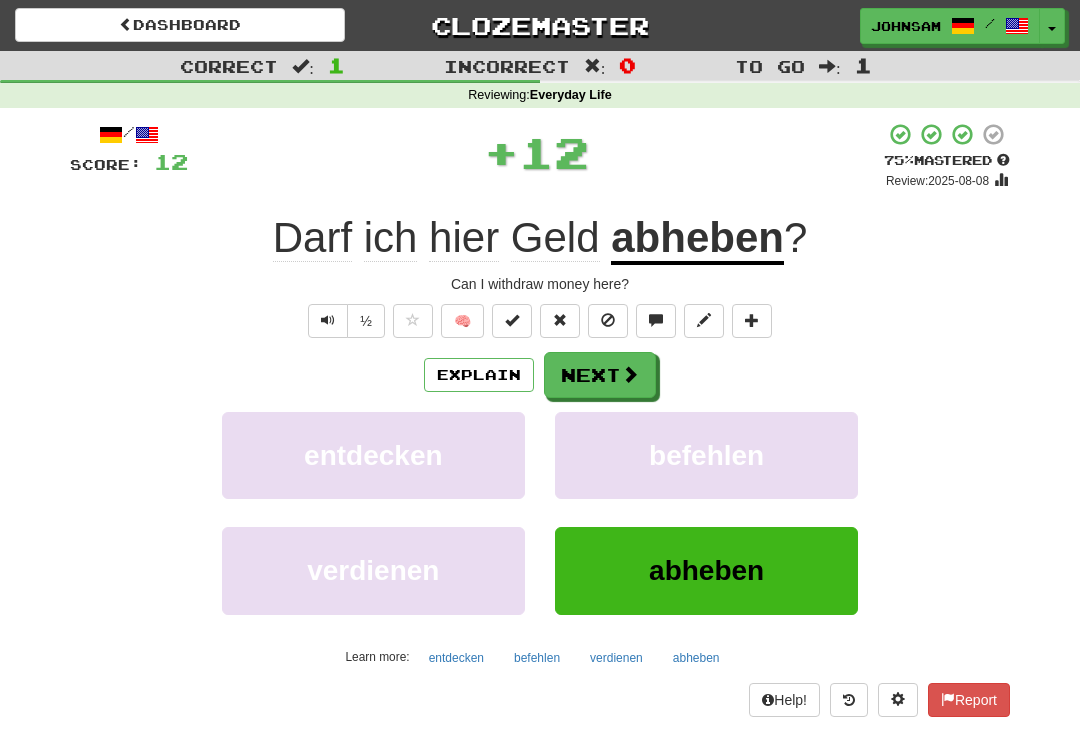 click on "Next" at bounding box center (600, 375) 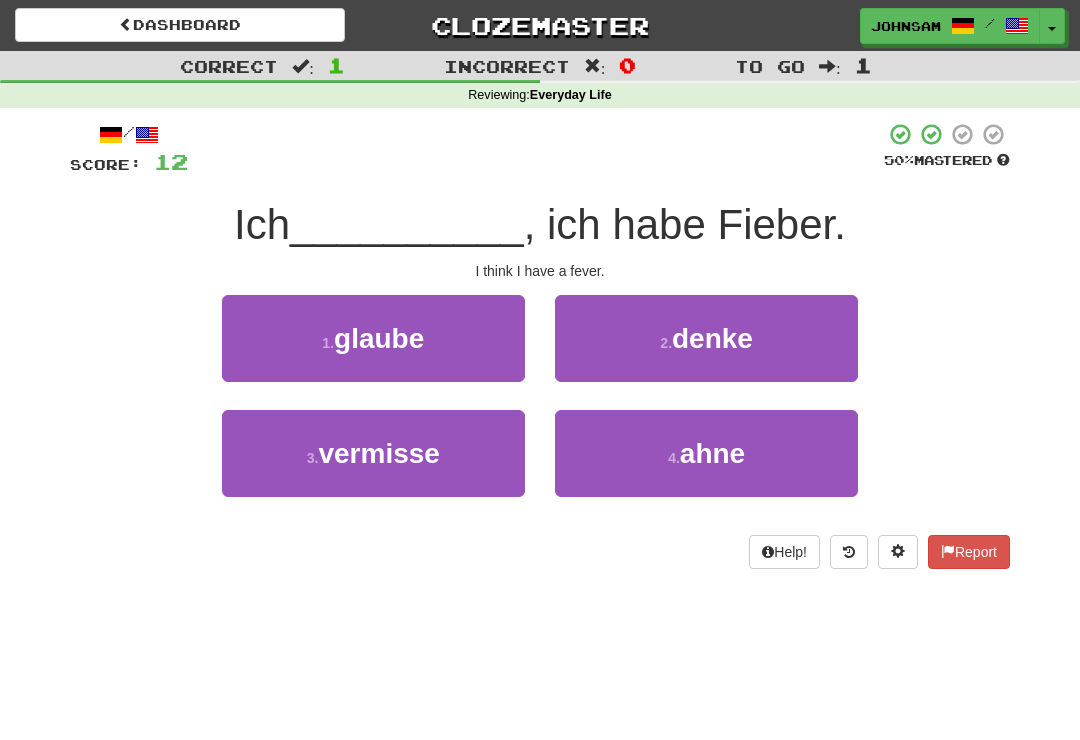 click on "2 .  denke" at bounding box center [706, 338] 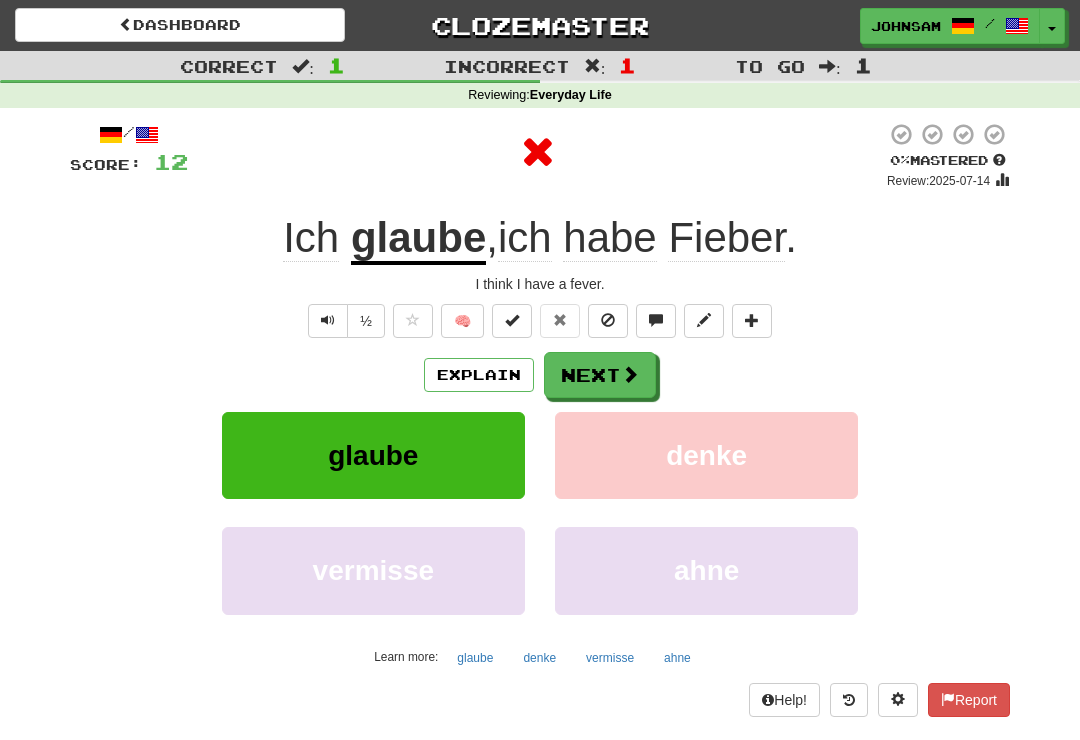 click on "½ 🧠" at bounding box center (540, 321) 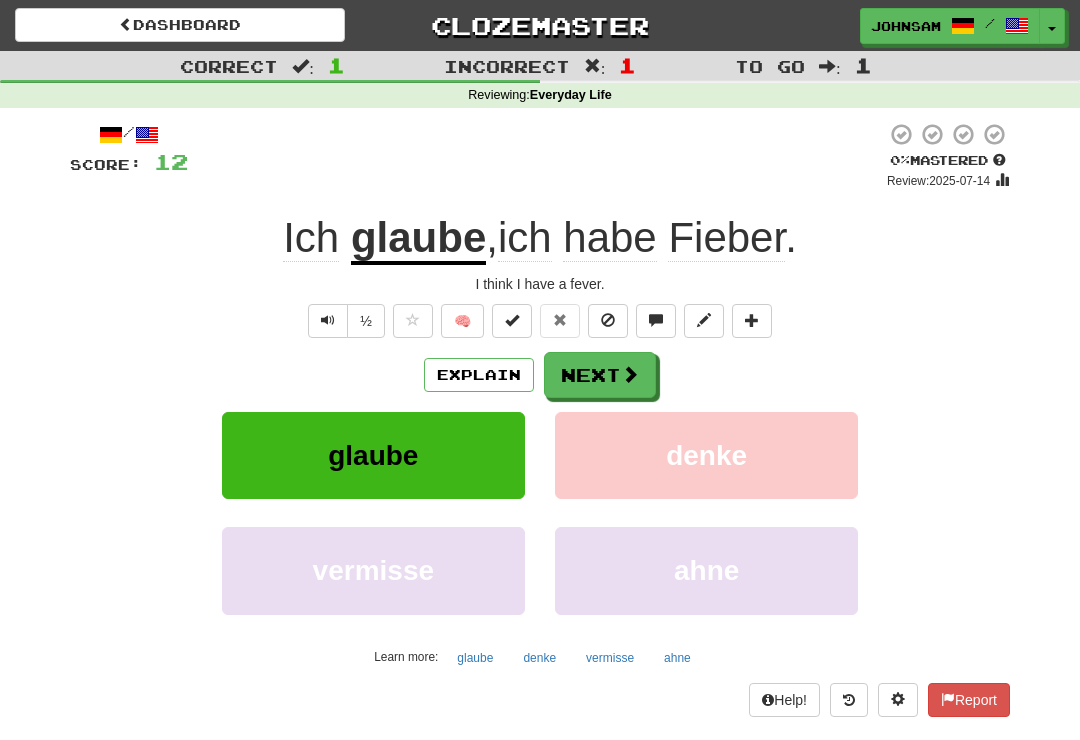 click on "Next" at bounding box center [600, 375] 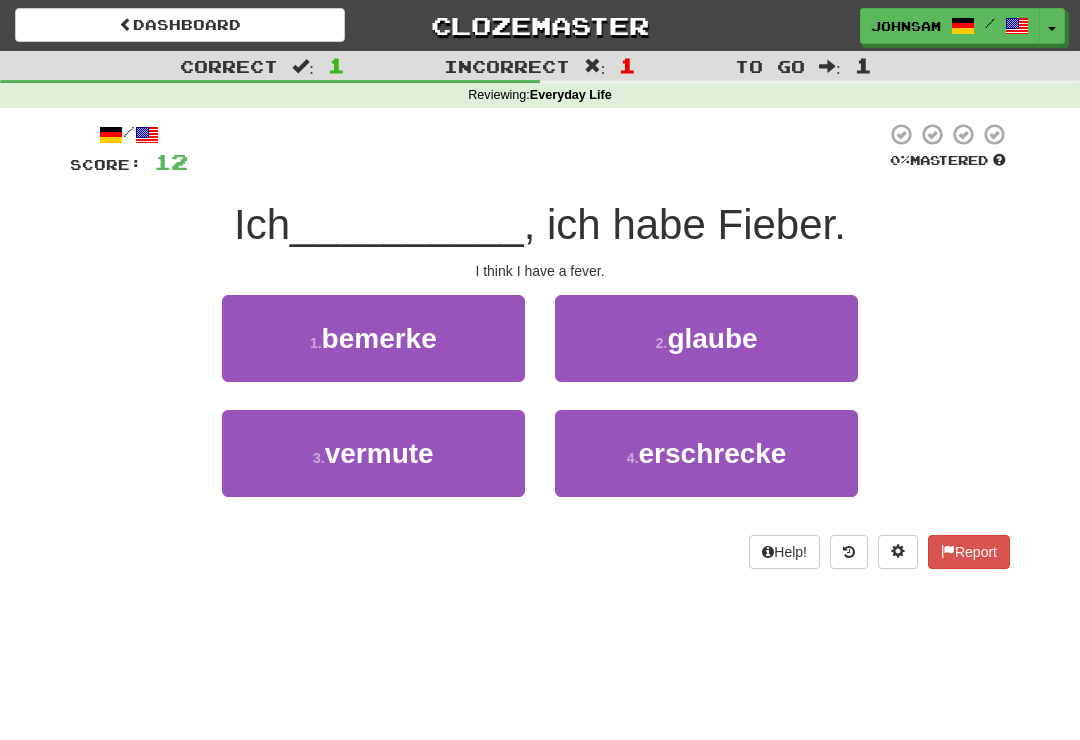 click on "2 .  glaube" at bounding box center (706, 338) 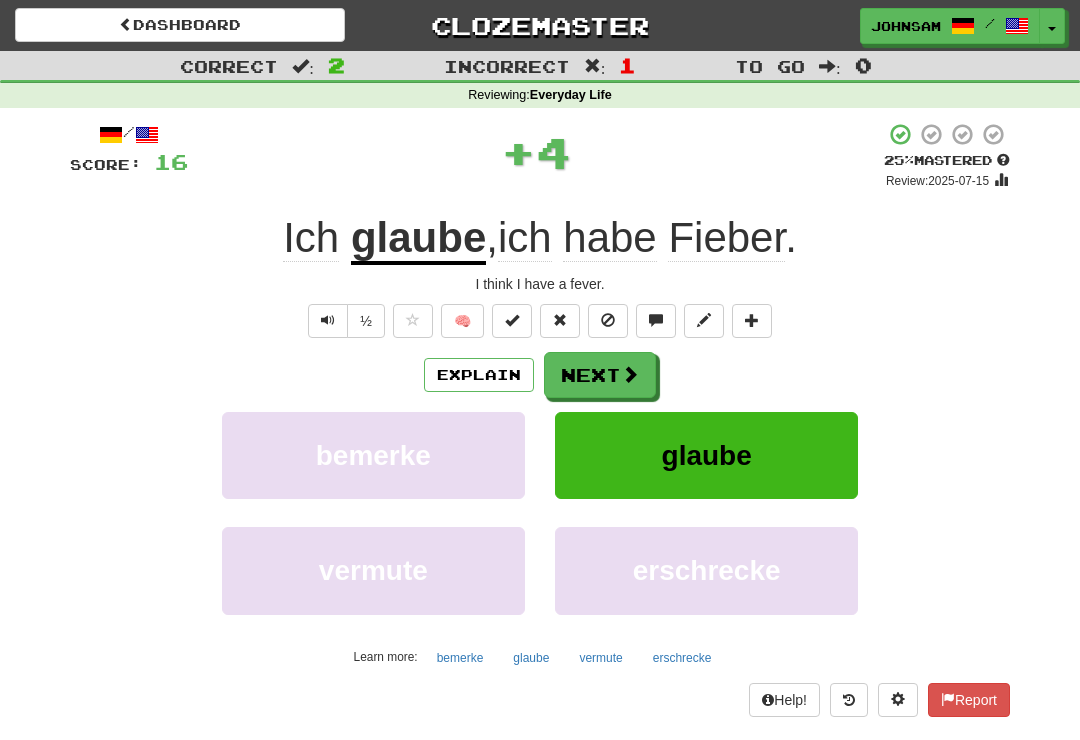 click on "Next" at bounding box center [600, 375] 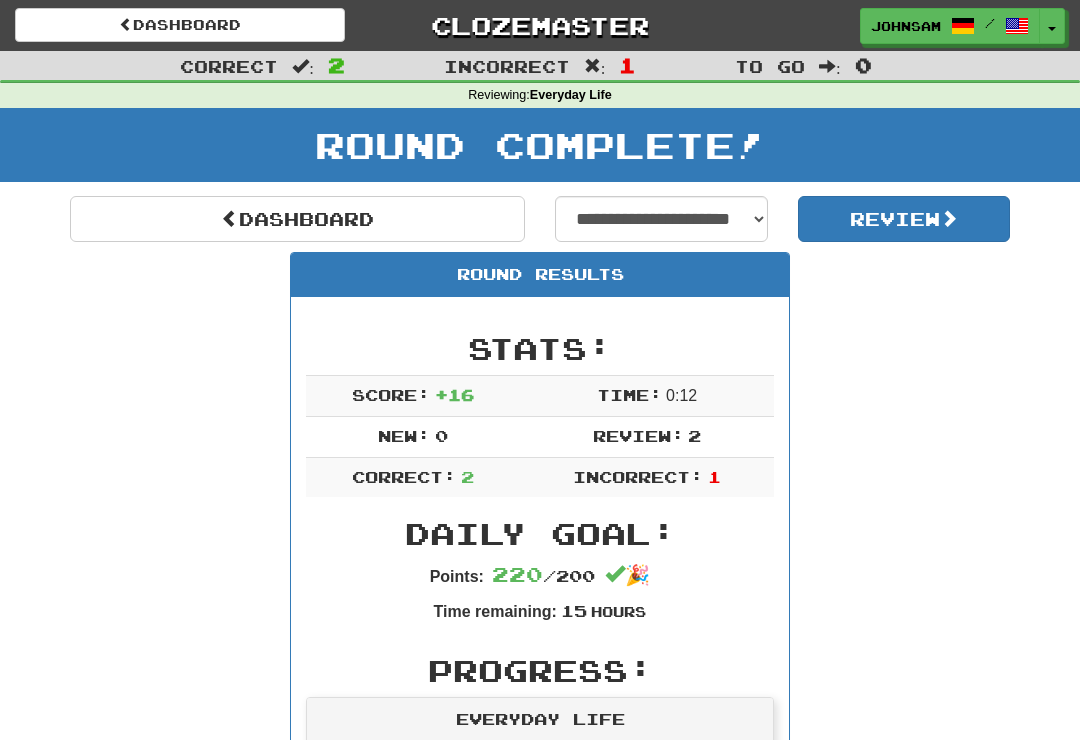 click at bounding box center (230, 218) 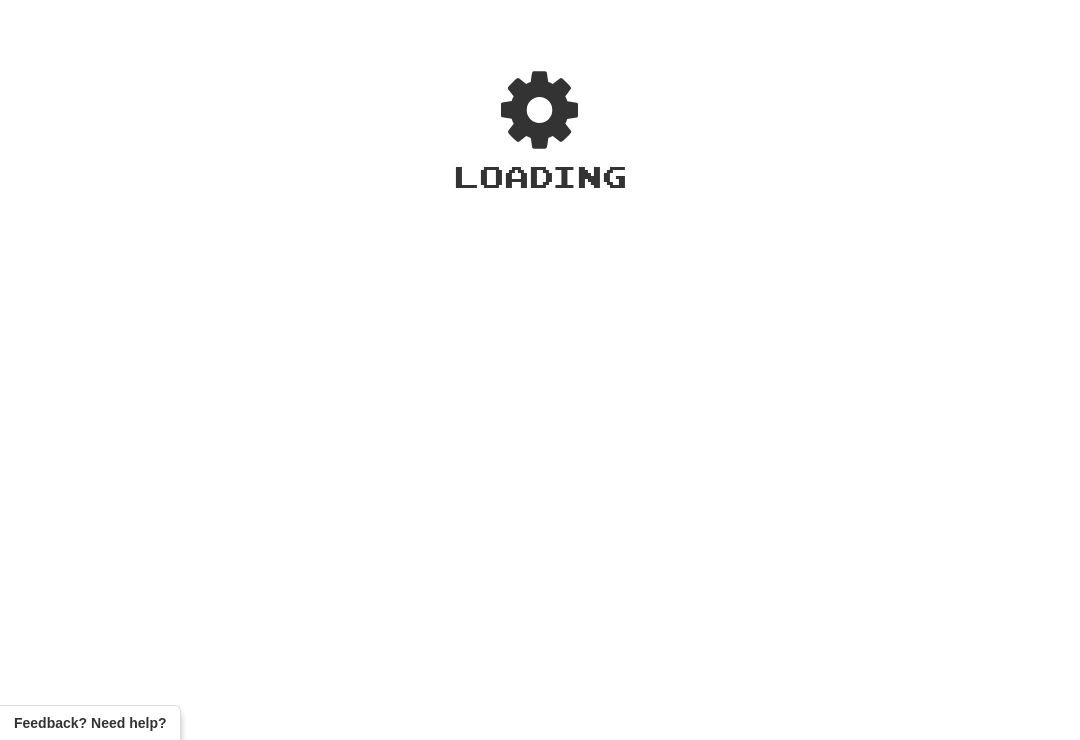 scroll, scrollTop: 0, scrollLeft: 0, axis: both 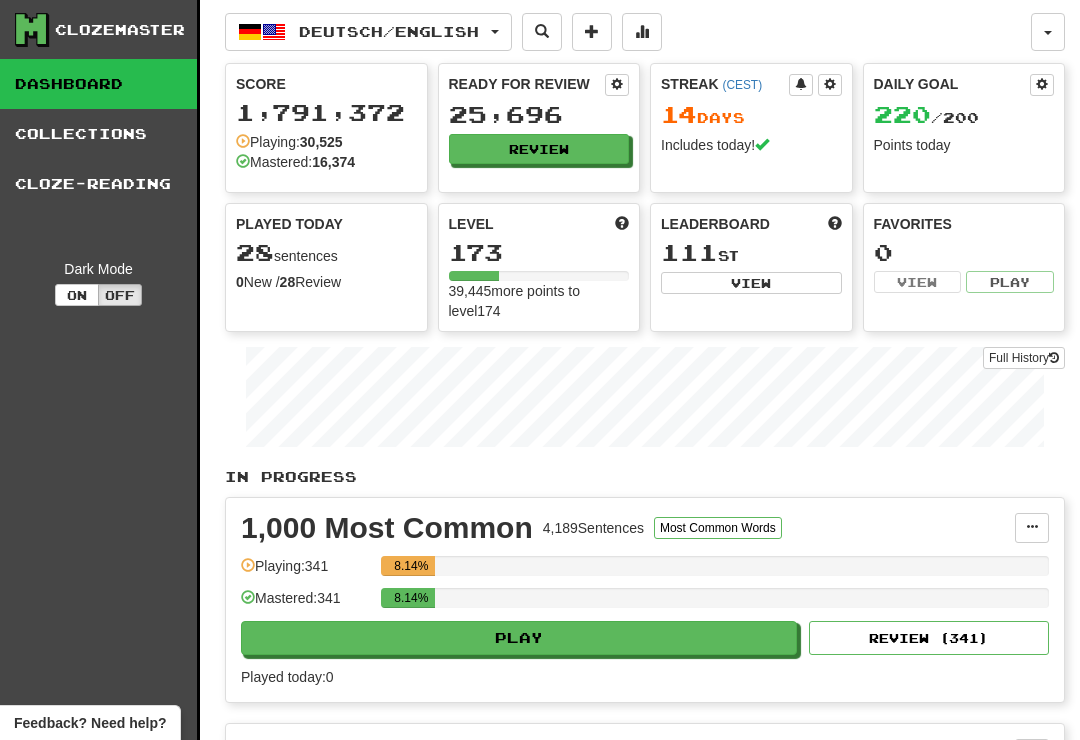 click on "Review" at bounding box center (539, 149) 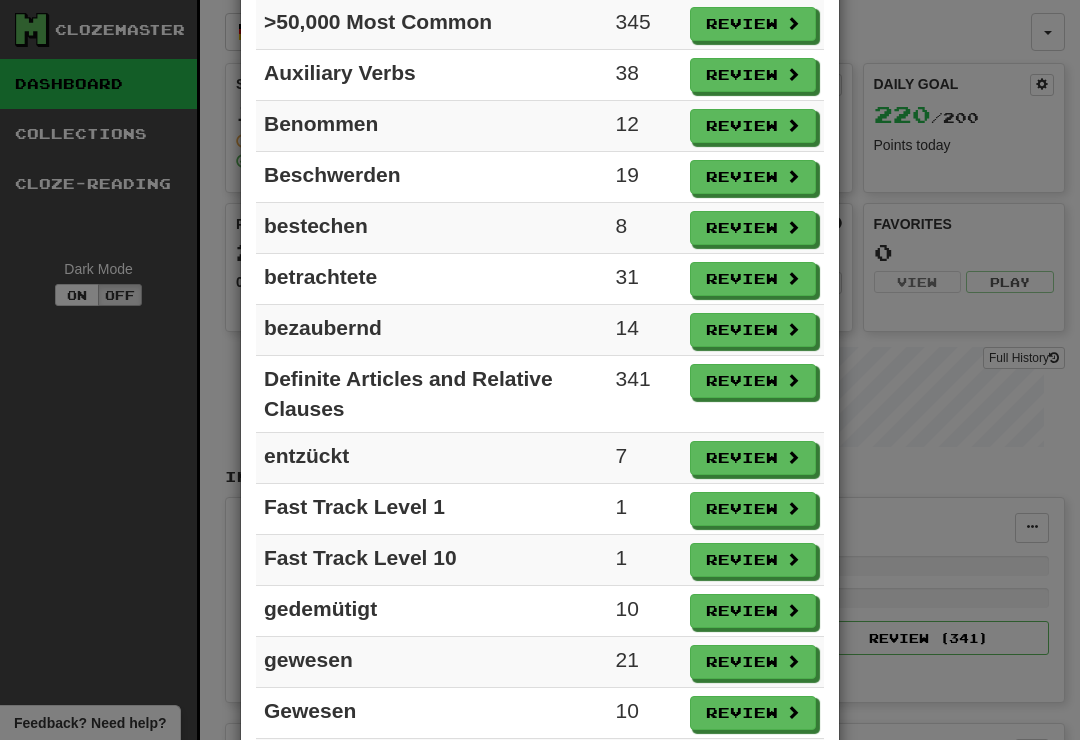 scroll, scrollTop: 746, scrollLeft: 0, axis: vertical 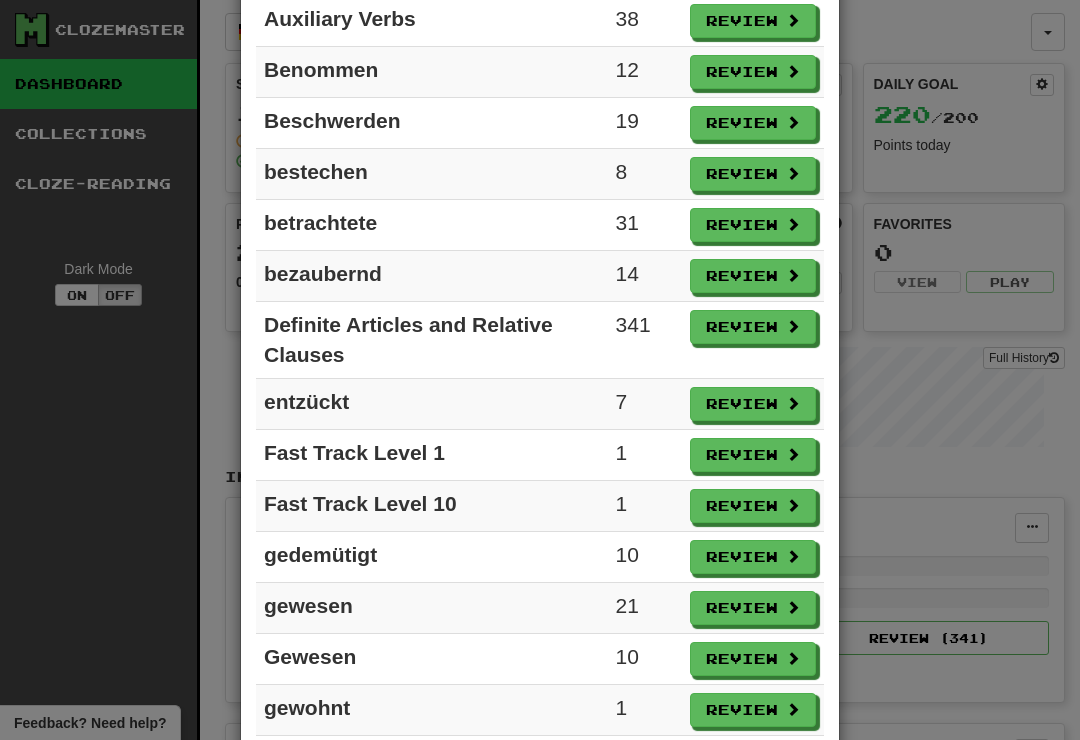 click on "Review" at bounding box center (753, 506) 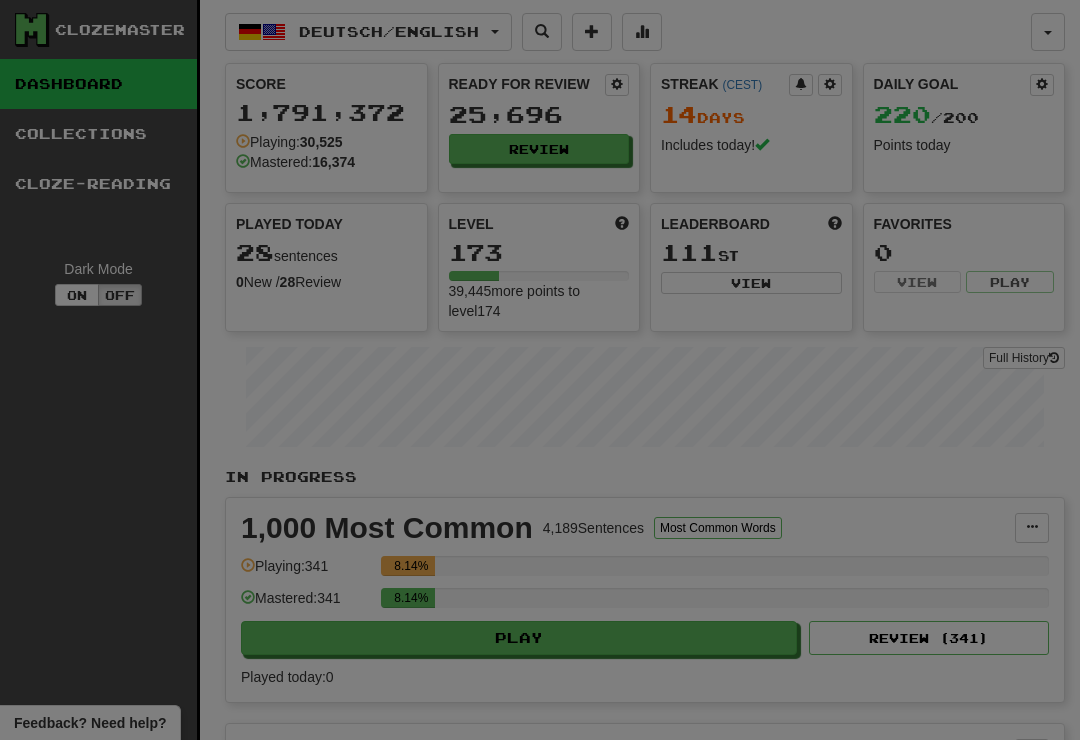 select on "**" 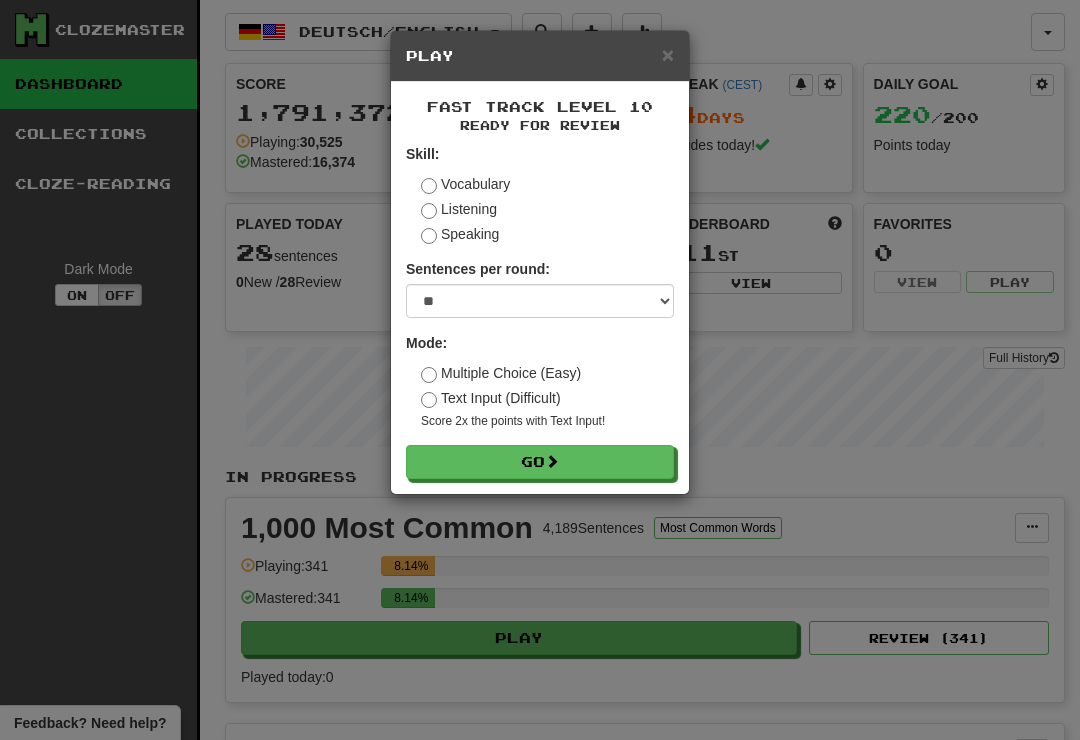 click on "Go" at bounding box center [540, 462] 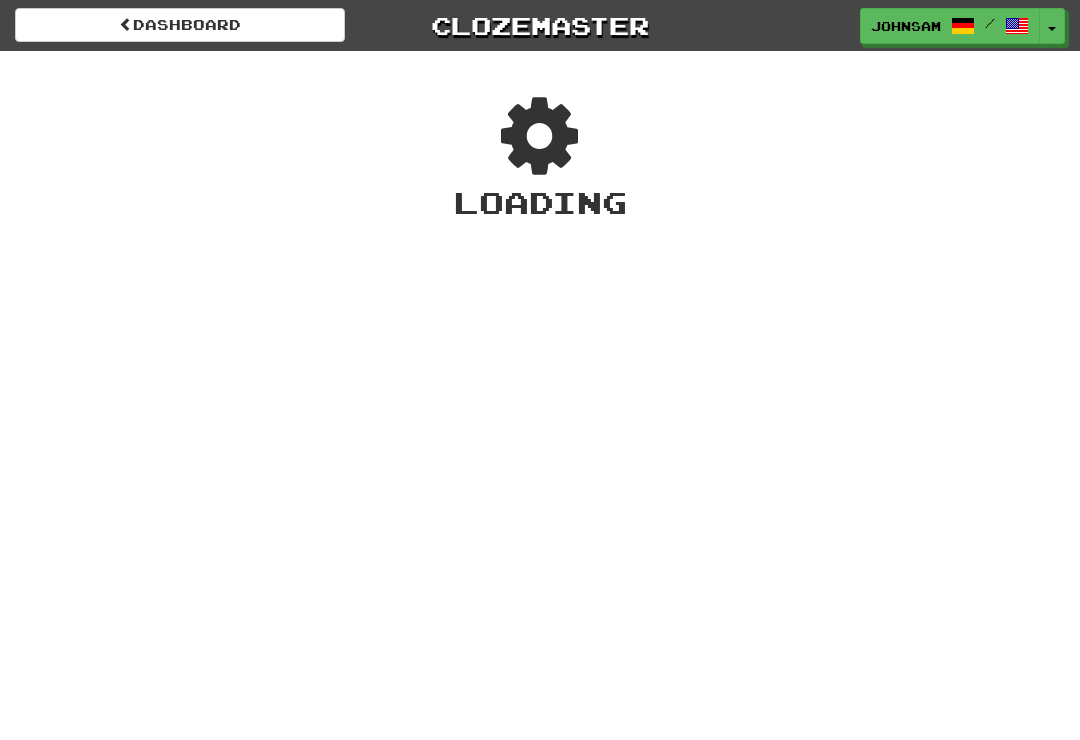 scroll, scrollTop: 0, scrollLeft: 0, axis: both 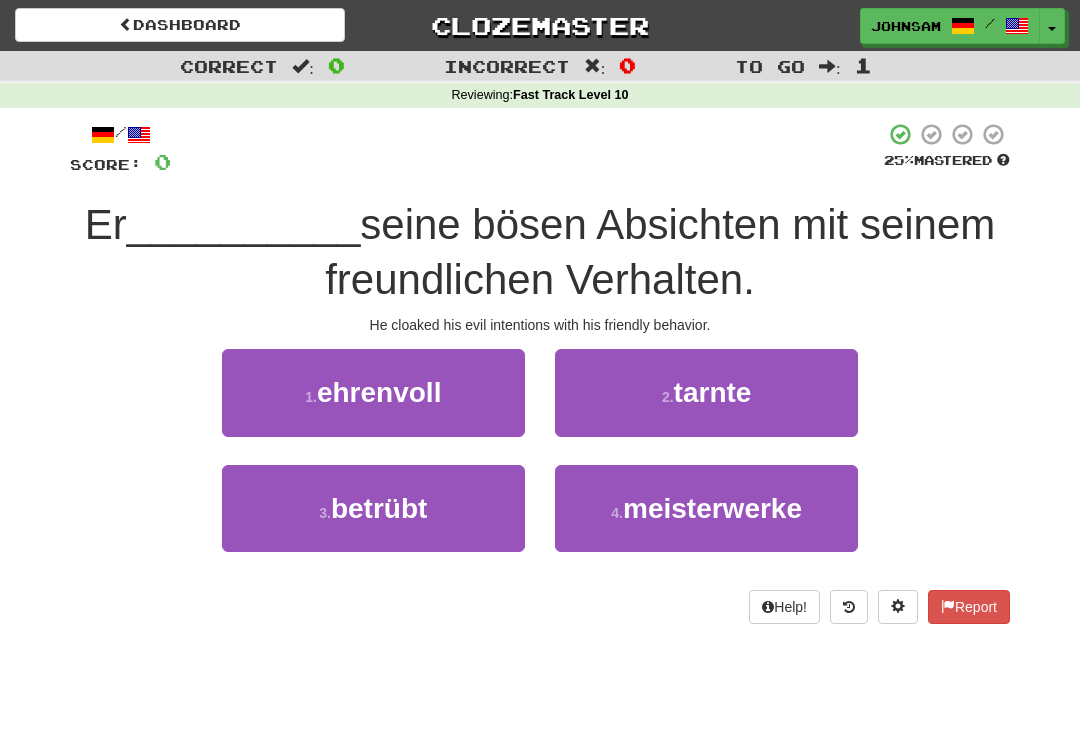 click on "3 .  betrübt" at bounding box center [373, 508] 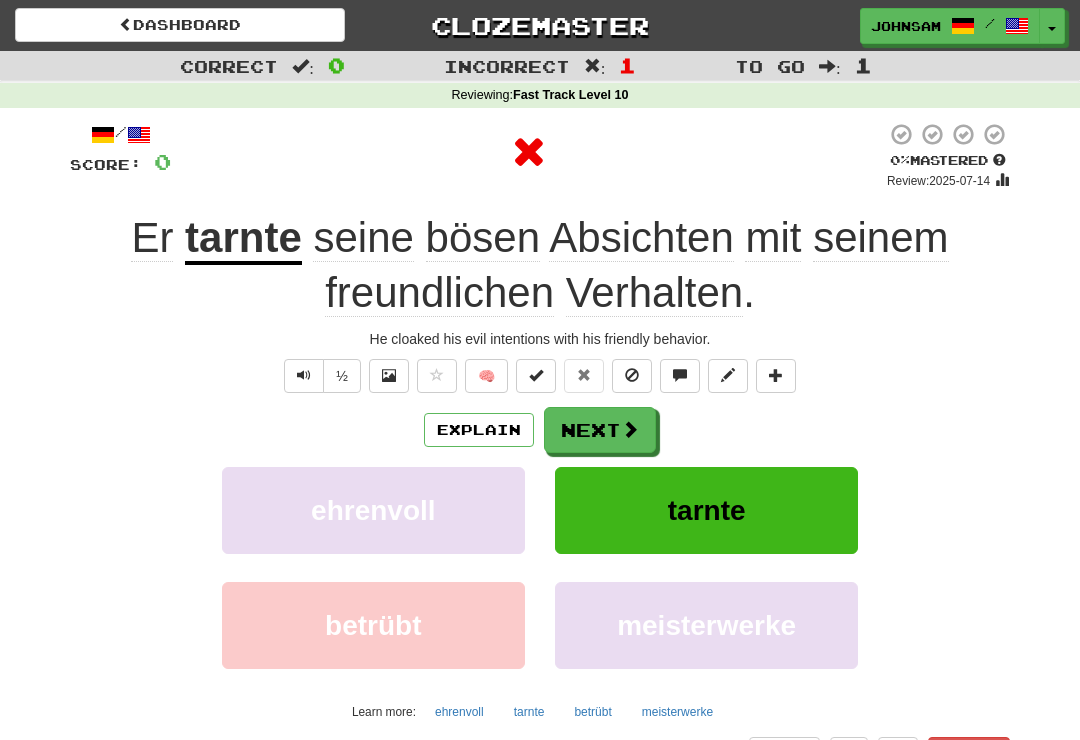 click at bounding box center [304, 375] 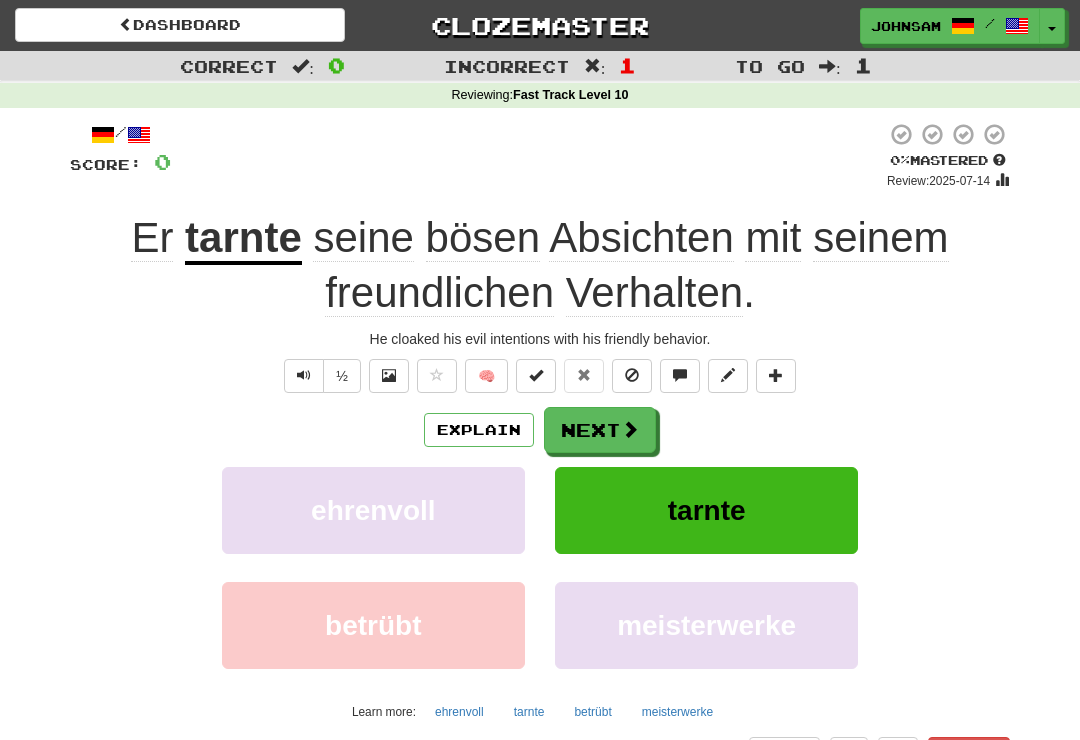 click on "Next" at bounding box center [600, 430] 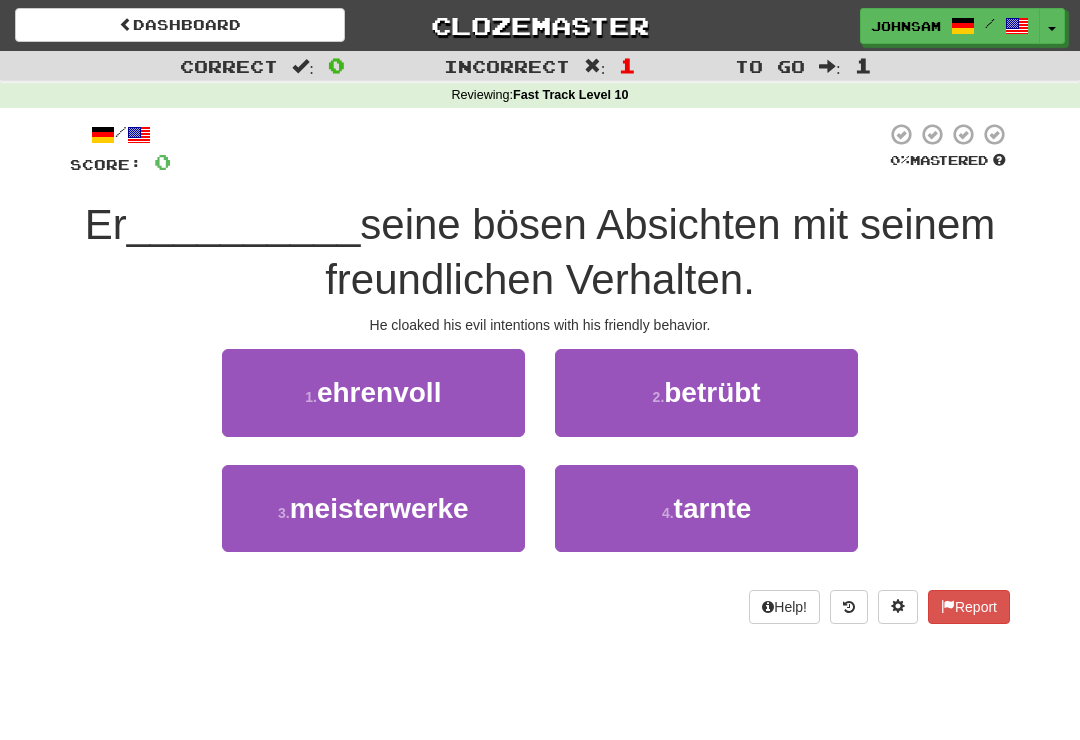 click on "4 .  tarnte" at bounding box center [706, 508] 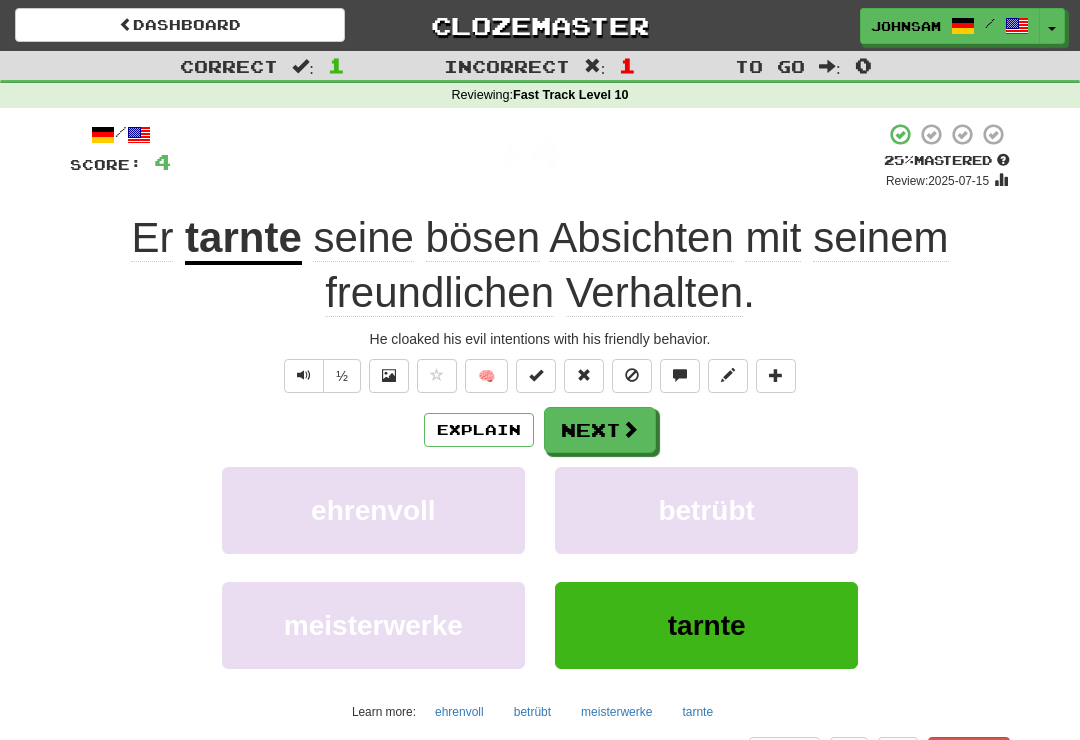 click at bounding box center (304, 376) 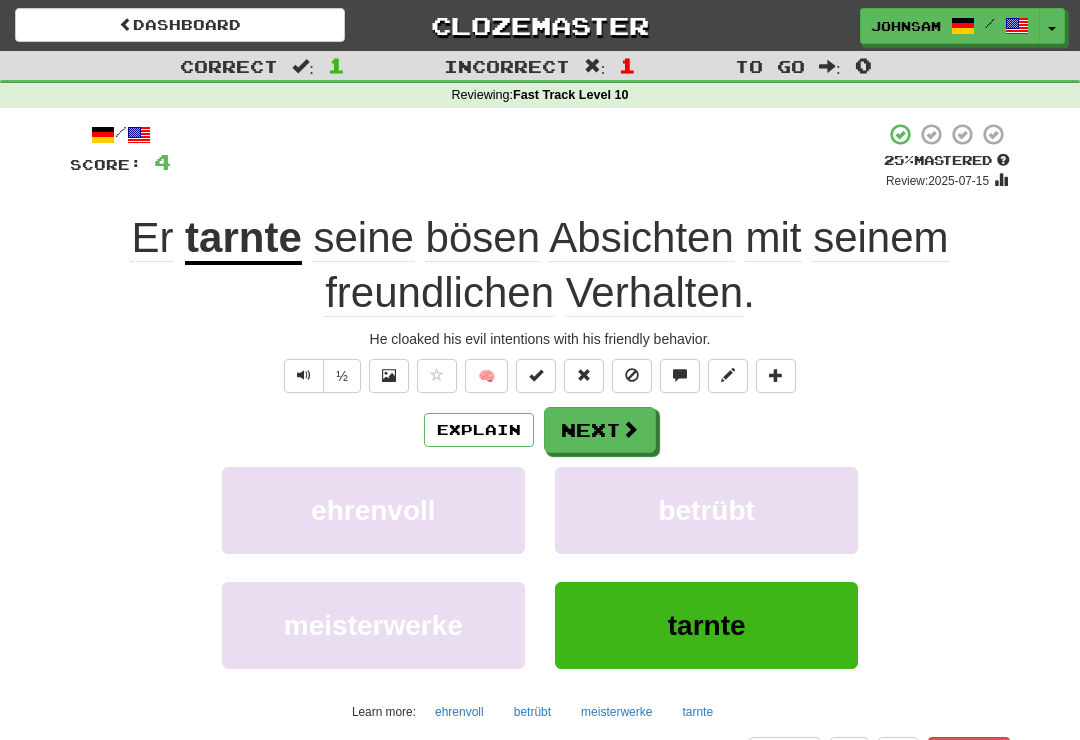 click on "Next" at bounding box center [600, 430] 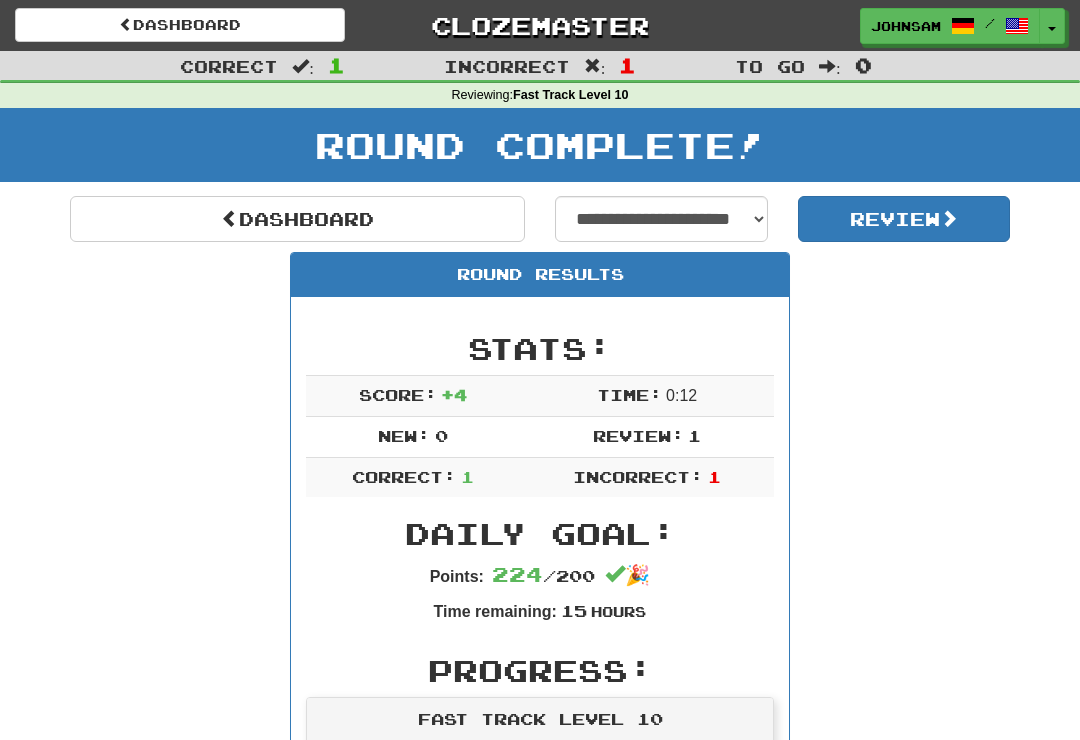 click on "Review" at bounding box center [904, 219] 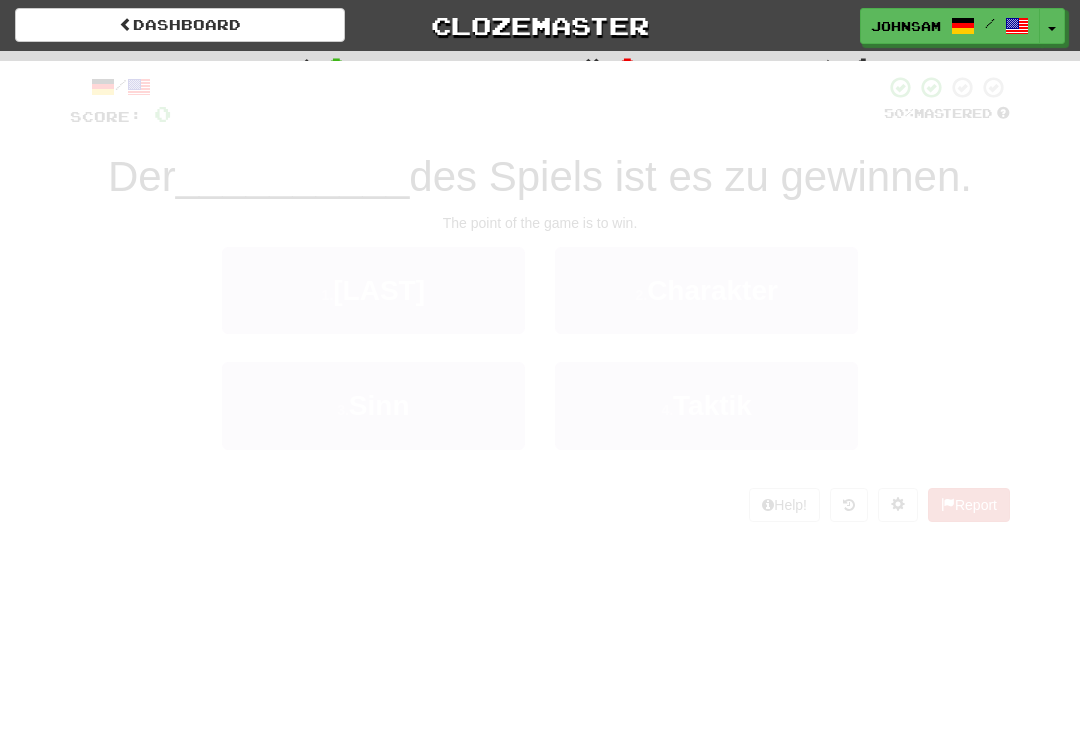 scroll, scrollTop: 0, scrollLeft: 0, axis: both 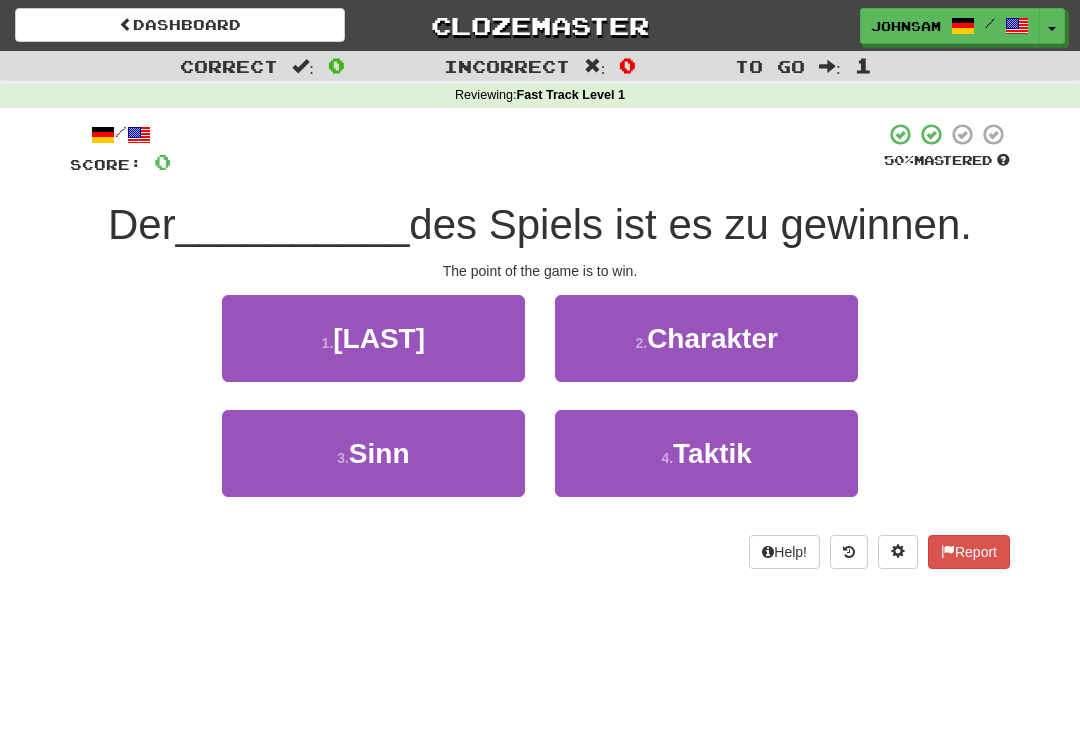 click on "[NUMBER] . [LAST]" at bounding box center [373, 453] 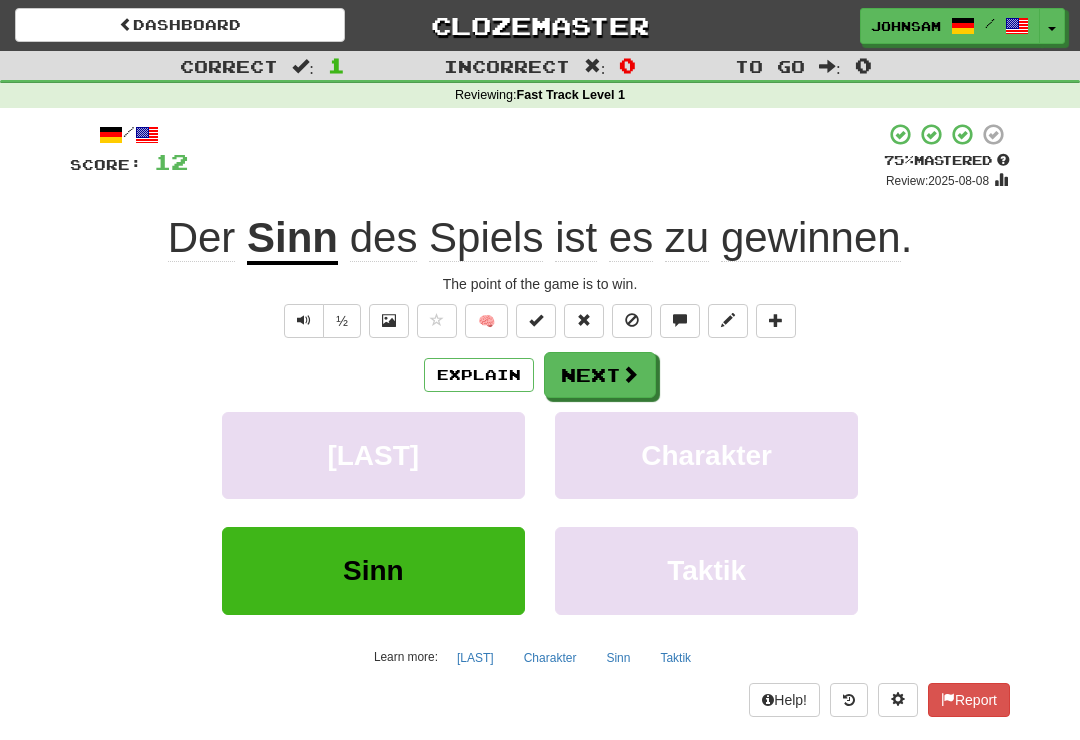 click on "Next" at bounding box center (600, 375) 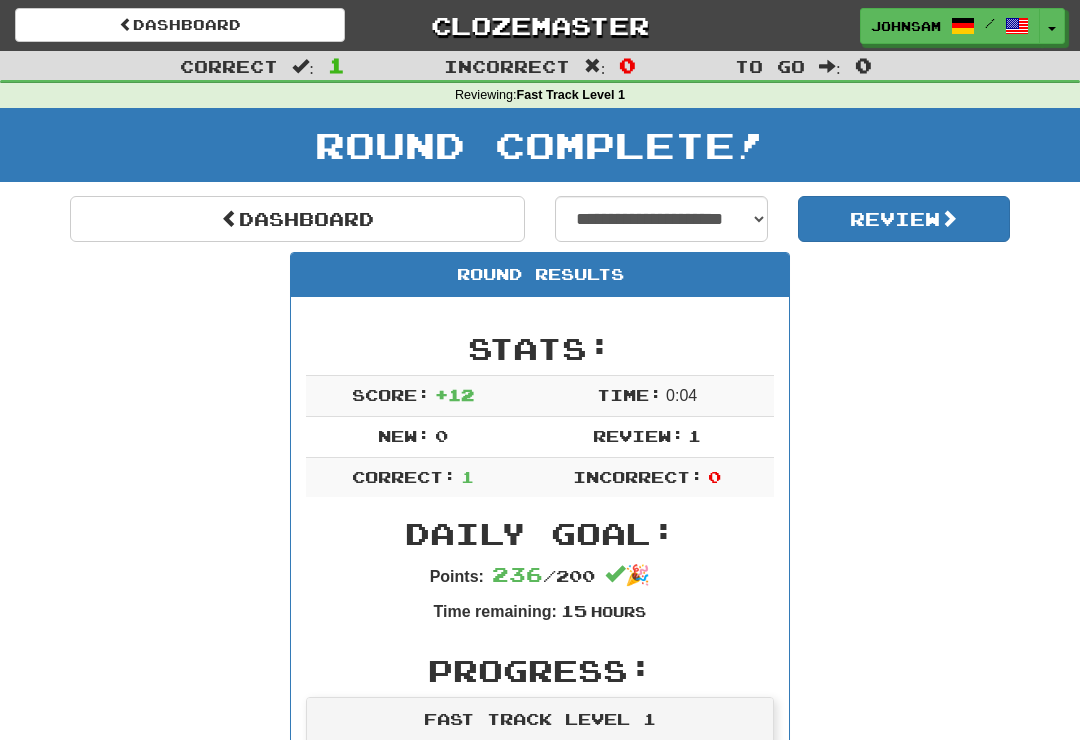 click on "Dashboard" at bounding box center [297, 219] 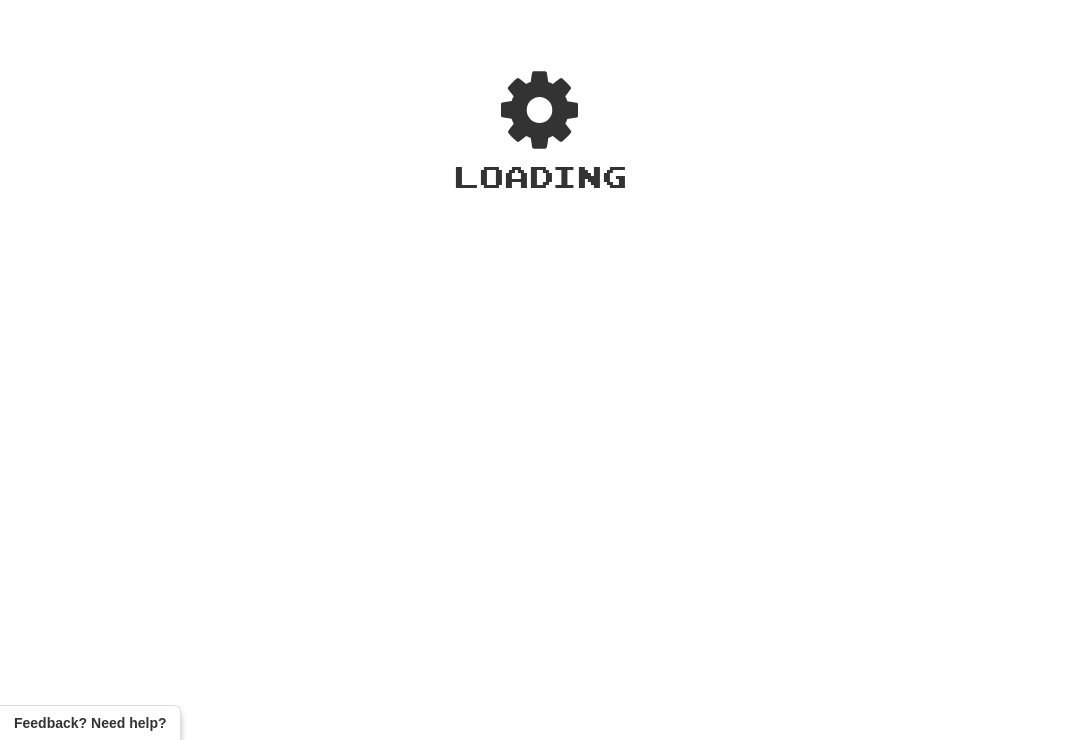 scroll, scrollTop: 0, scrollLeft: 0, axis: both 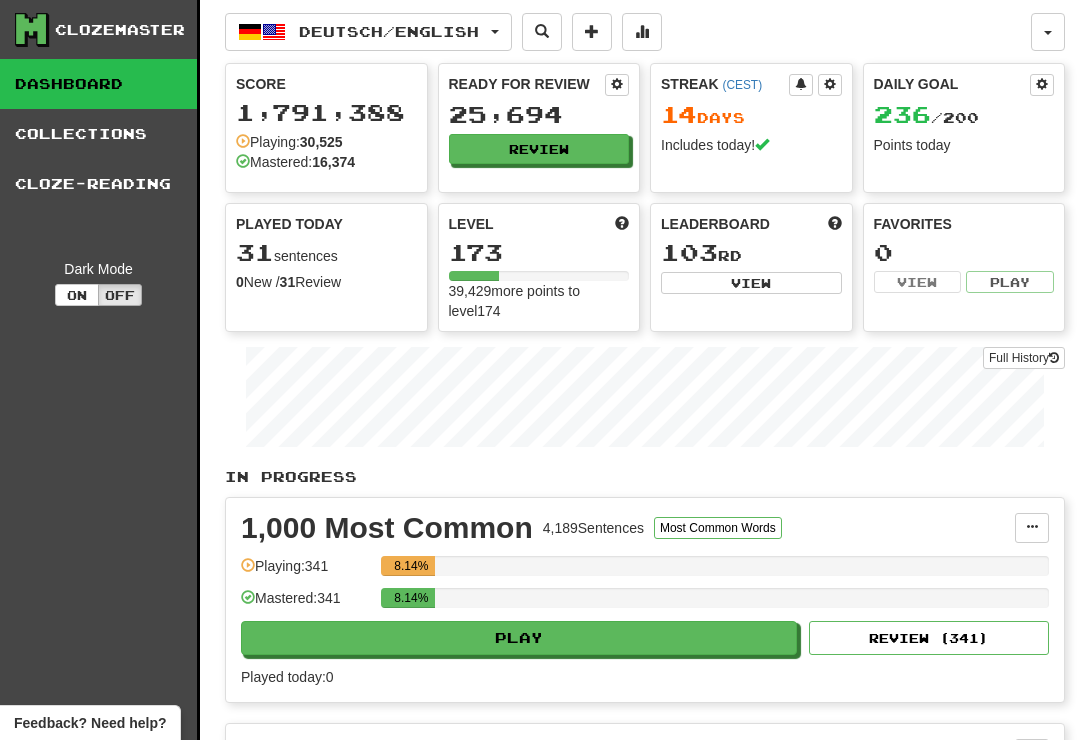 click on "Review" at bounding box center [539, 149] 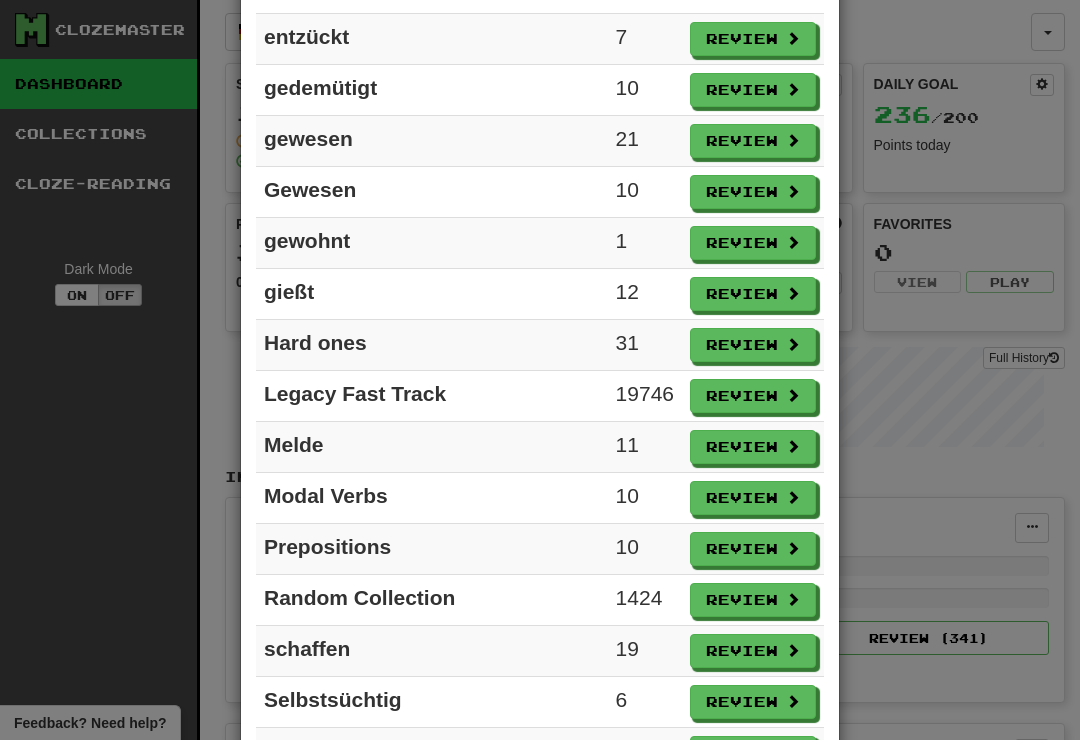 scroll, scrollTop: 1115, scrollLeft: 0, axis: vertical 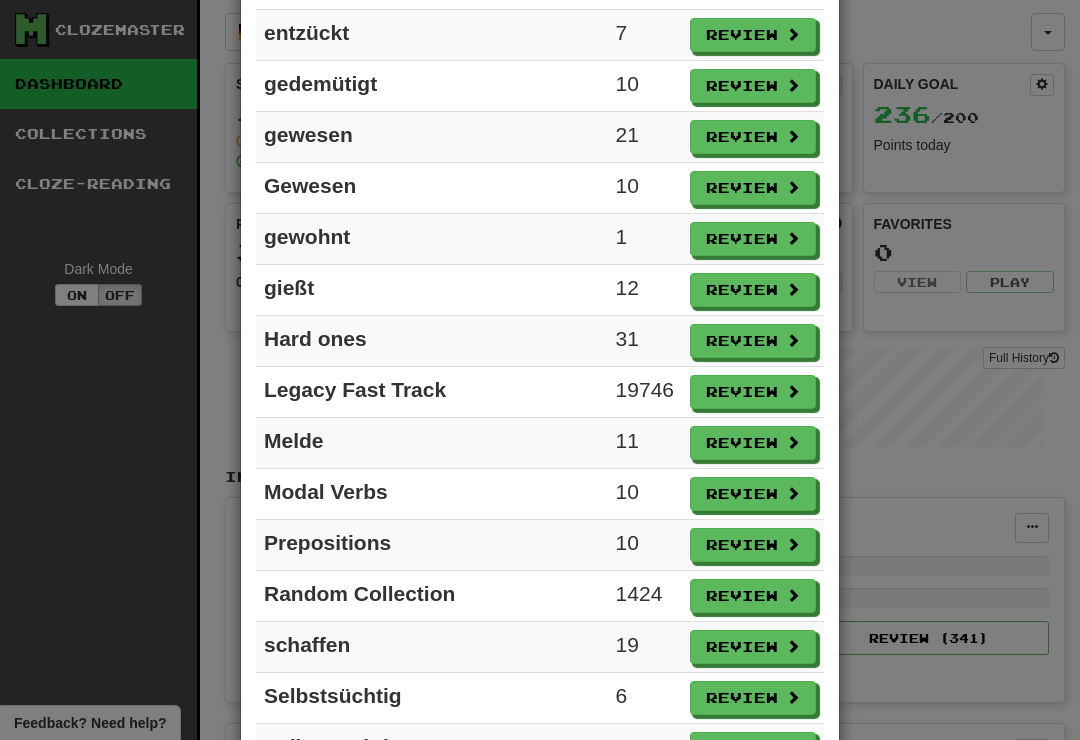 click on "Review" at bounding box center (753, 392) 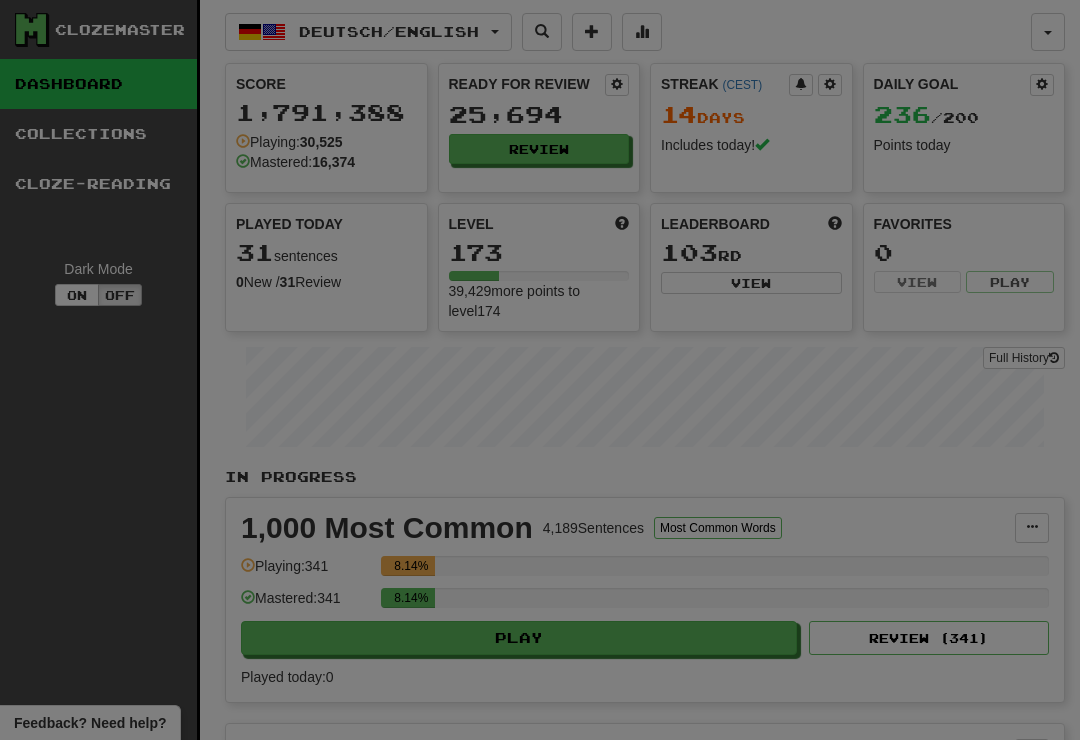 select on "**" 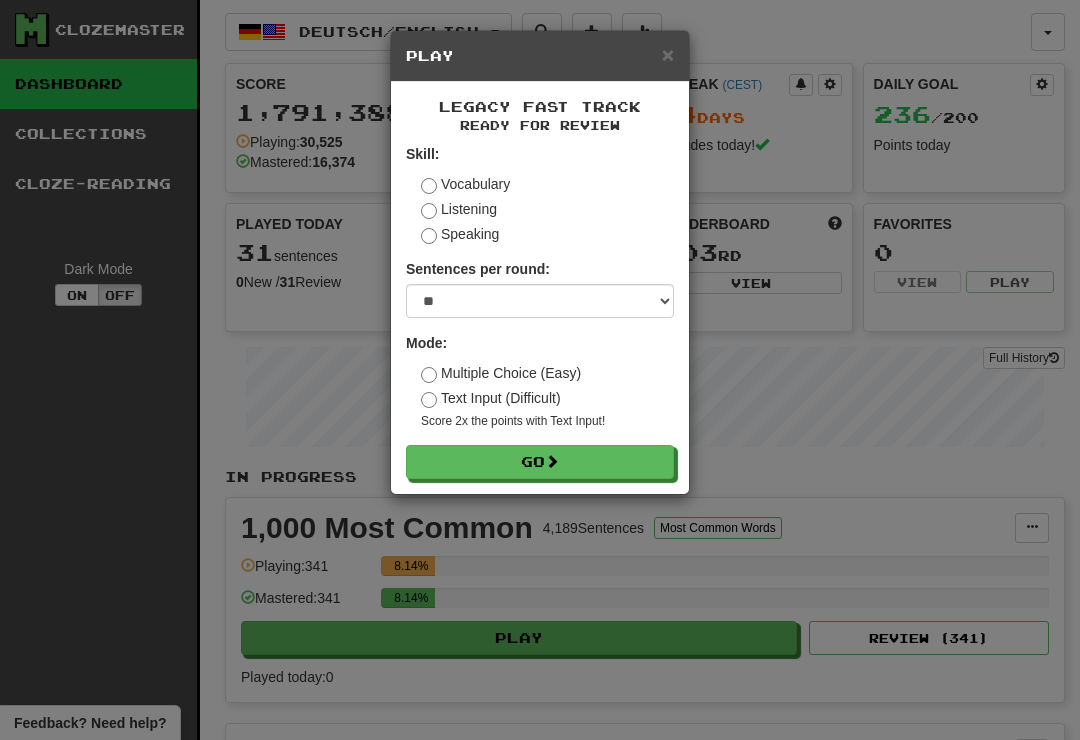 click on "Go" at bounding box center [540, 462] 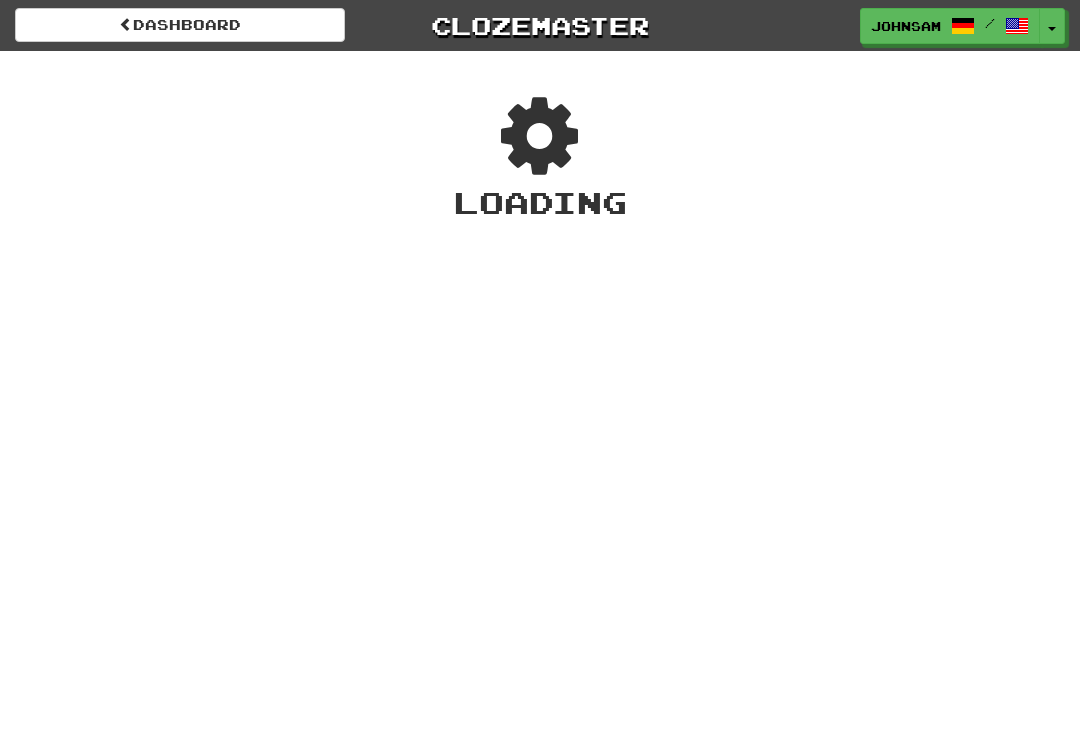 scroll, scrollTop: 0, scrollLeft: 0, axis: both 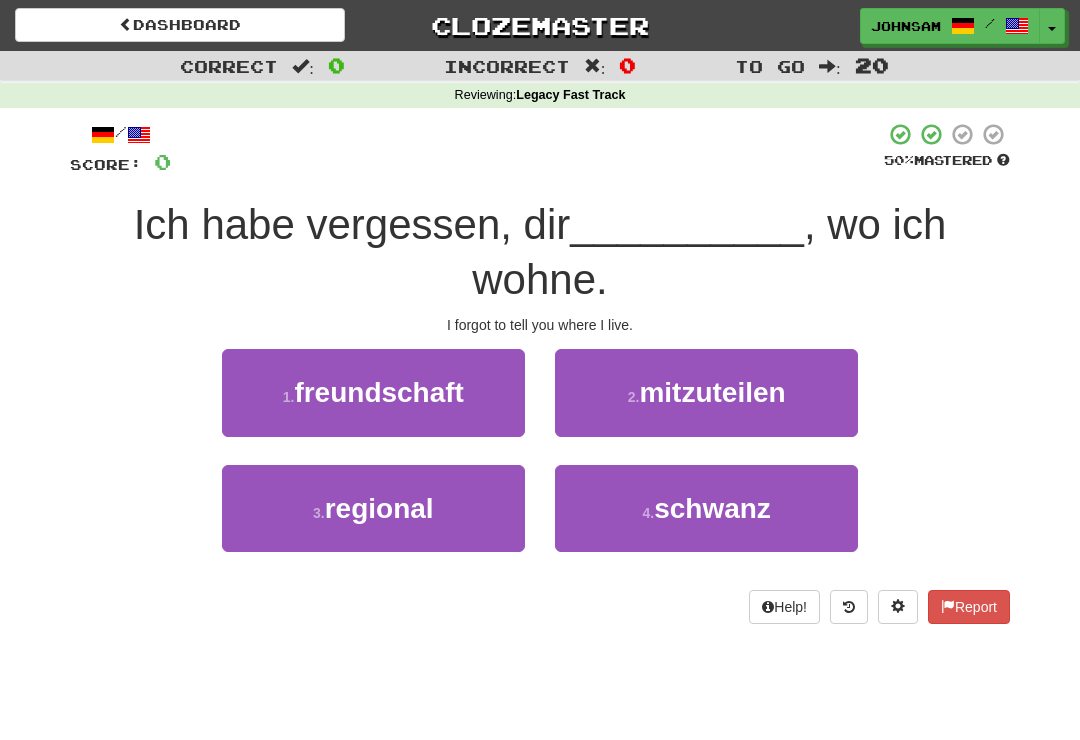 click on "mitzuteilen" at bounding box center (712, 392) 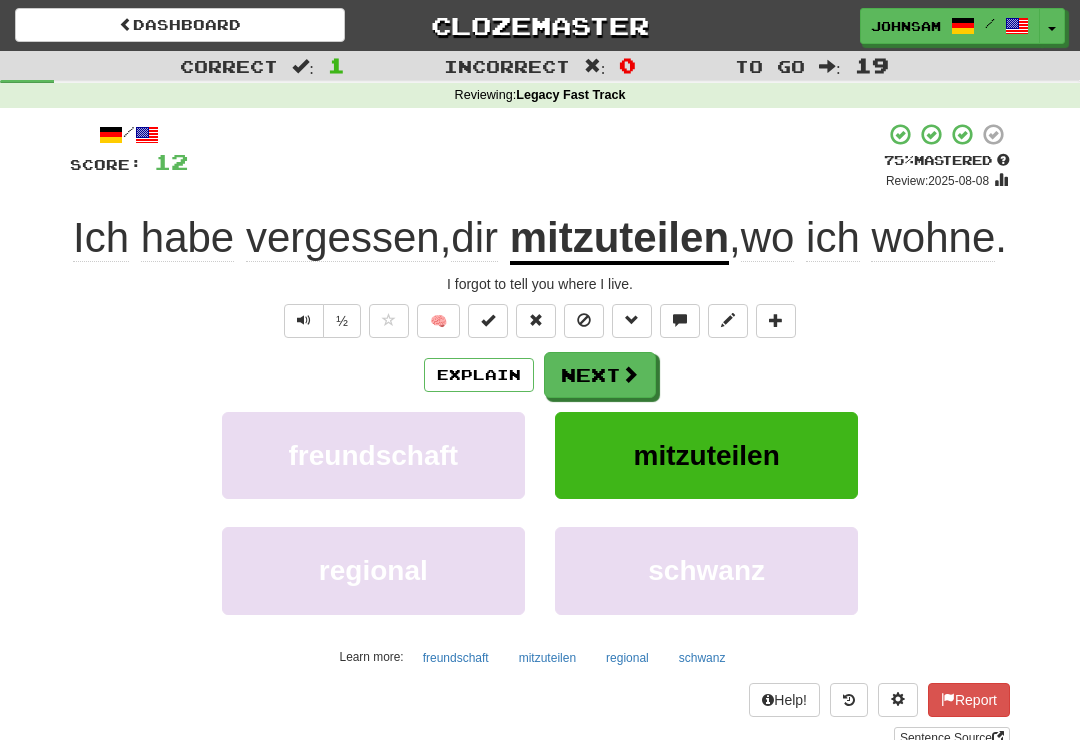 click on "Next" at bounding box center [600, 375] 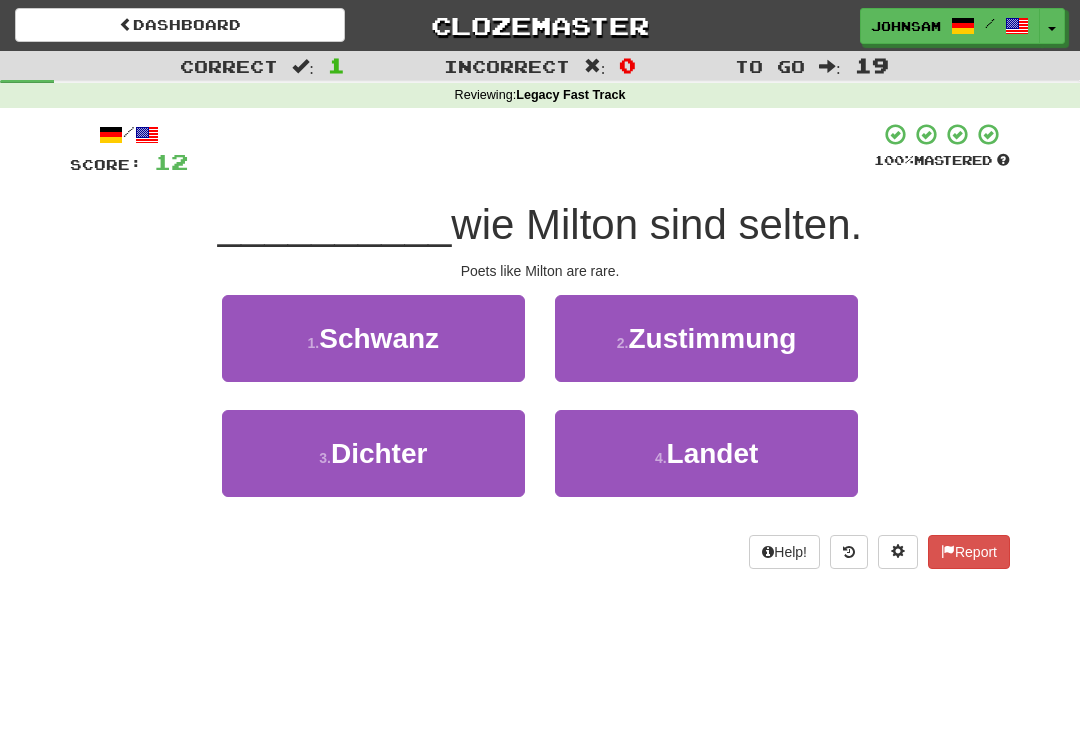 click on "3 .  Dichter" at bounding box center (373, 453) 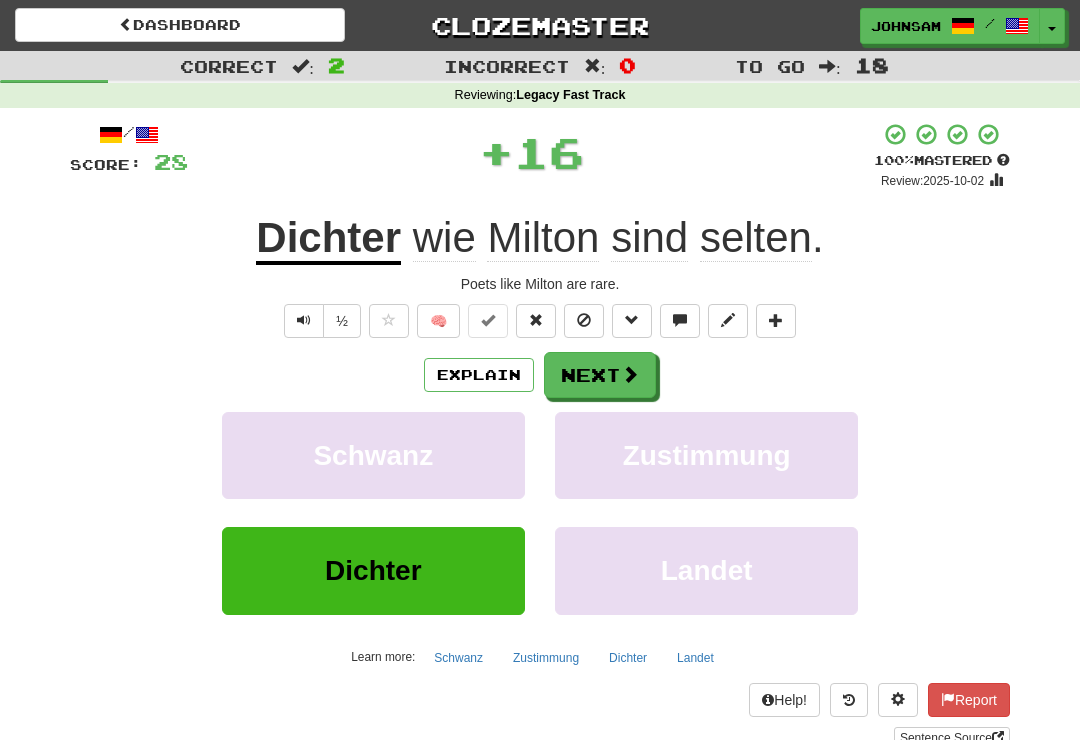 click on "Next" at bounding box center (600, 375) 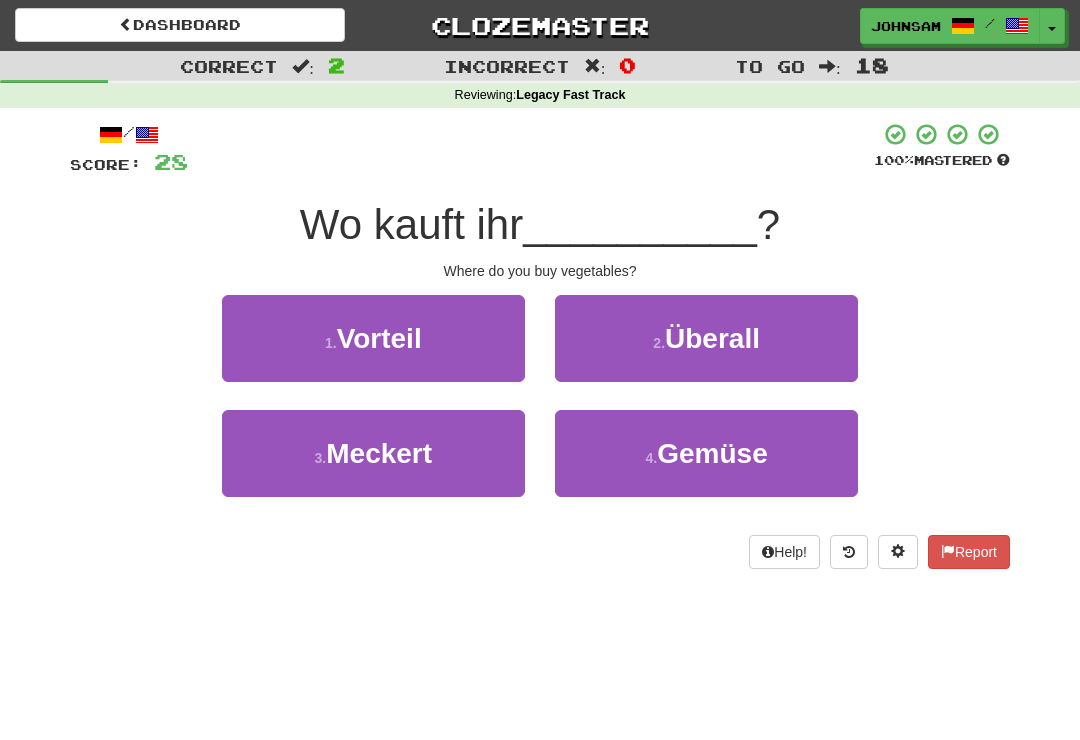 click on "[NUMBER] . Gemüse" at bounding box center [706, 453] 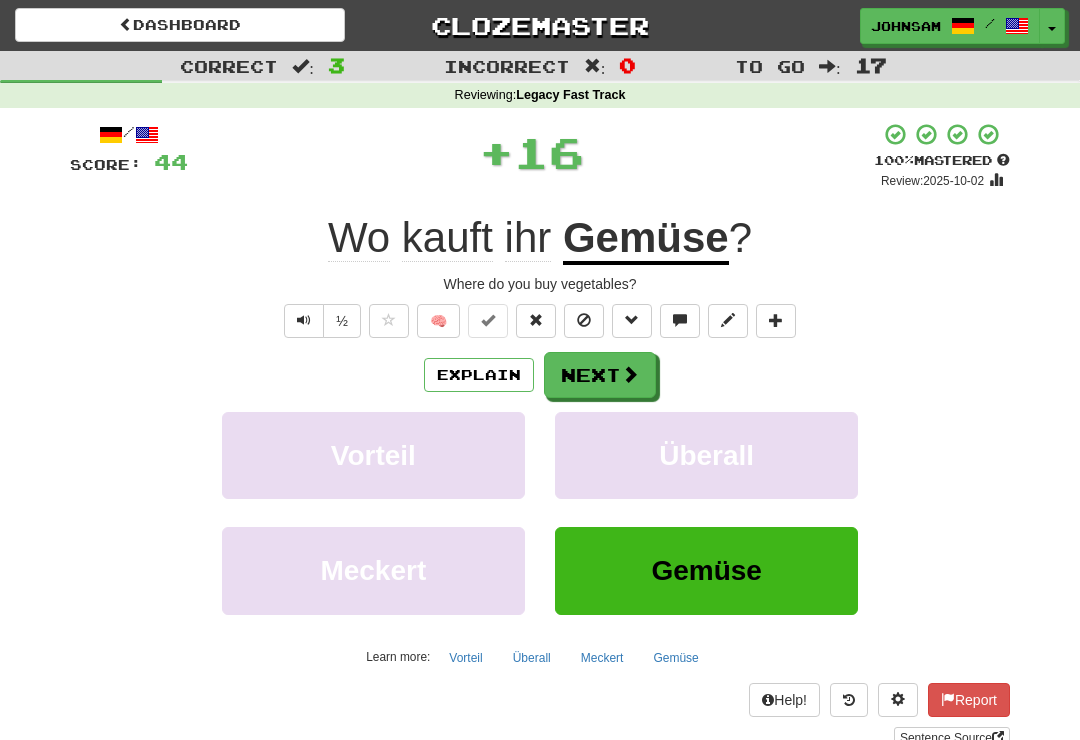 click on "Next" at bounding box center [600, 375] 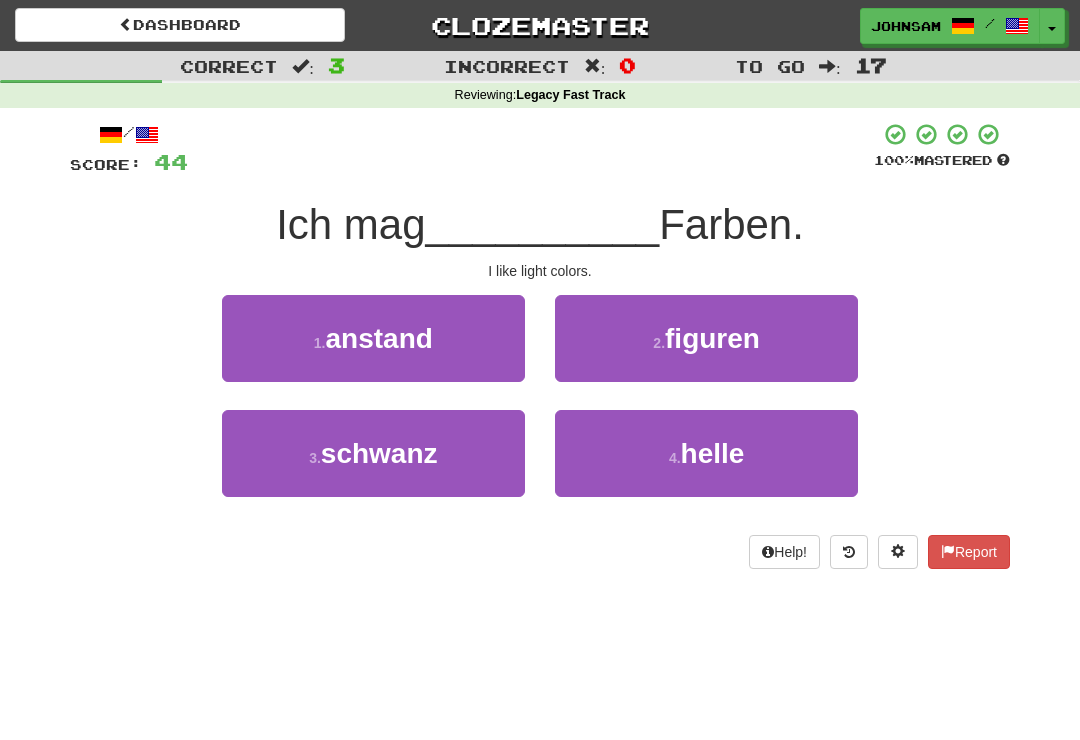 click on "[NUMBER] . helle" at bounding box center (706, 453) 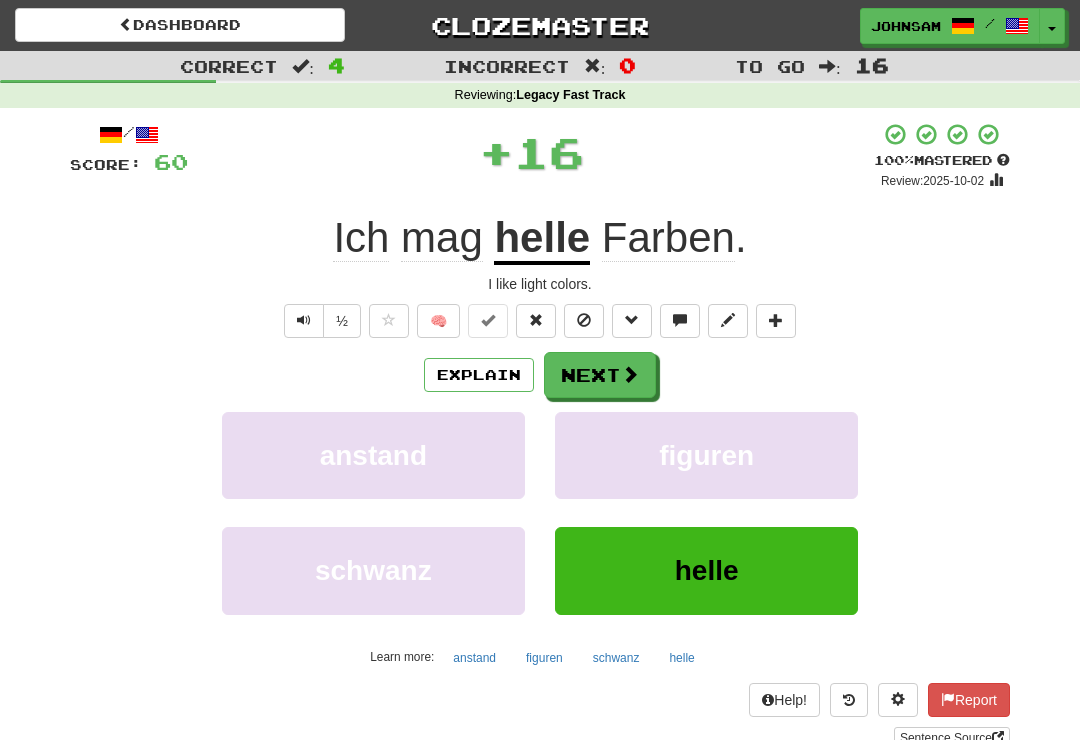 click on "Next" at bounding box center [600, 375] 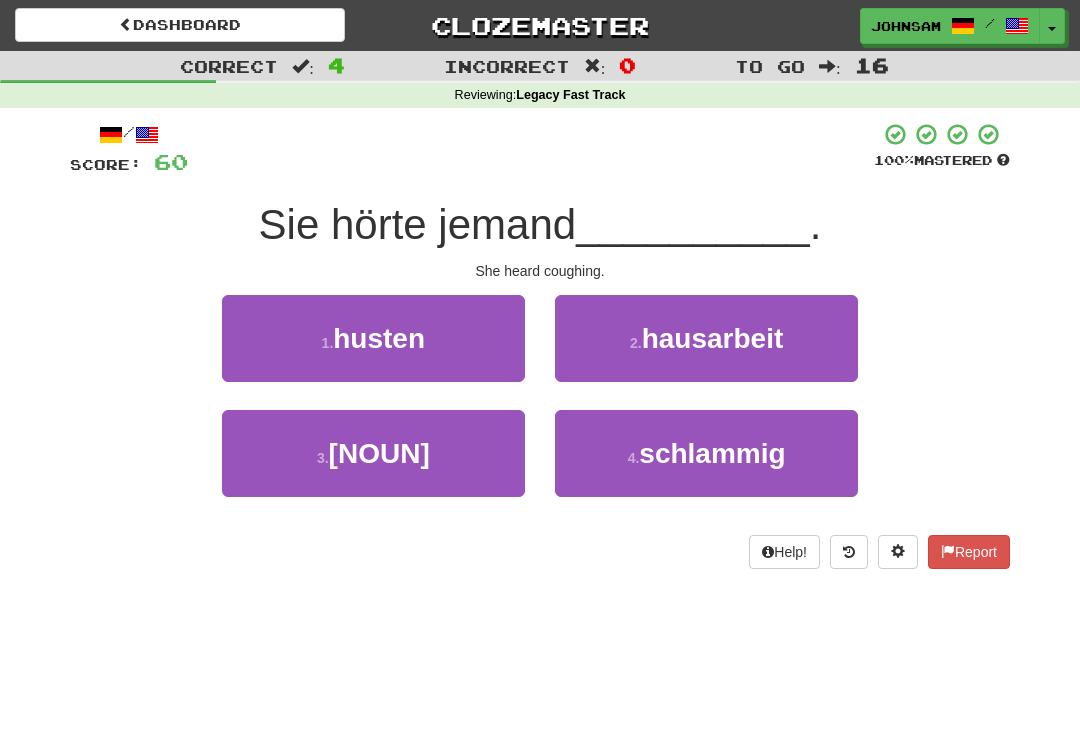 click on "[NUMBER] . husten" at bounding box center [373, 338] 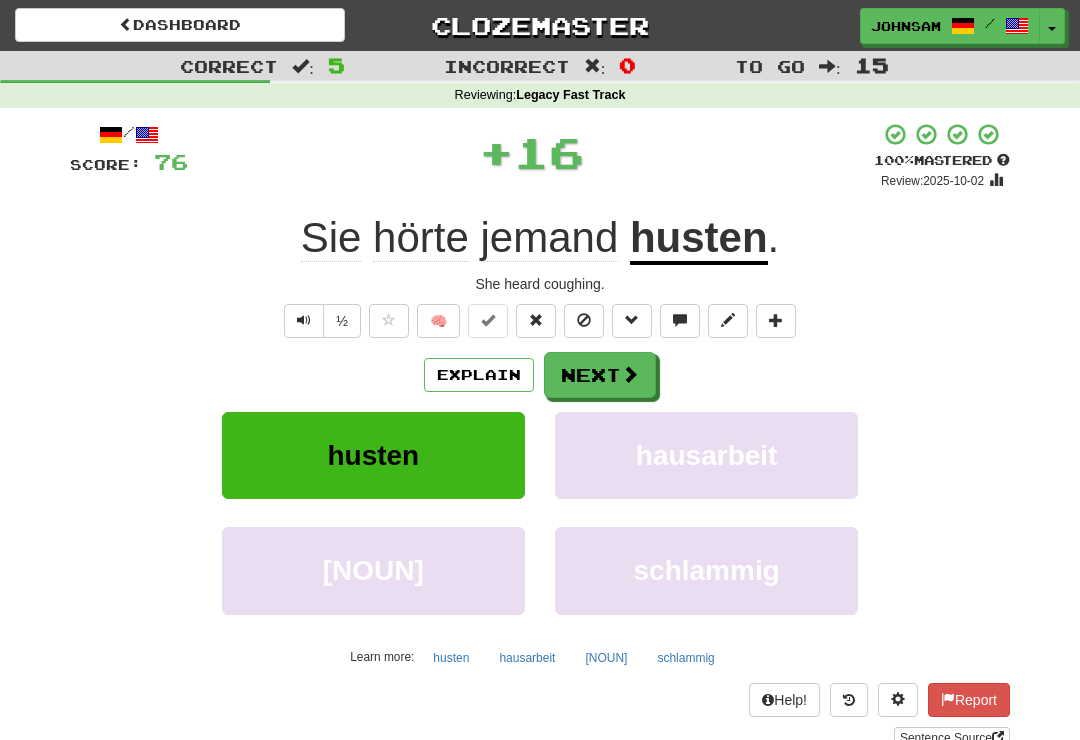 click at bounding box center (630, 374) 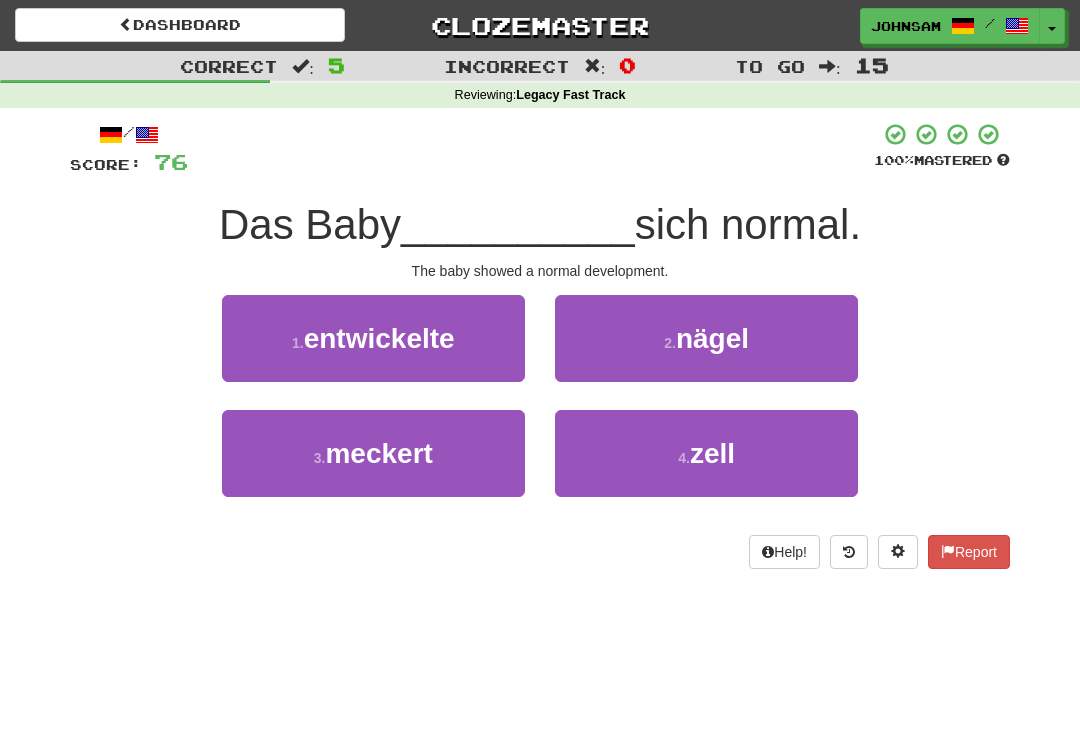 click on "[NUMBER] . entwickelte" at bounding box center [373, 338] 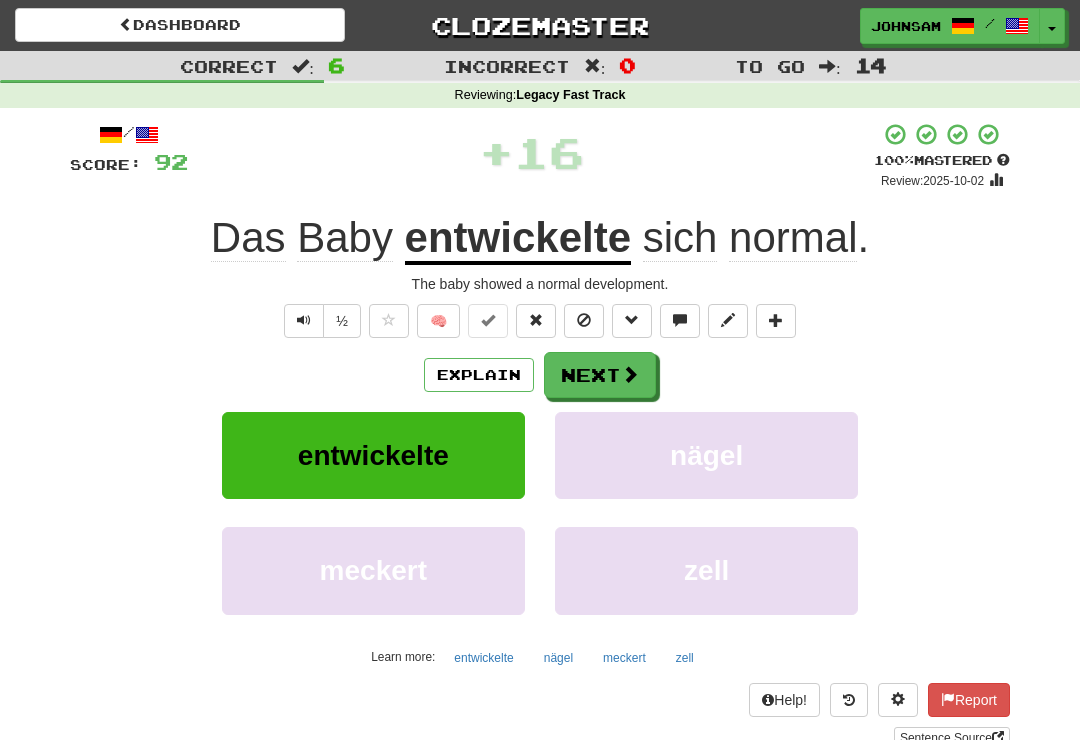 click on "Next" at bounding box center [600, 375] 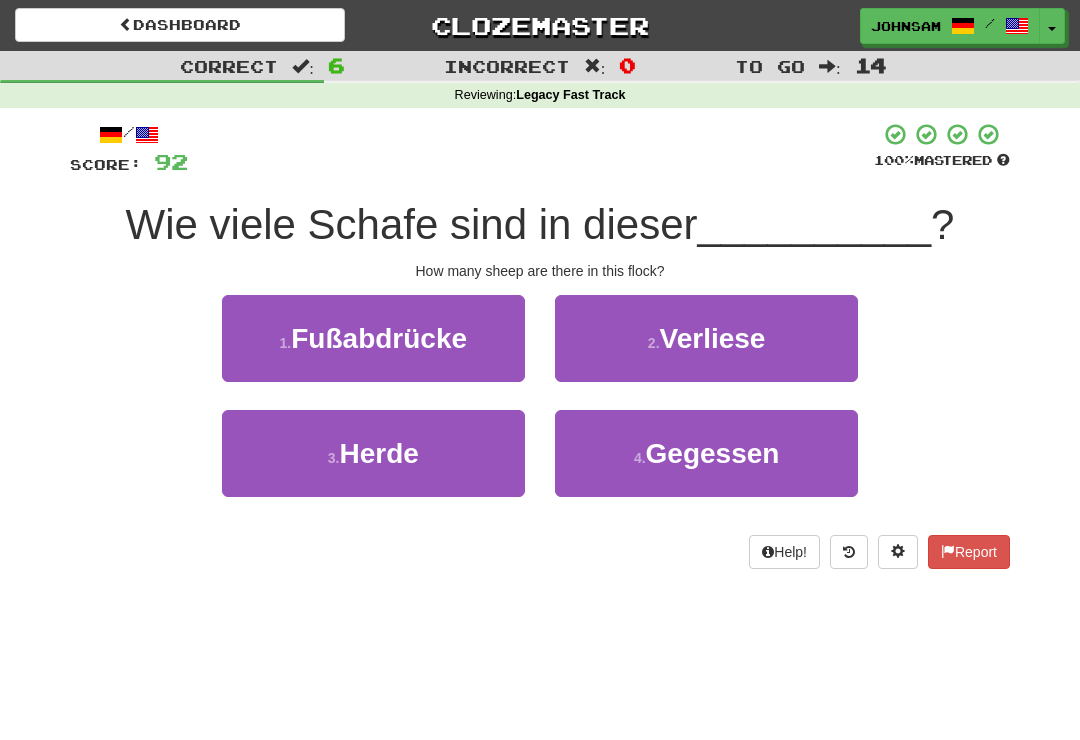click on "[NUMBER] . Herde" at bounding box center [373, 453] 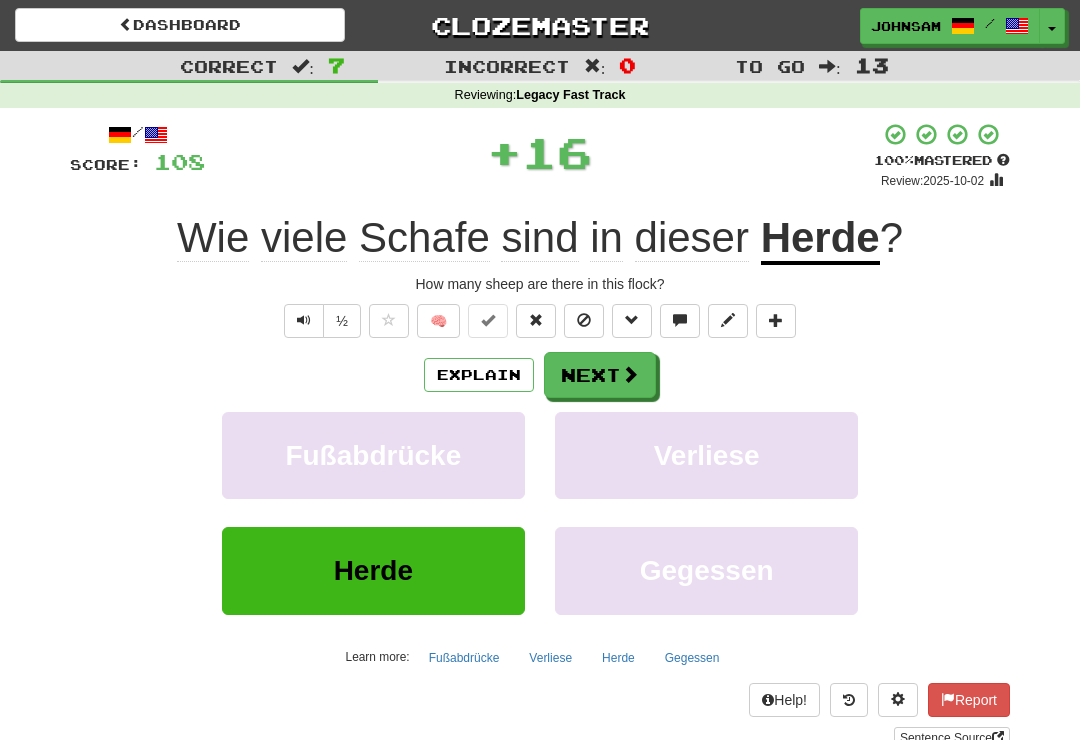 click on "Next" at bounding box center (600, 375) 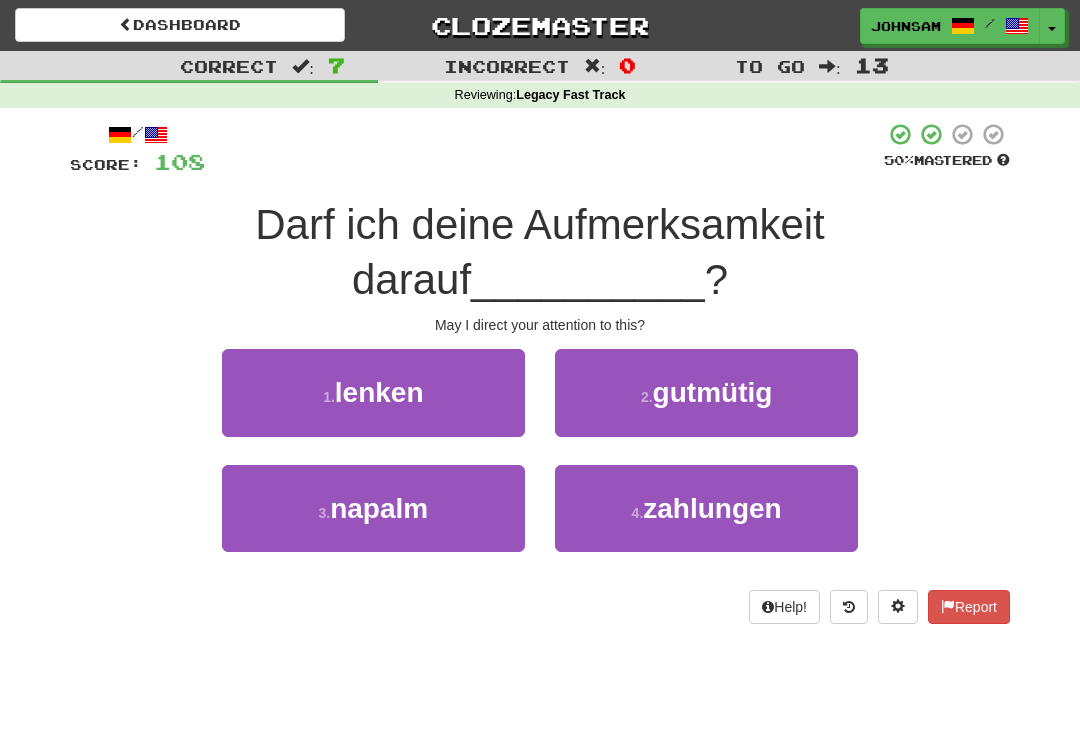 click on "[NUMBER] . lenken" at bounding box center (373, 392) 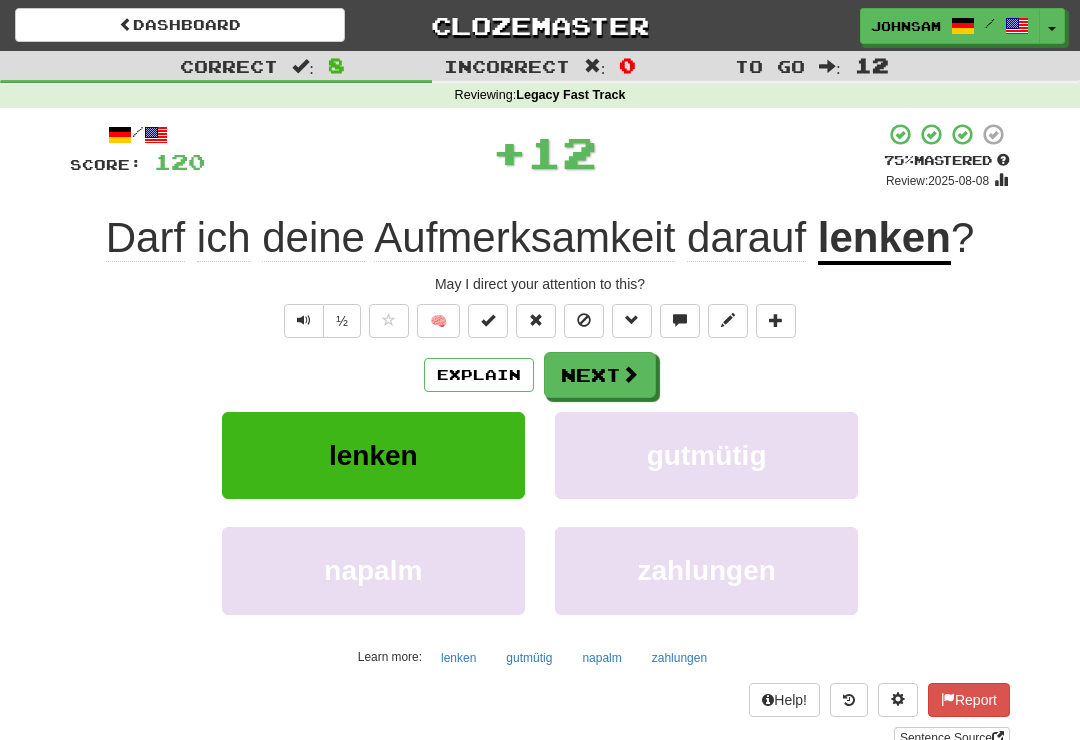 click on "lenken" at bounding box center (884, 239) 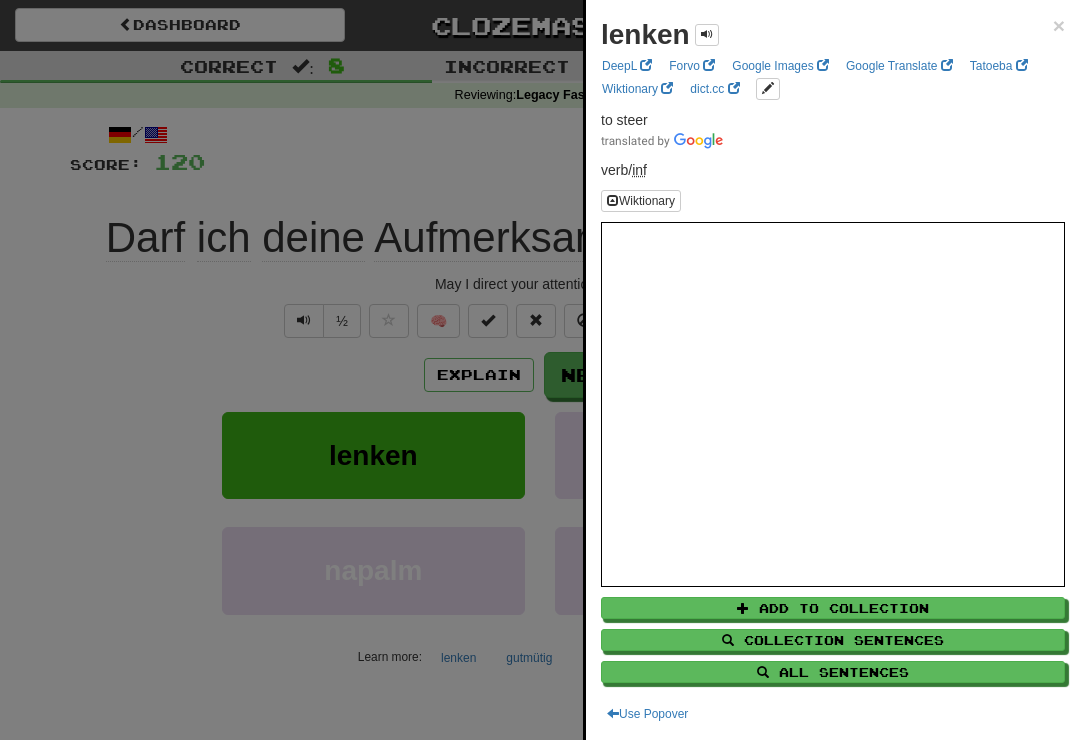 click at bounding box center (540, 370) 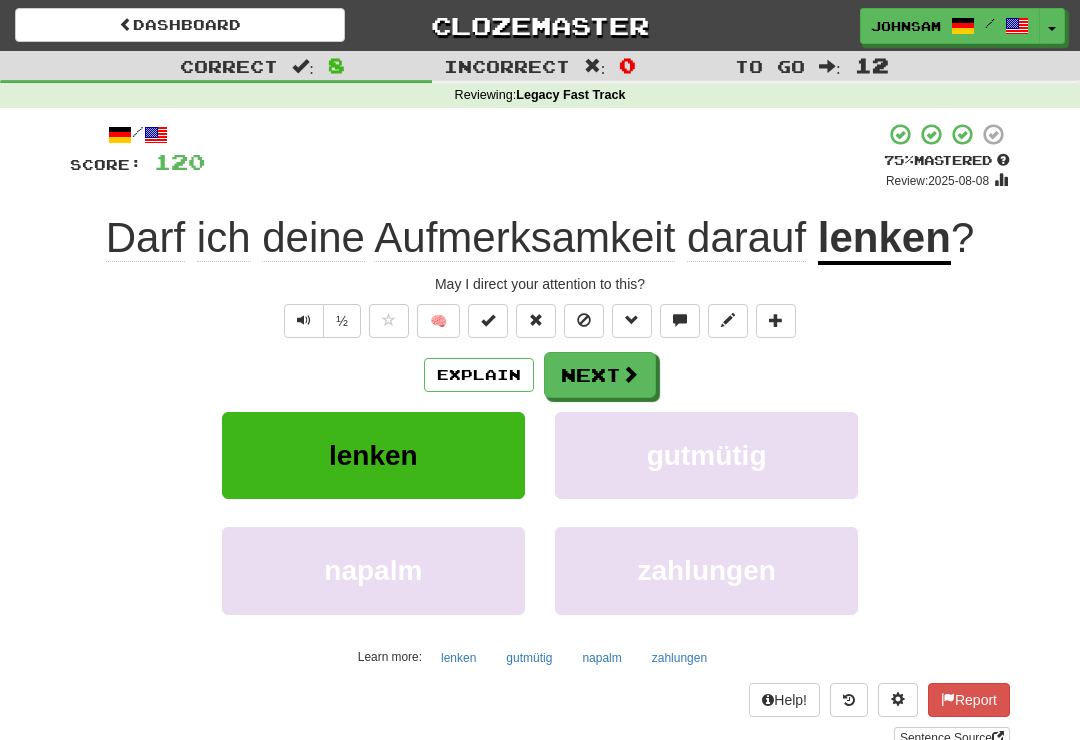 click on "Next" at bounding box center (600, 375) 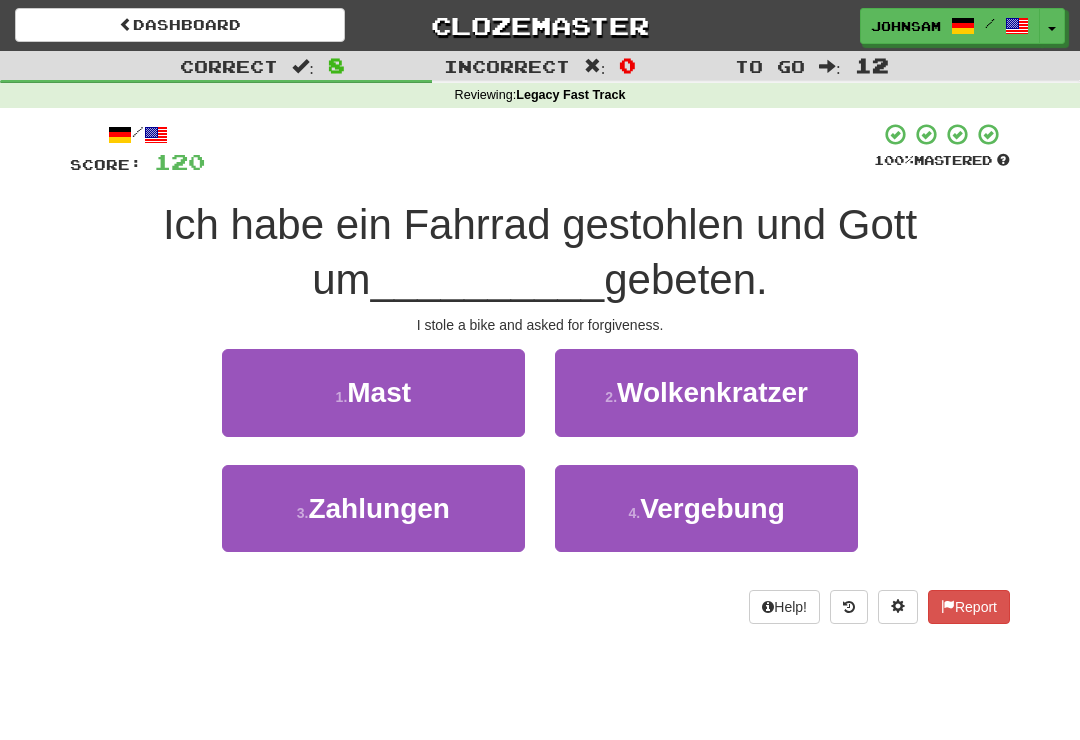 click on "Vergebung" at bounding box center (712, 508) 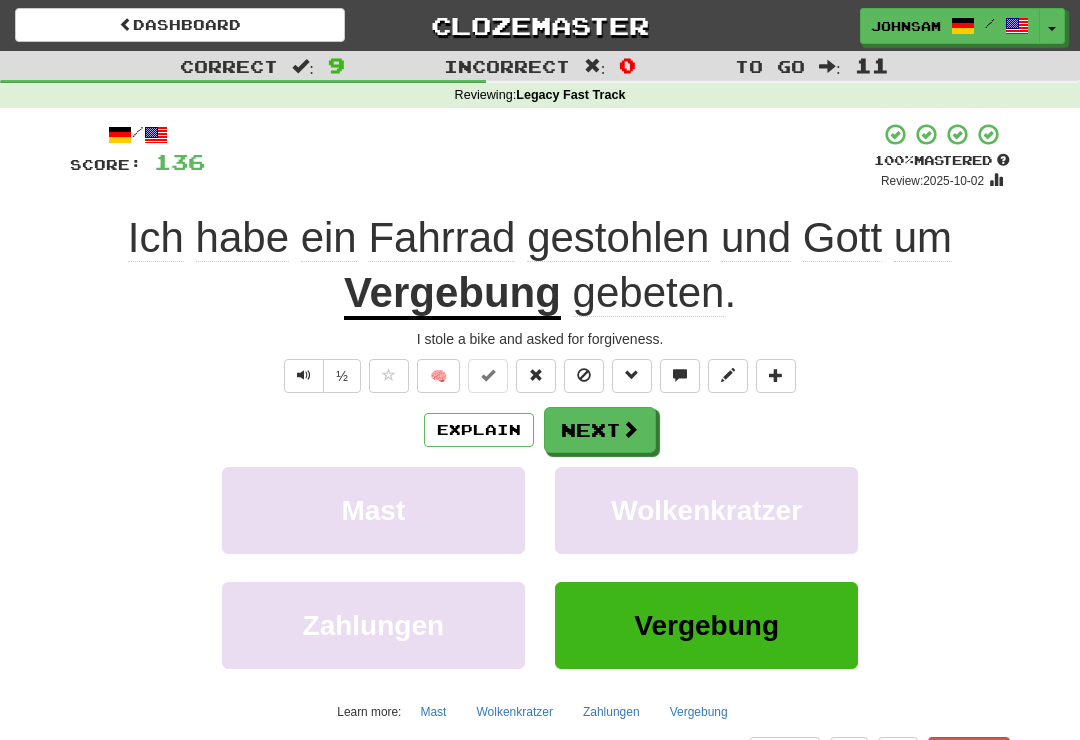 click on "Next" at bounding box center [600, 430] 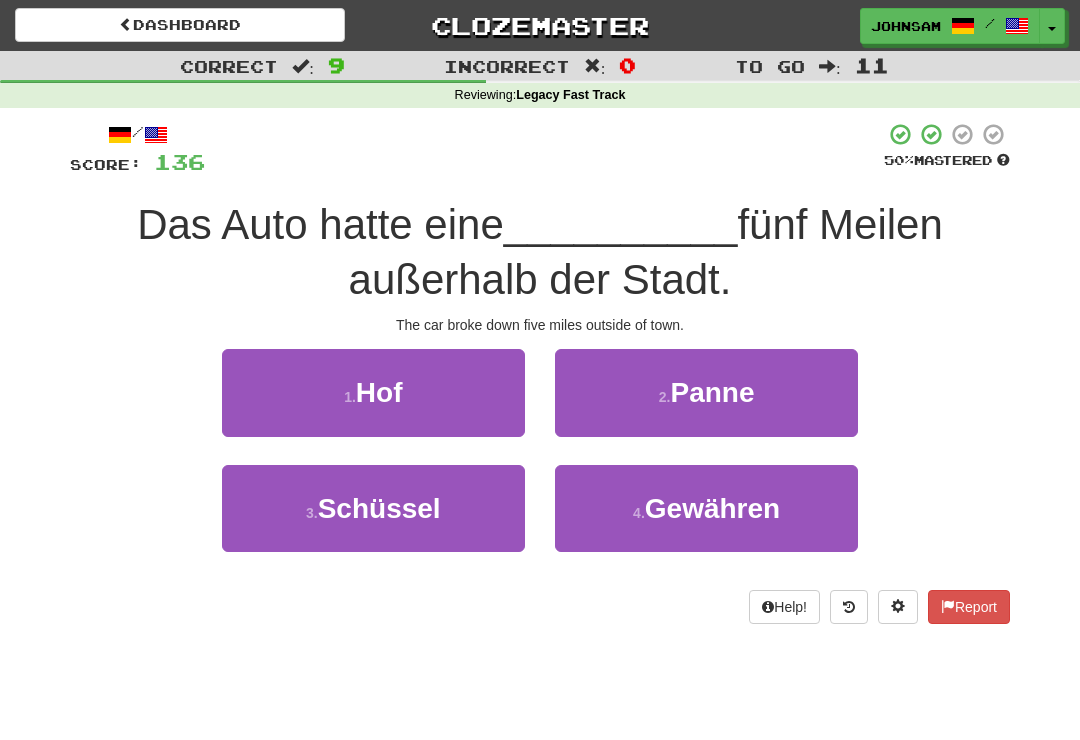 click on "[NUMBER] . Panne" at bounding box center [706, 392] 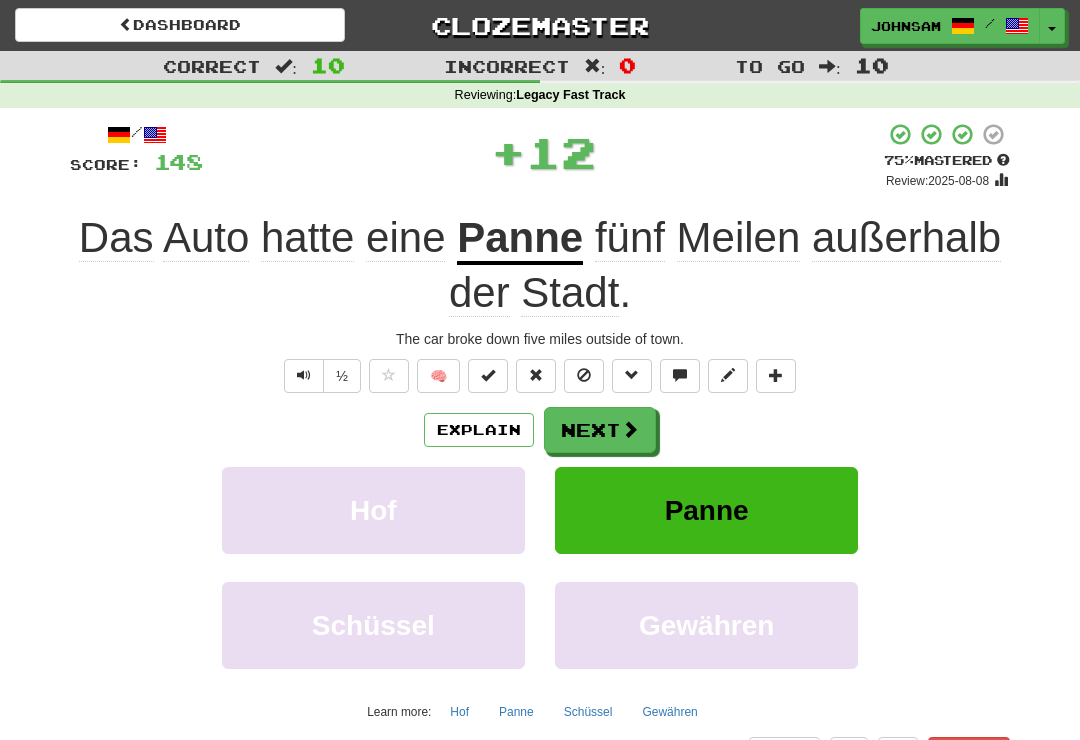 click on "Panne" at bounding box center (520, 239) 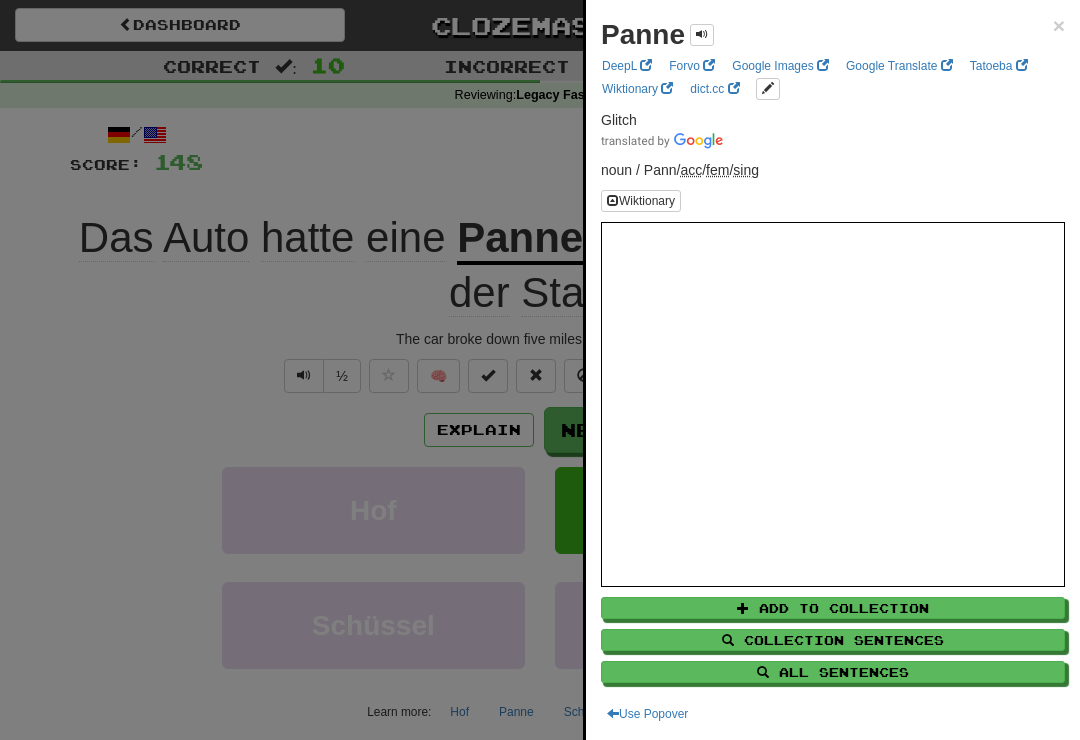click at bounding box center [540, 370] 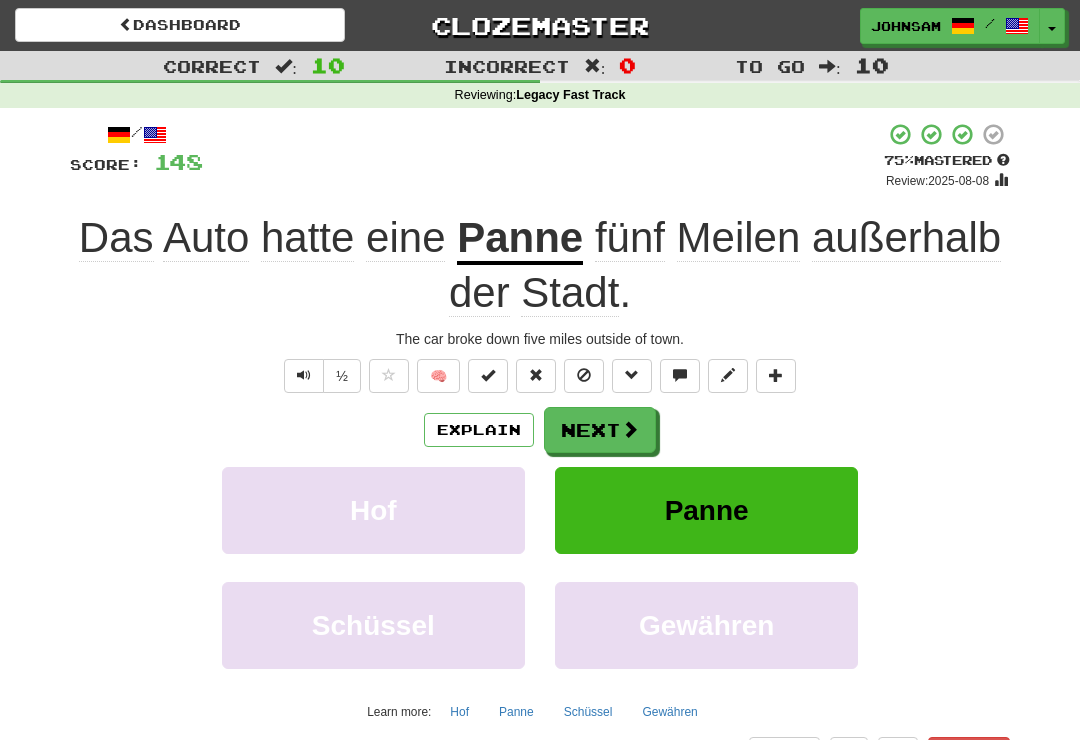 click on "Next" at bounding box center (600, 430) 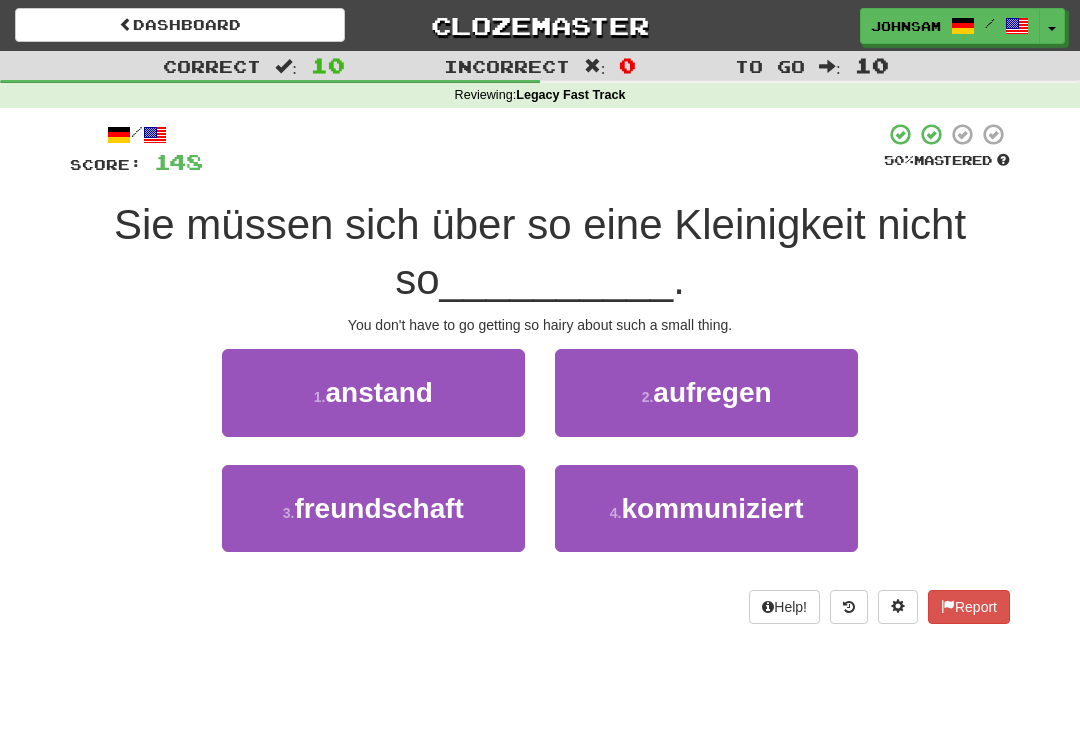 click on "[NUMBER] . aufregen" at bounding box center [706, 392] 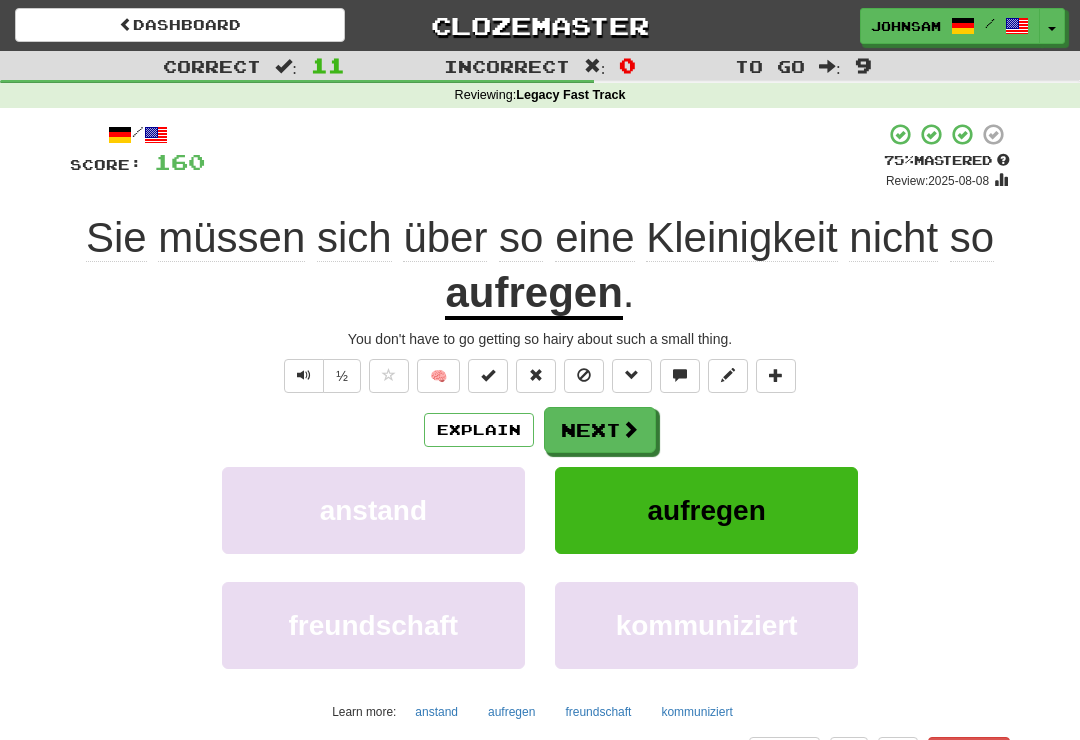 click on "Next" at bounding box center [600, 430] 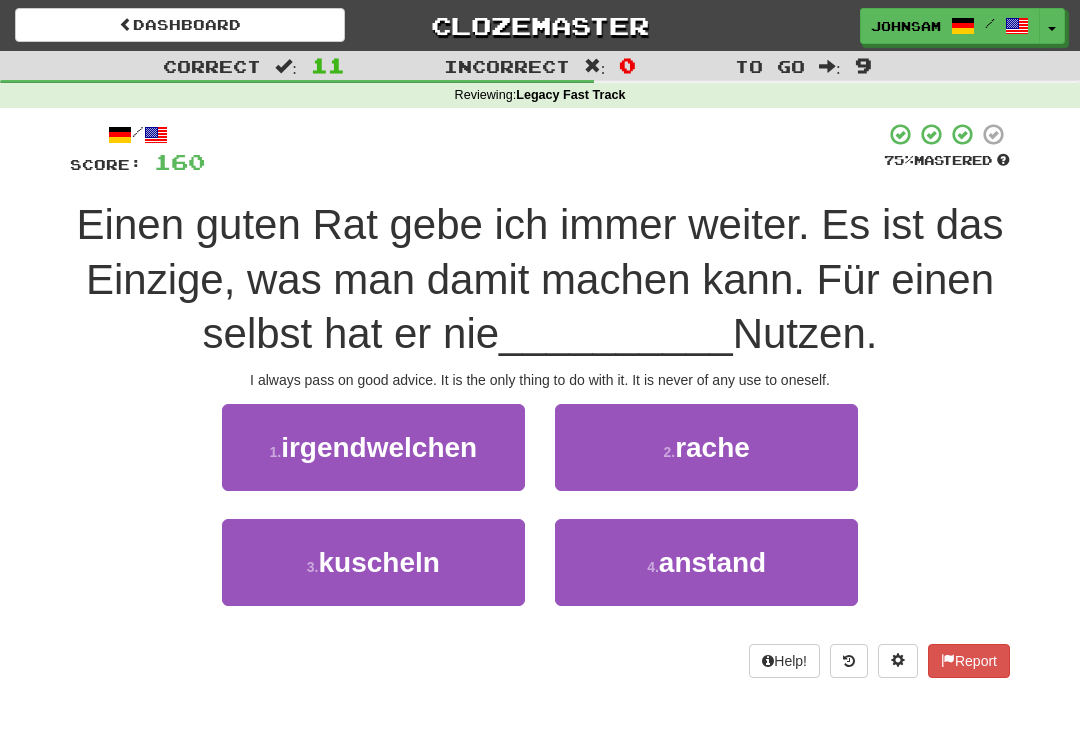 click on "[NUMBER] . irgendwelchen" at bounding box center (373, 447) 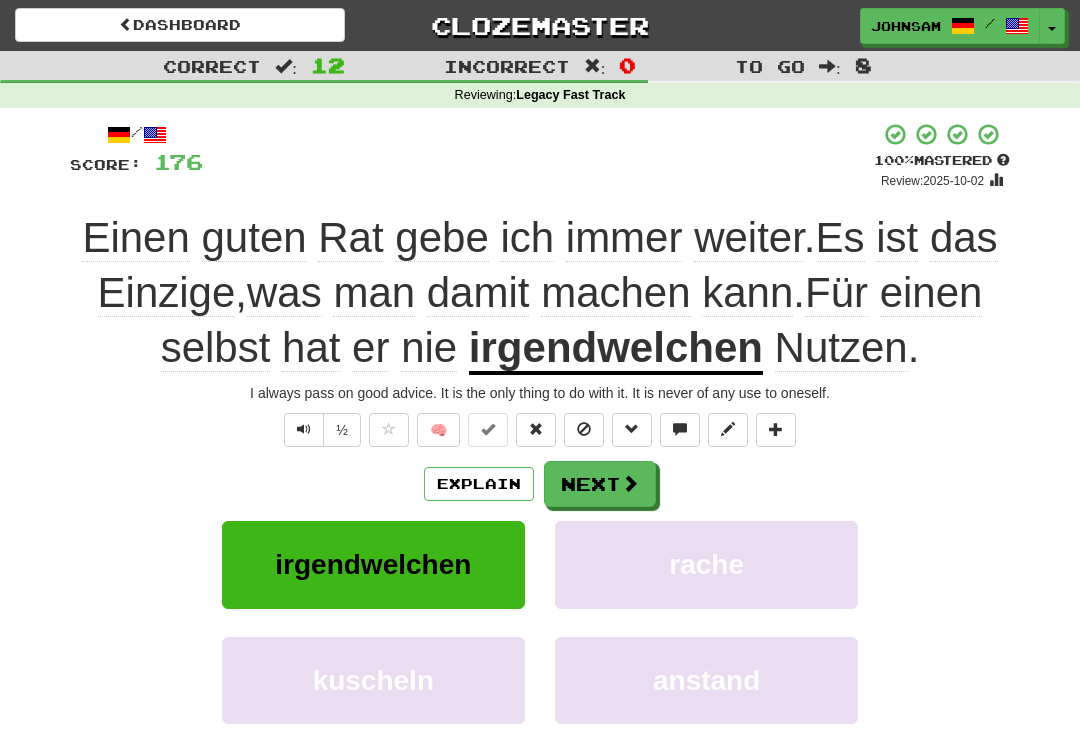 click on "Next" at bounding box center (600, 484) 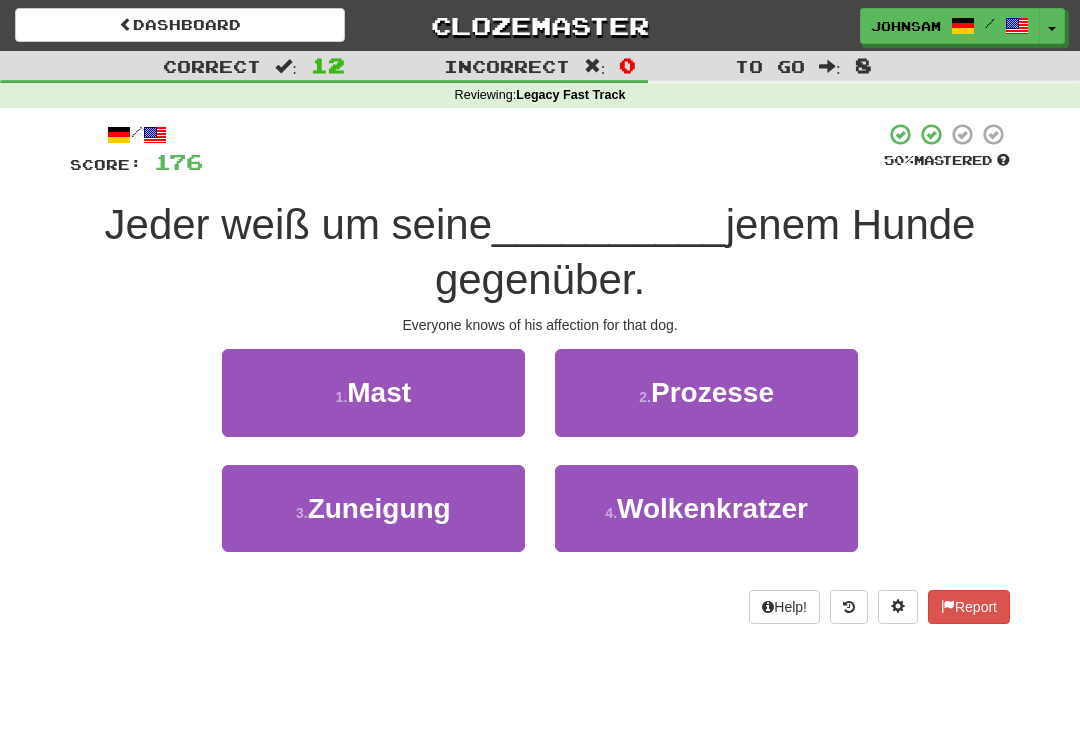 click on "[NUMBER] . Zuneigung" at bounding box center [373, 508] 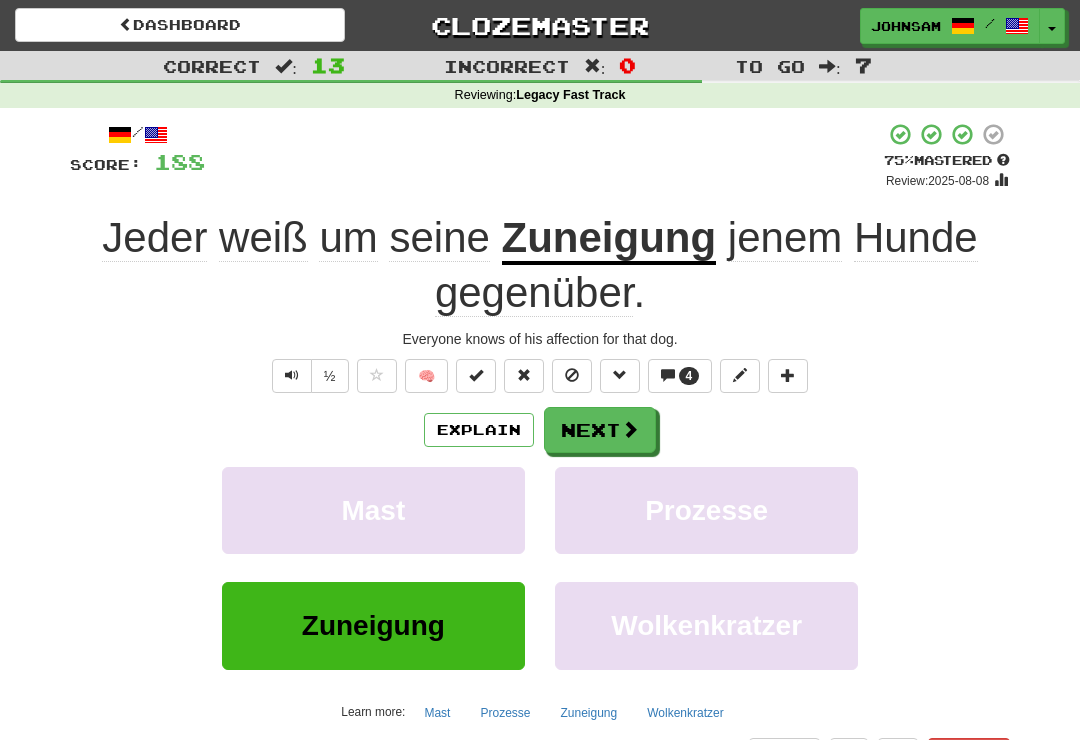 click on "Next" at bounding box center (600, 430) 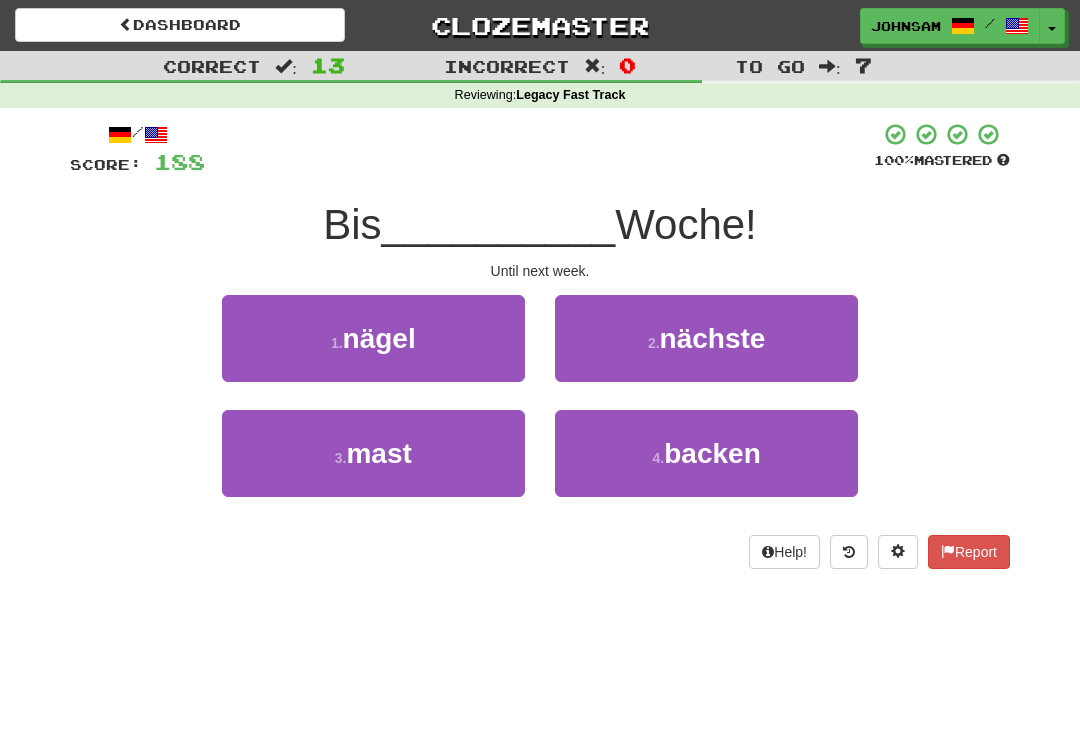 click on "nächste" at bounding box center [713, 338] 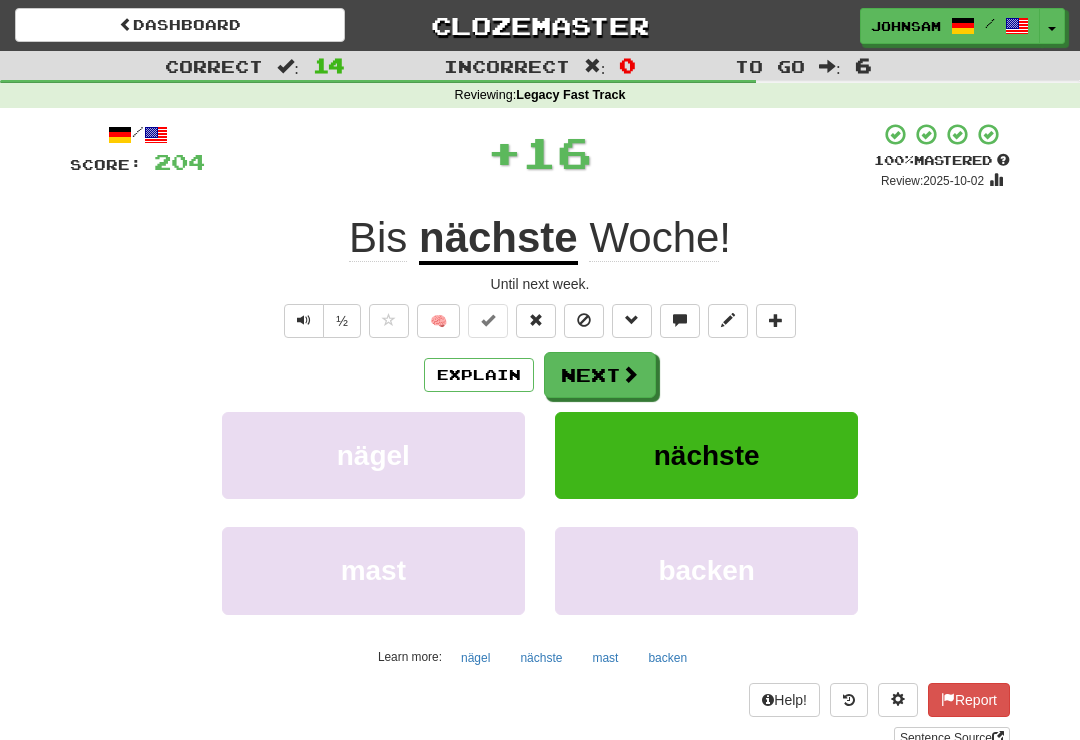 click at bounding box center [630, 374] 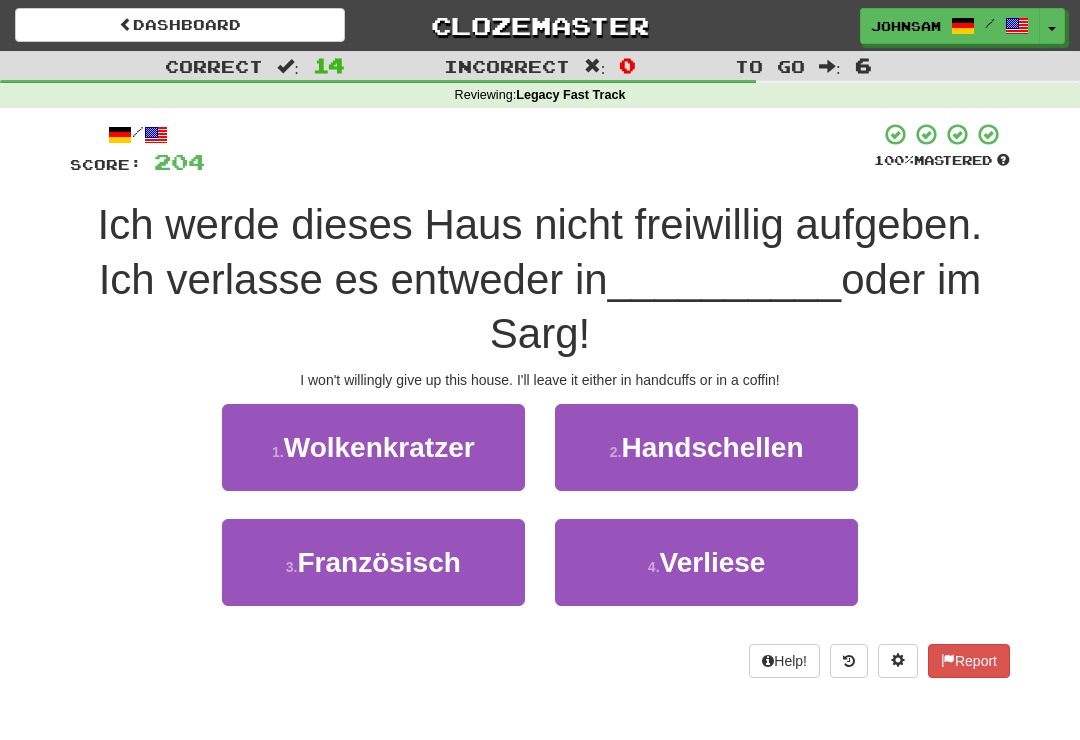 click on "Handschellen" at bounding box center [712, 447] 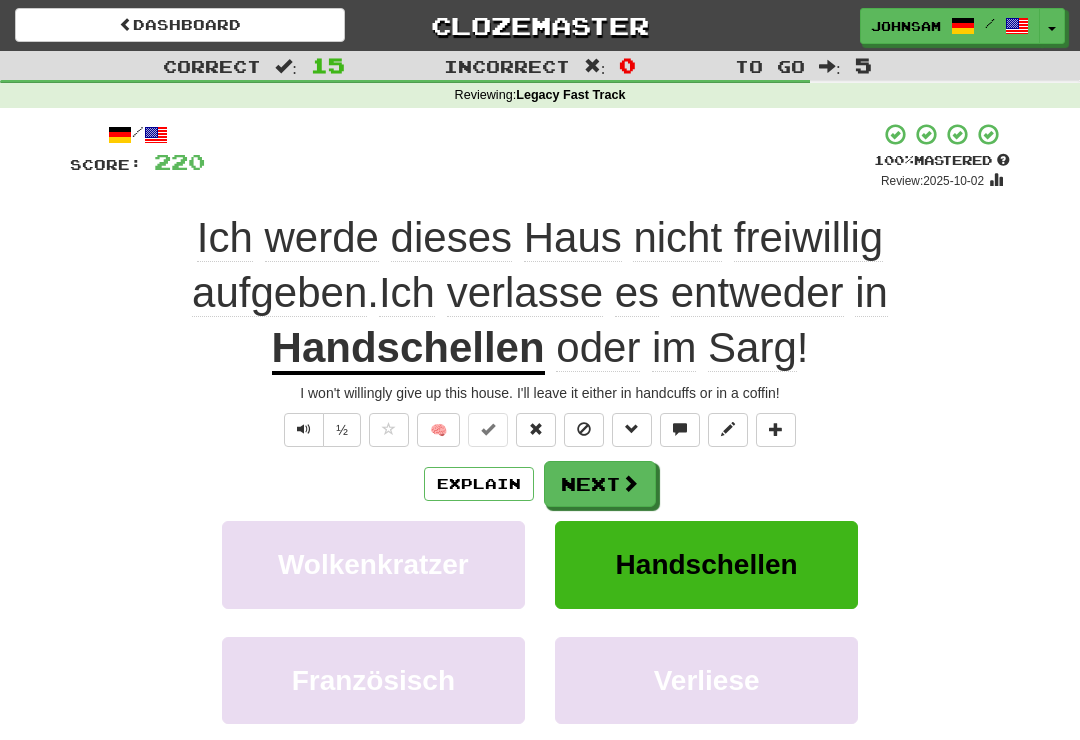 click on "Next" at bounding box center (600, 484) 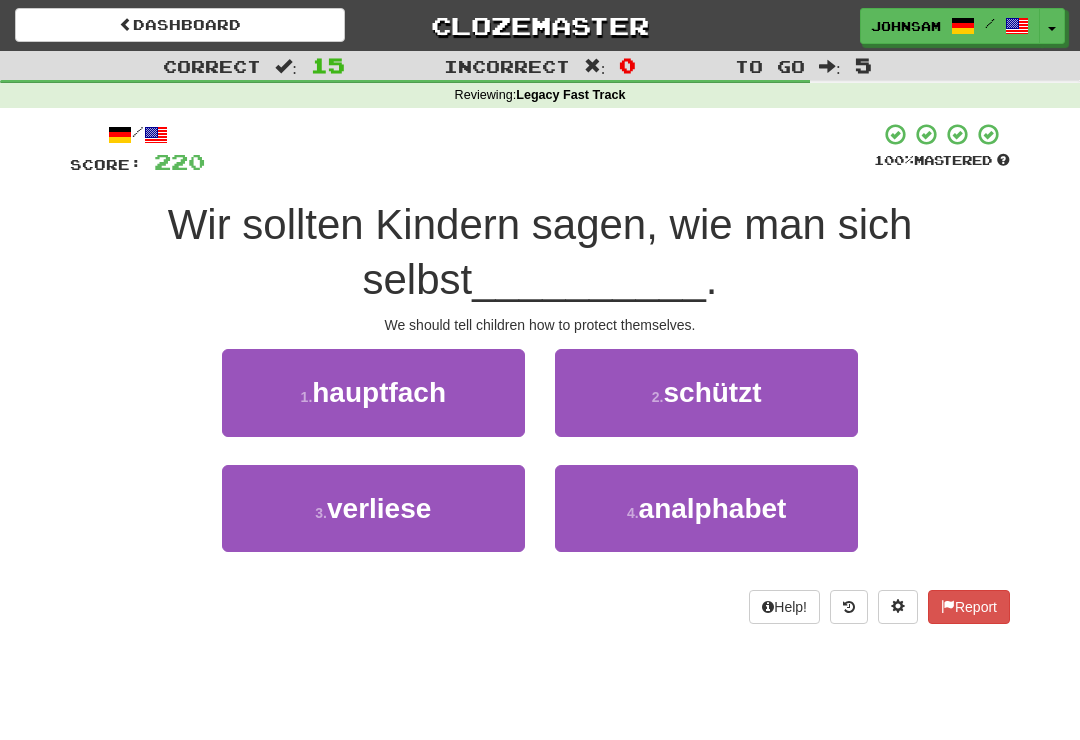 click on "[NUMBER] . schützt" at bounding box center [706, 392] 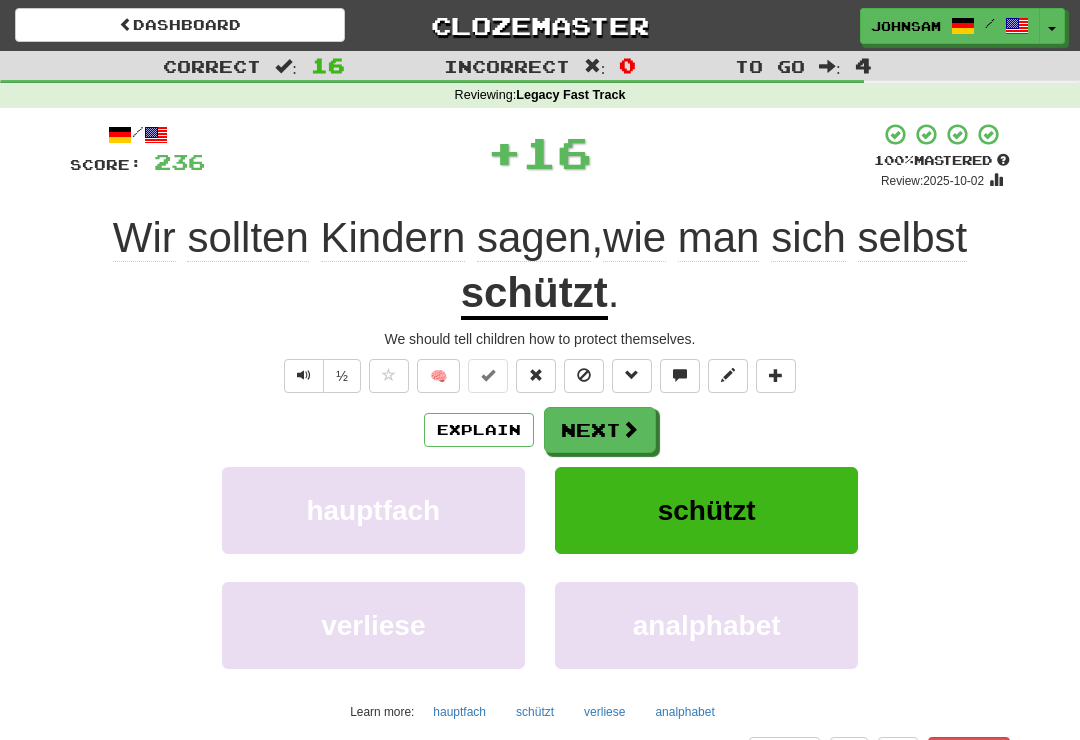 click at bounding box center (630, 429) 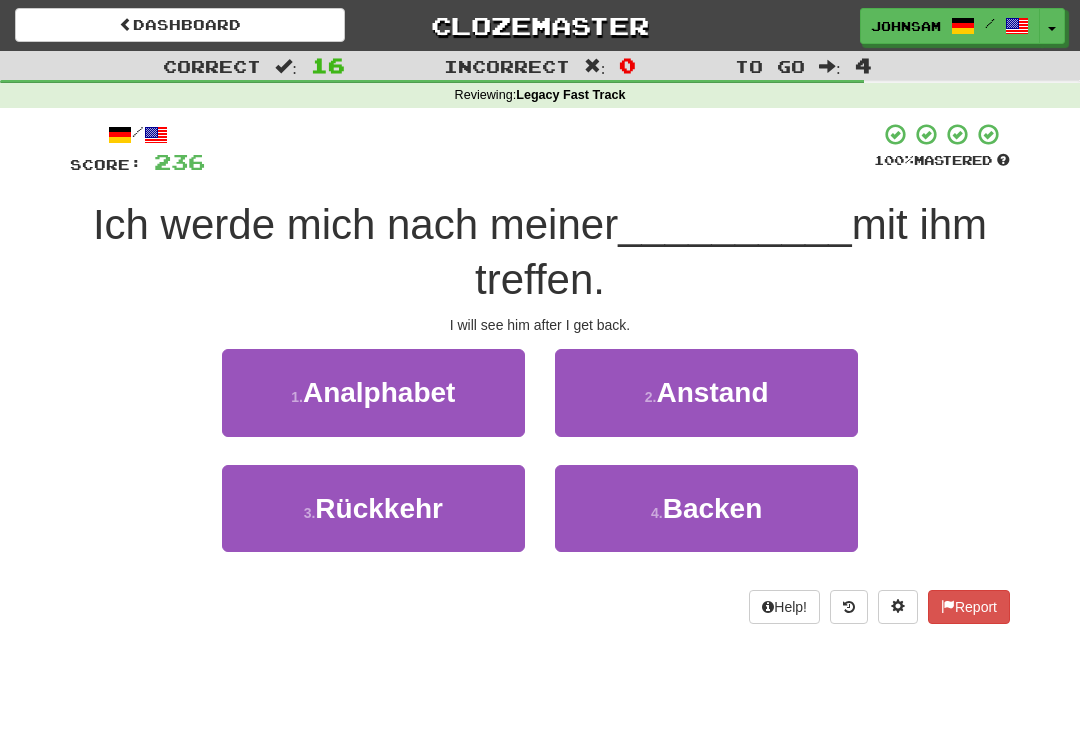 click on "[NUMBER] . Rückkehr" at bounding box center [373, 508] 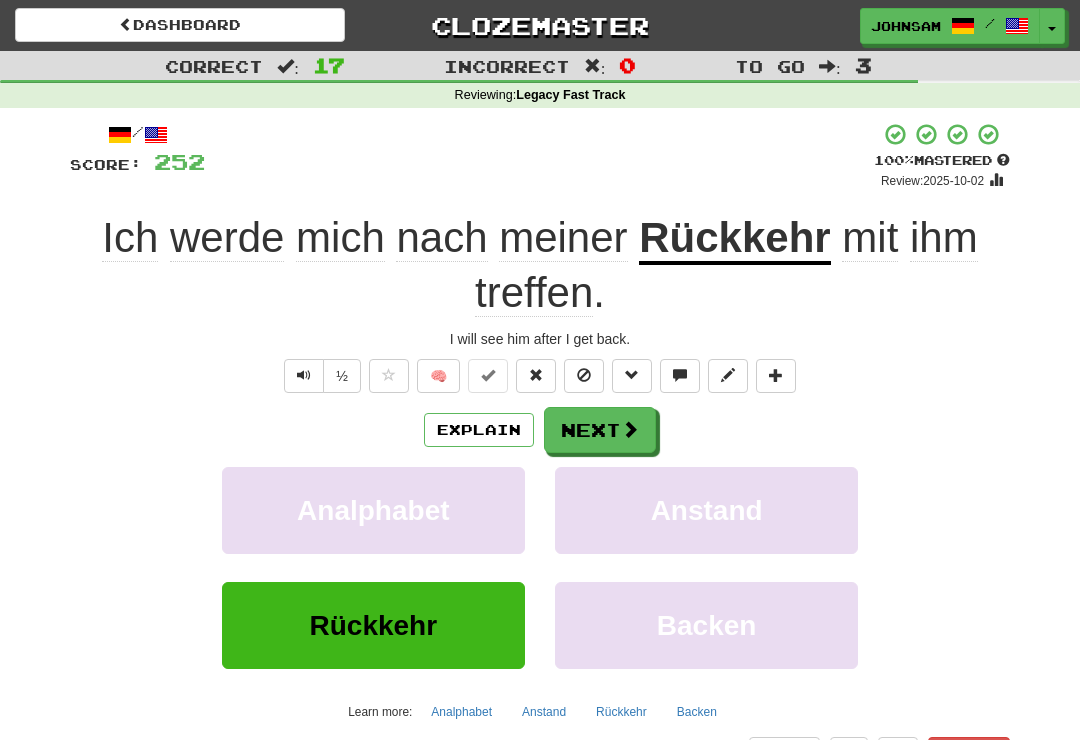 click at bounding box center (630, 429) 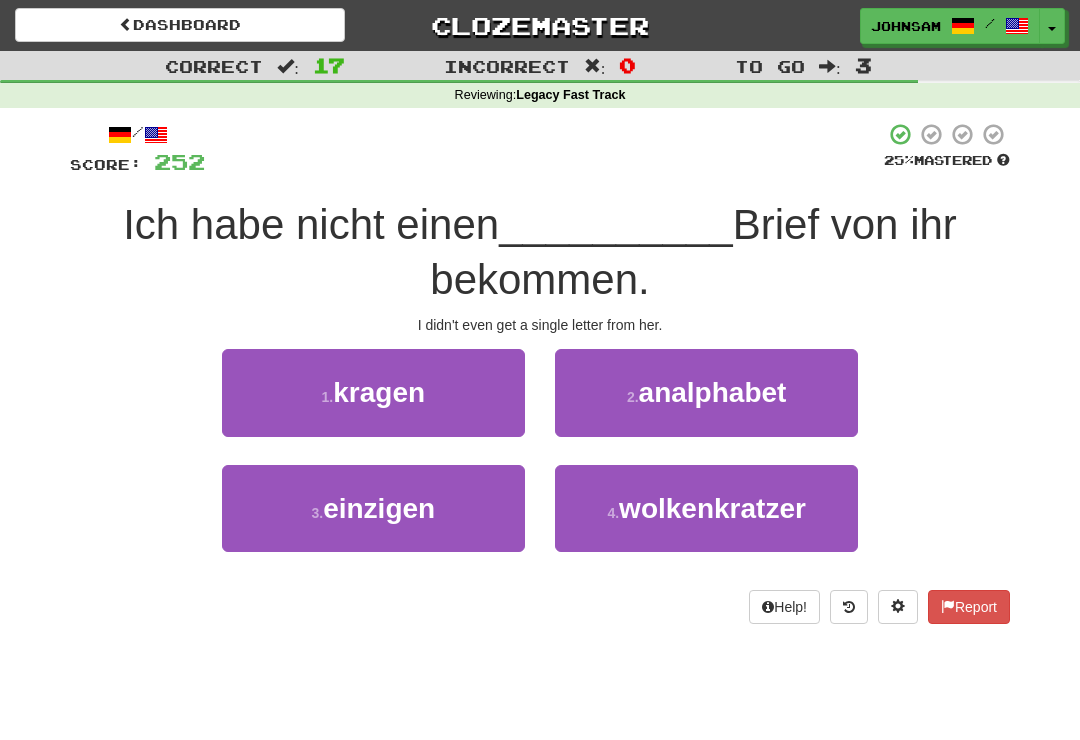 click on "3 .  einzigen" at bounding box center [373, 508] 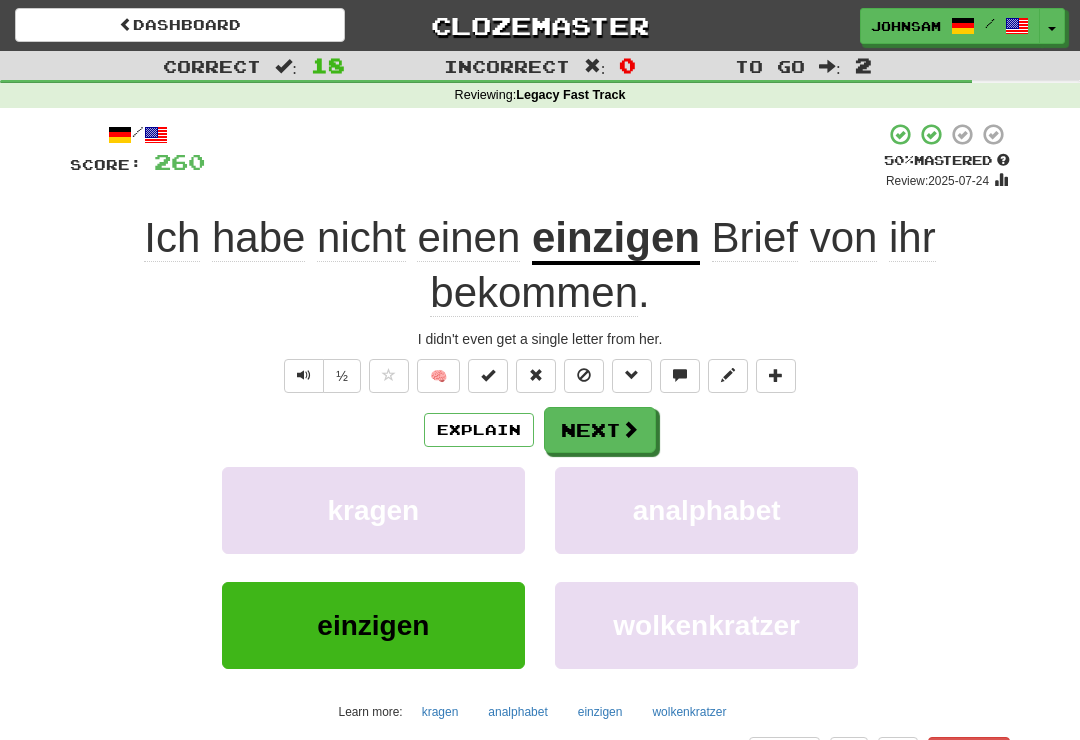 click on "Next" at bounding box center [600, 430] 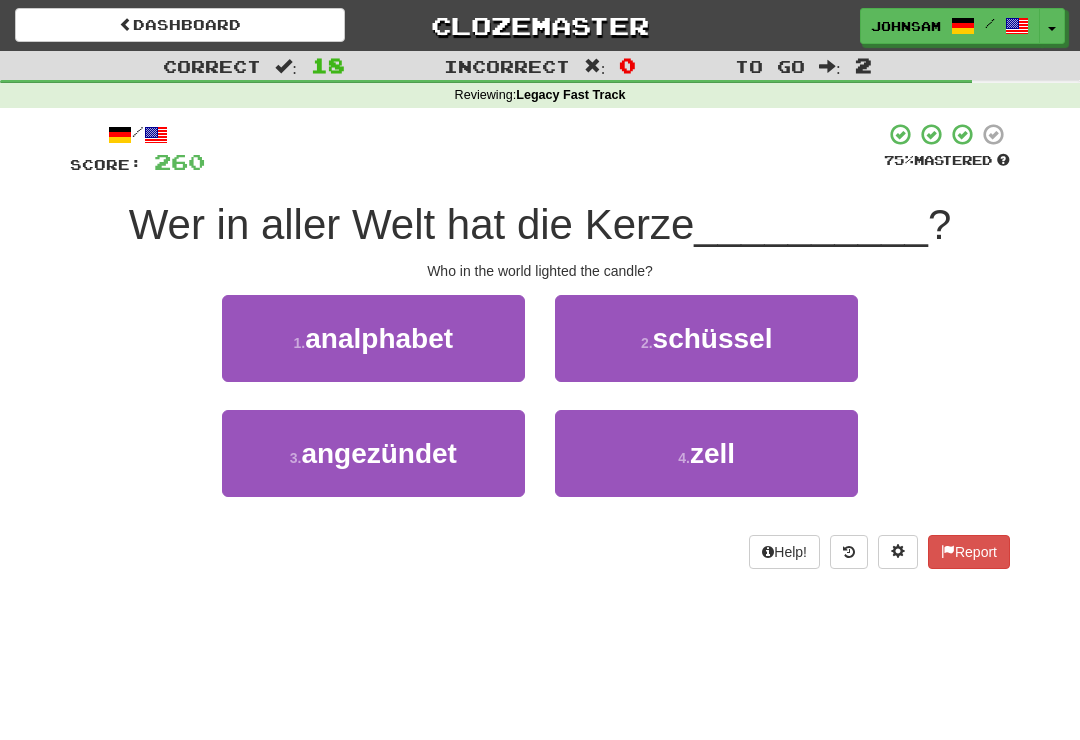 click on "[NUMBER] . angezündet" at bounding box center (373, 453) 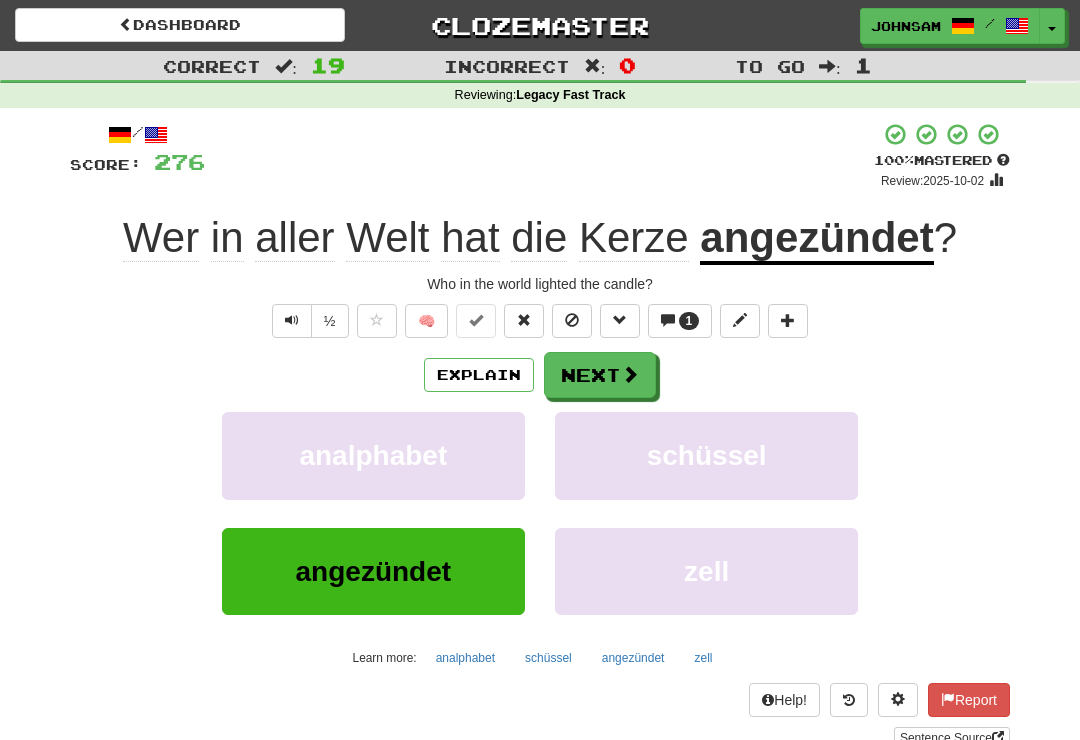 click at bounding box center [630, 374] 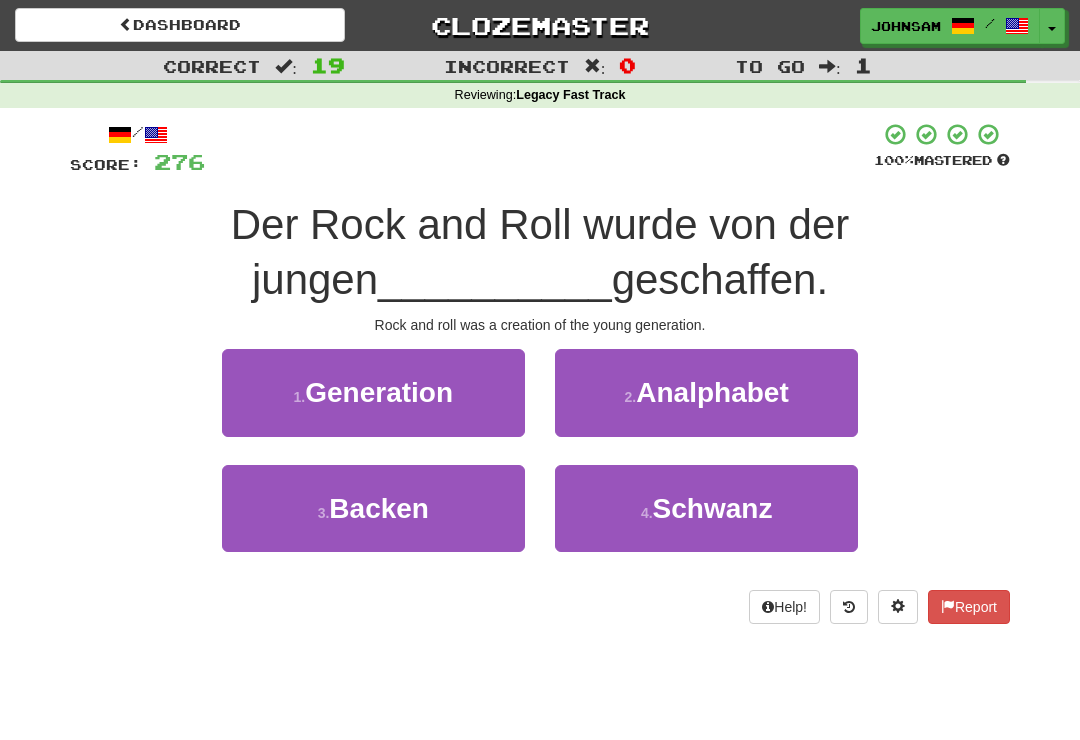 click on "[NUMBER] . Generation" at bounding box center (373, 392) 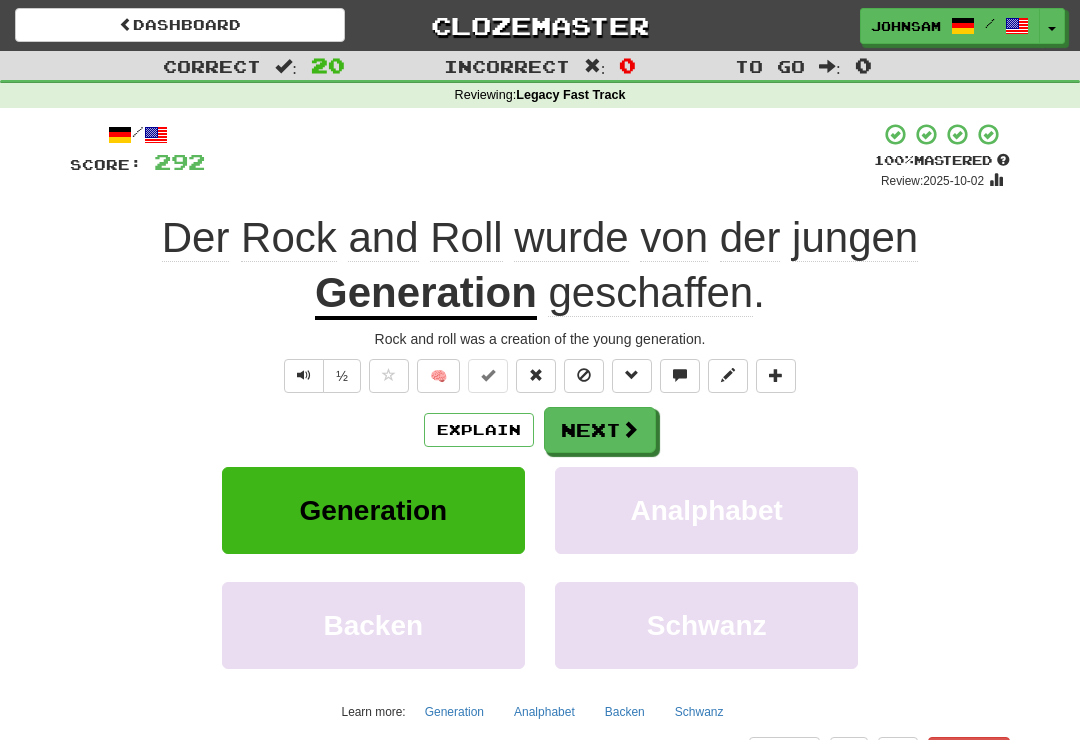 click on "Next" at bounding box center (600, 430) 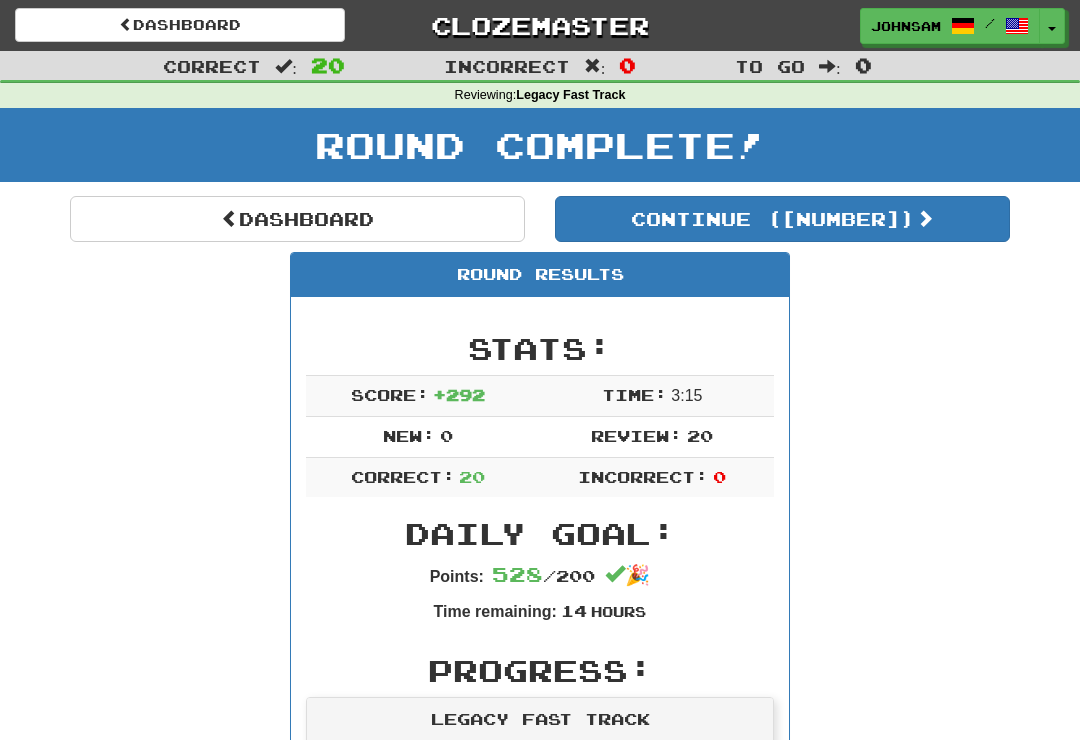 click on "Continue ( [NUMBER] )" at bounding box center (782, 219) 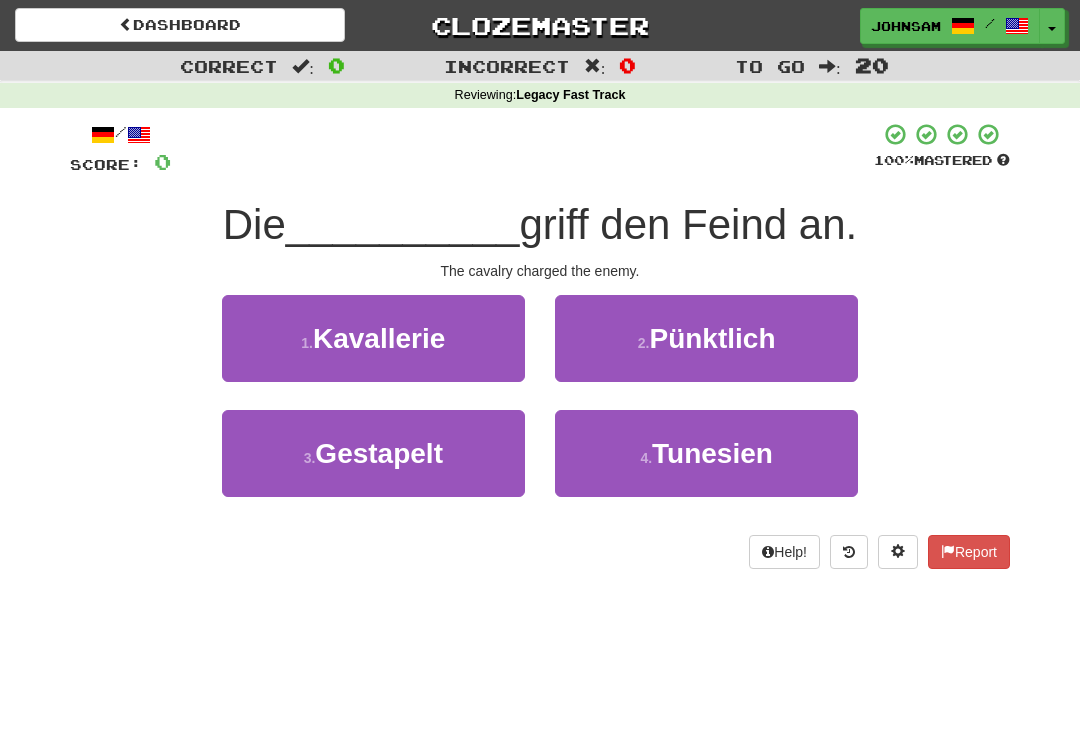 click on "[NUMBER] . Kavallerie" at bounding box center [373, 338] 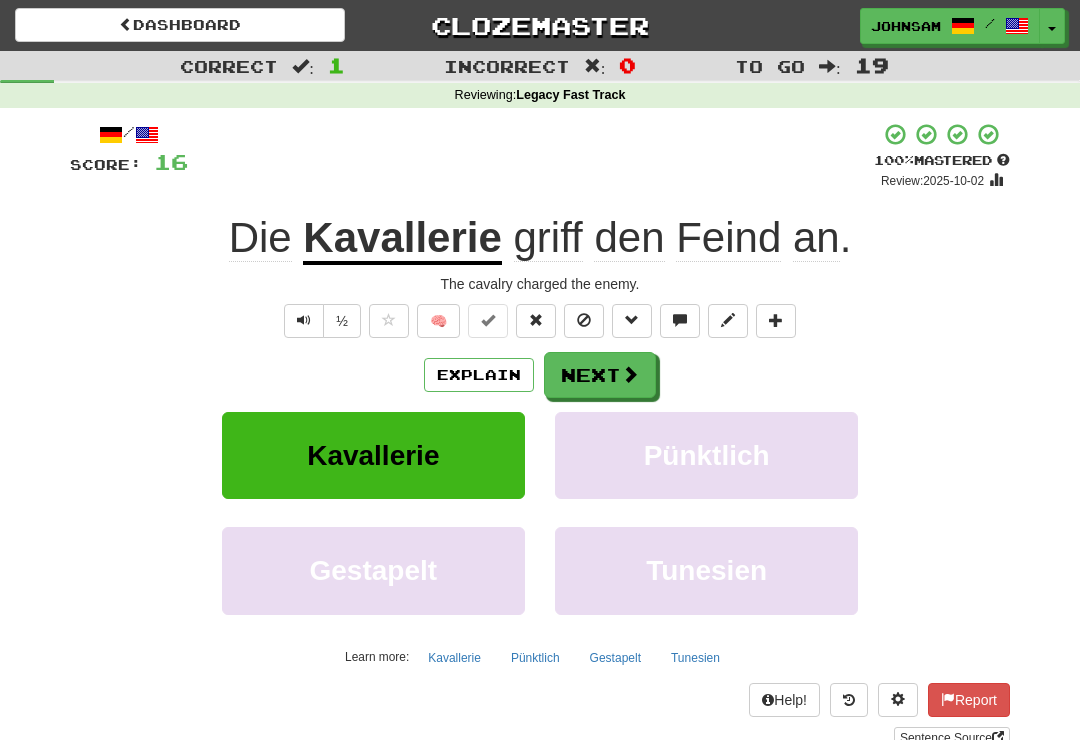 click at bounding box center [630, 374] 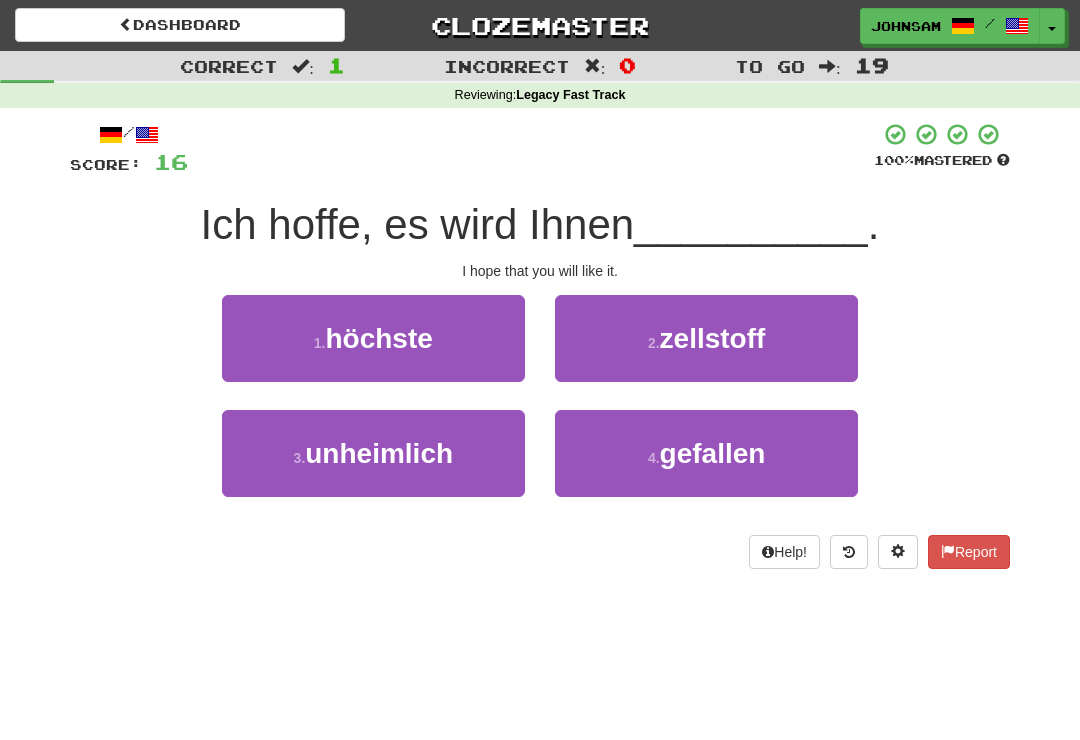click on "[NUMBER] . gefallen" at bounding box center [706, 453] 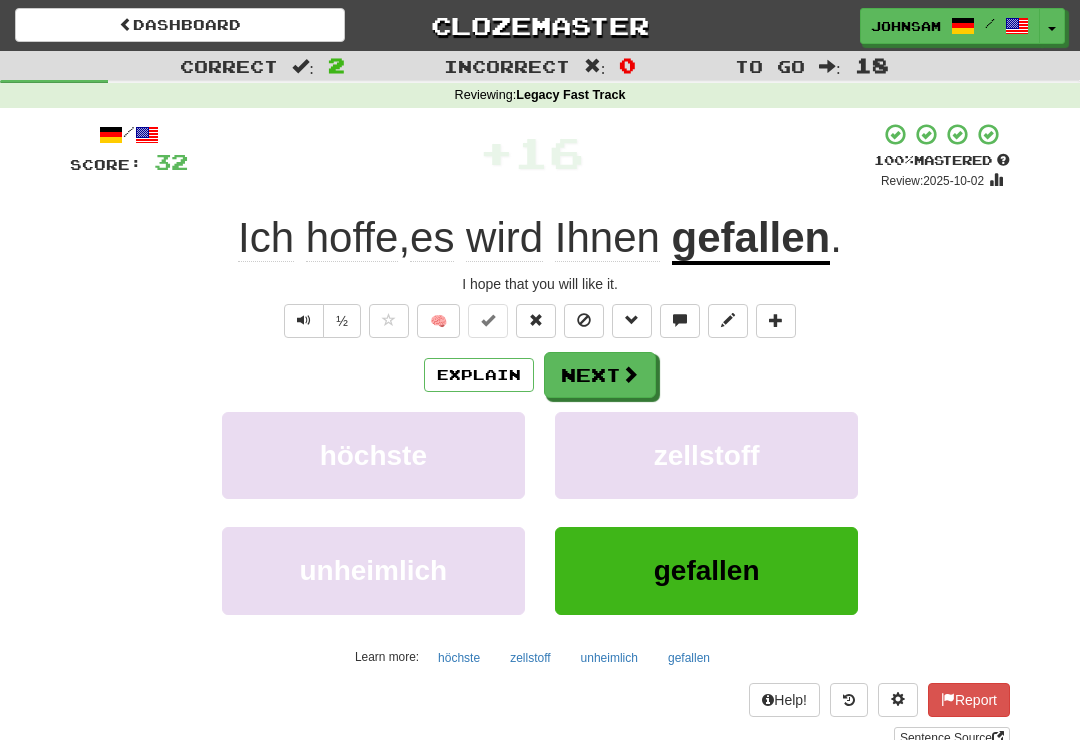 click on "Next" at bounding box center [600, 375] 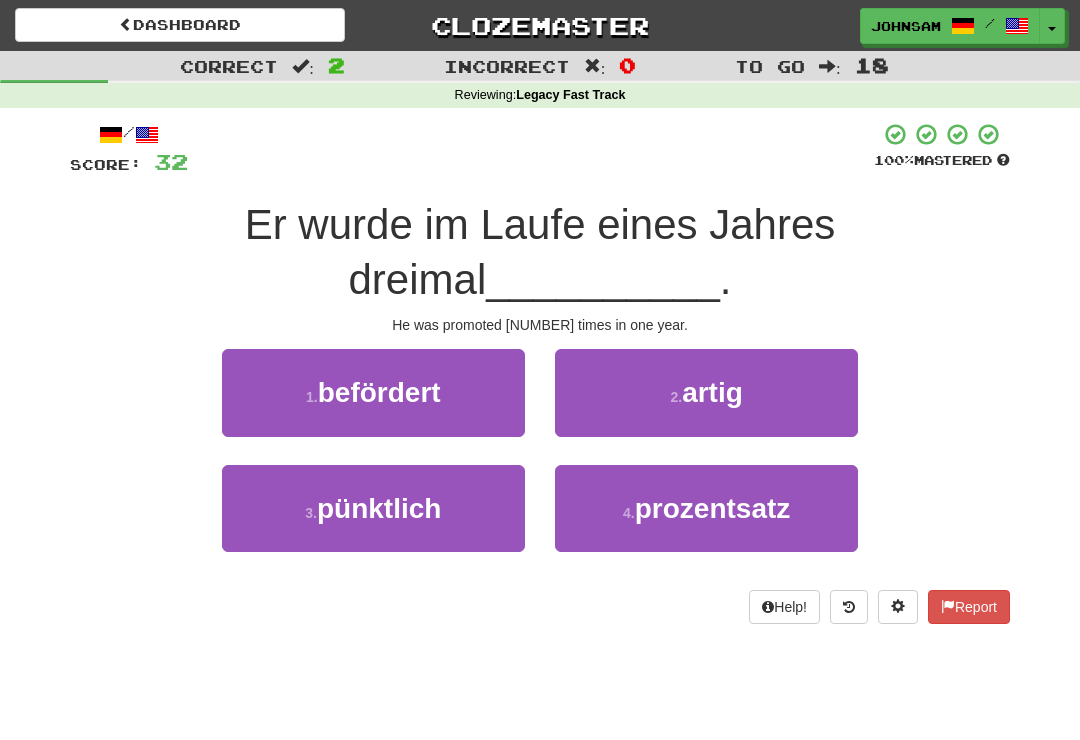 click on "[NUMBER] . befördert" at bounding box center [373, 392] 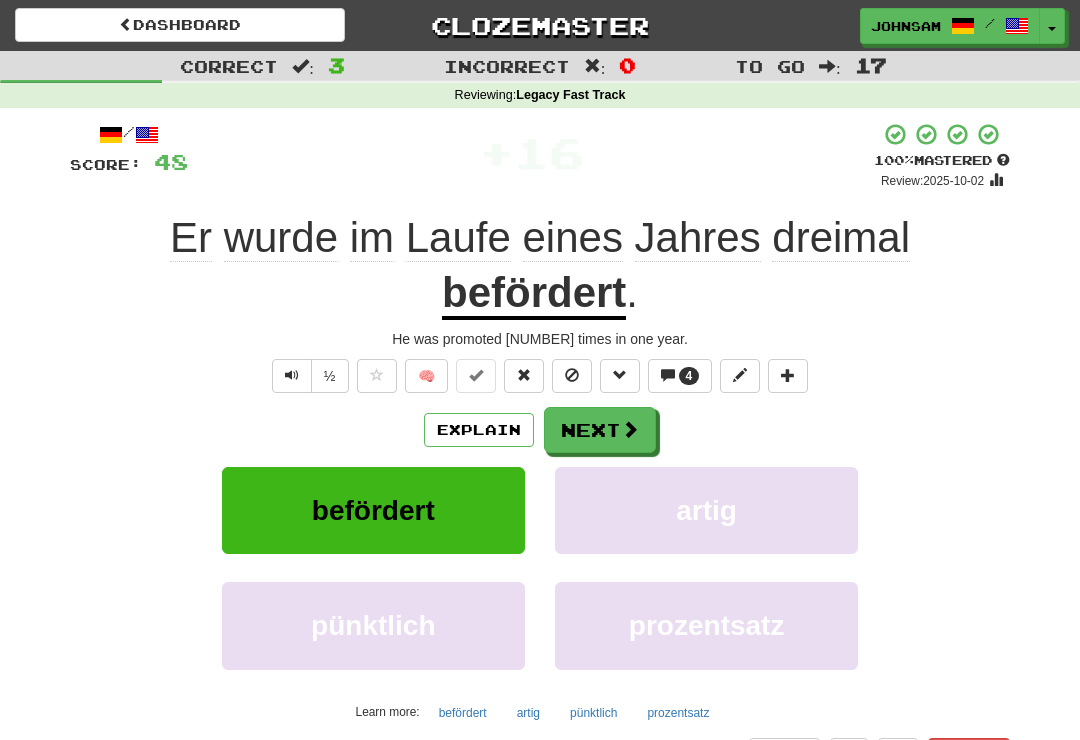 click on "Next" at bounding box center (600, 430) 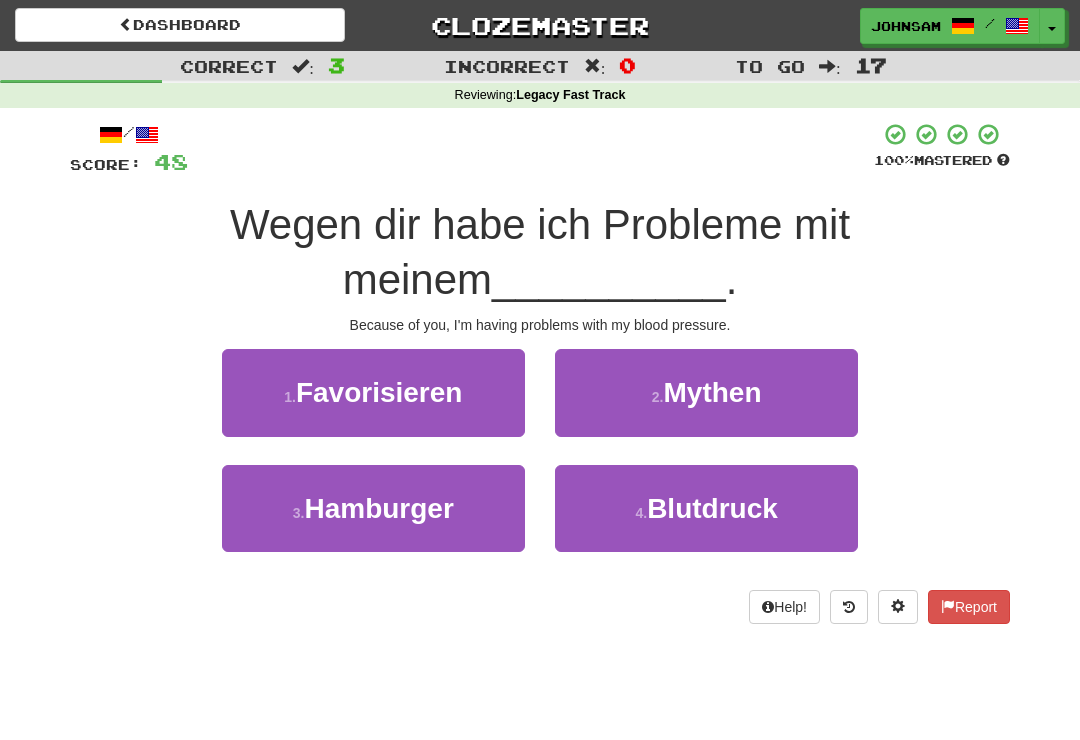 click on "[NUMBER] . Blutdruck" at bounding box center [706, 508] 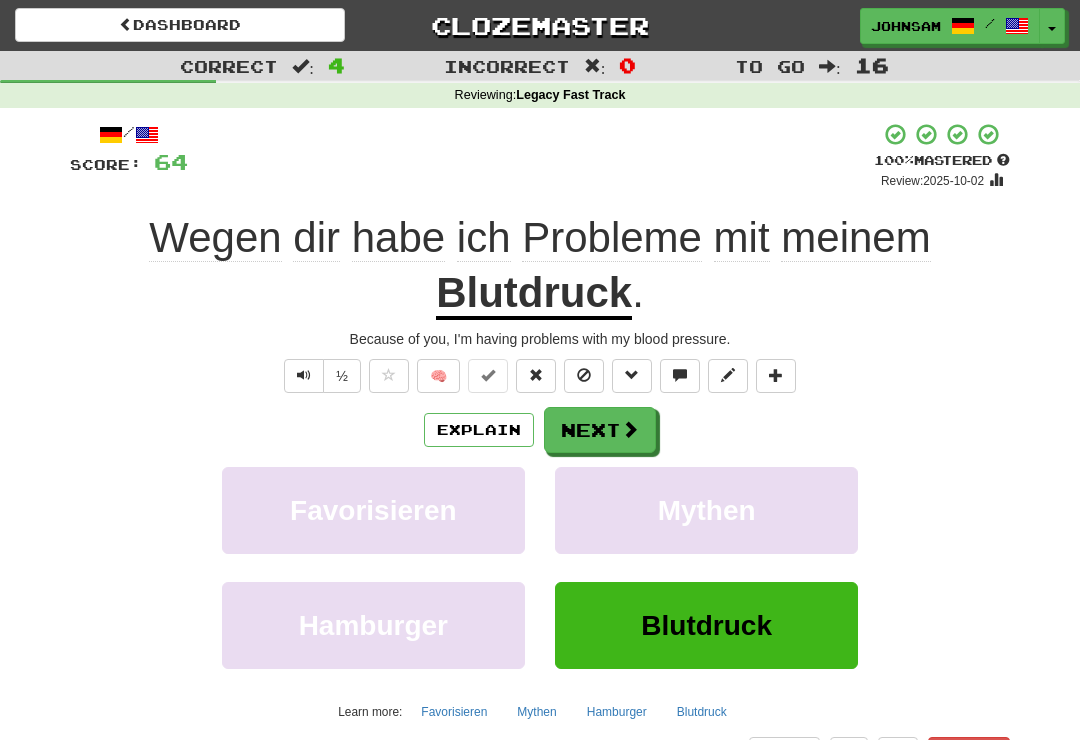 click on "Next" at bounding box center (600, 430) 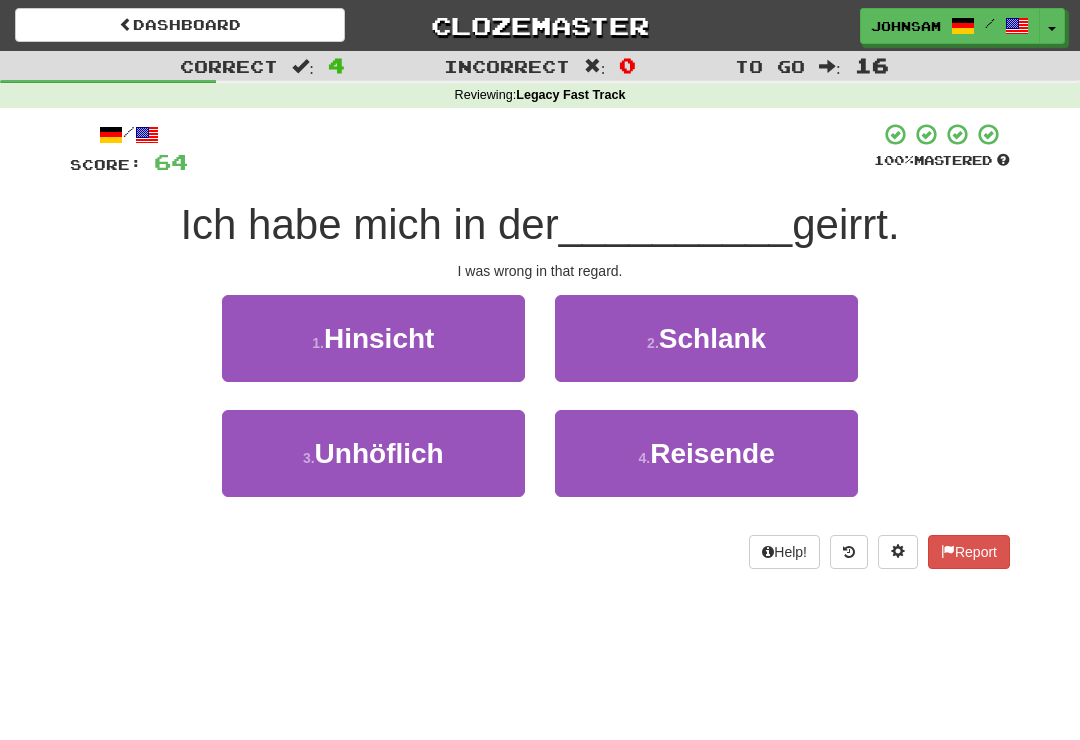 click on "[NUMBER] . Hinsicht" at bounding box center (373, 338) 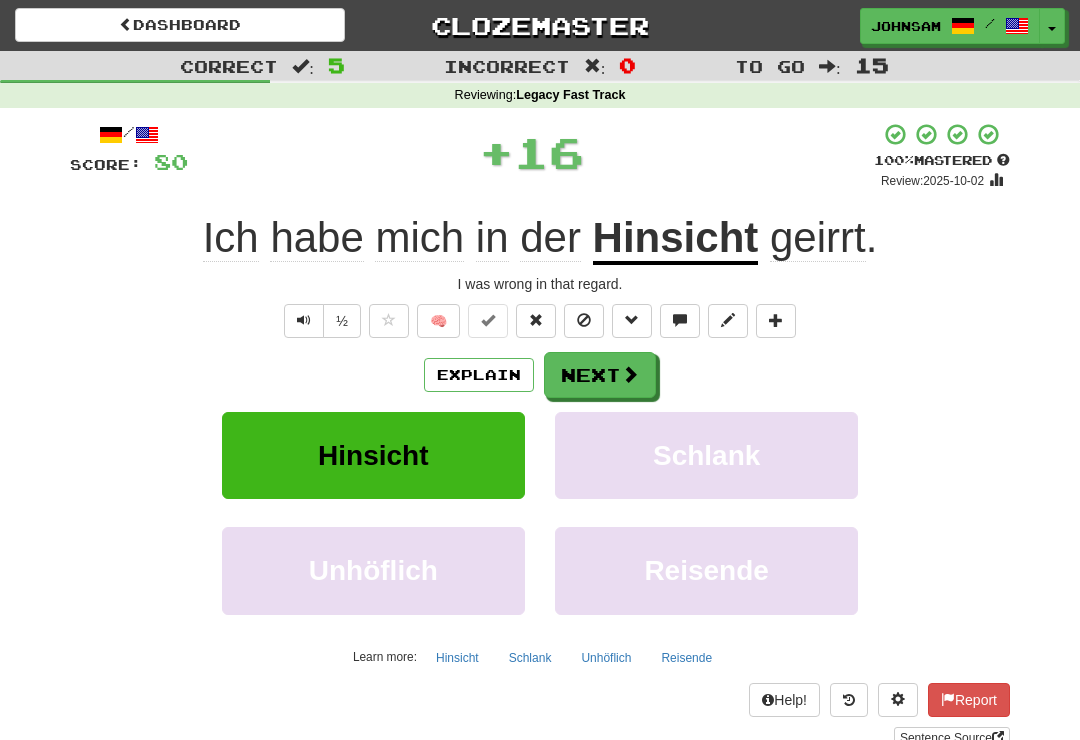 click on "Next" at bounding box center (600, 375) 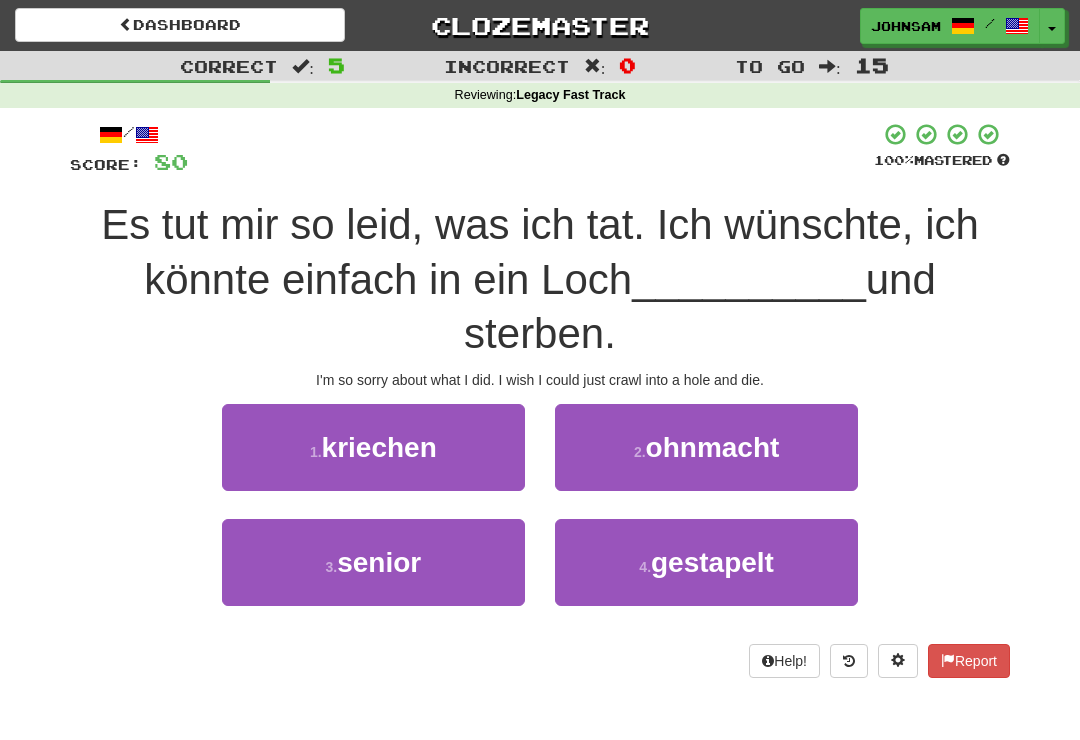 click on "[NUMBER] . kriechen" at bounding box center [373, 447] 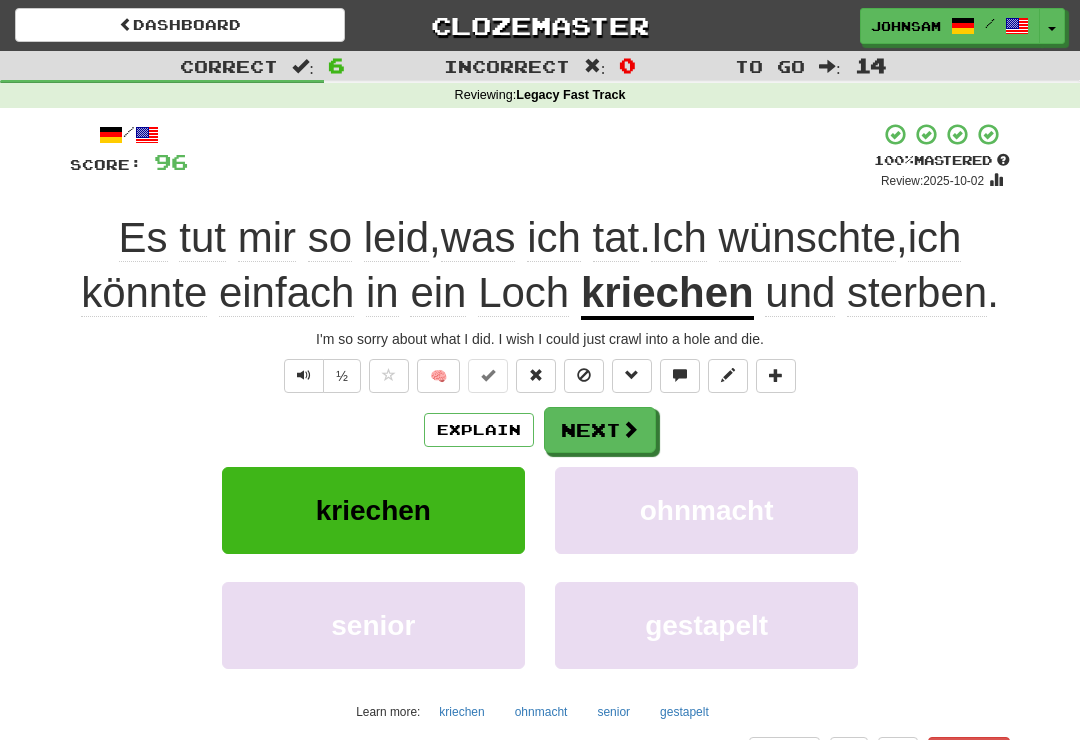 click on "Next" at bounding box center (600, 430) 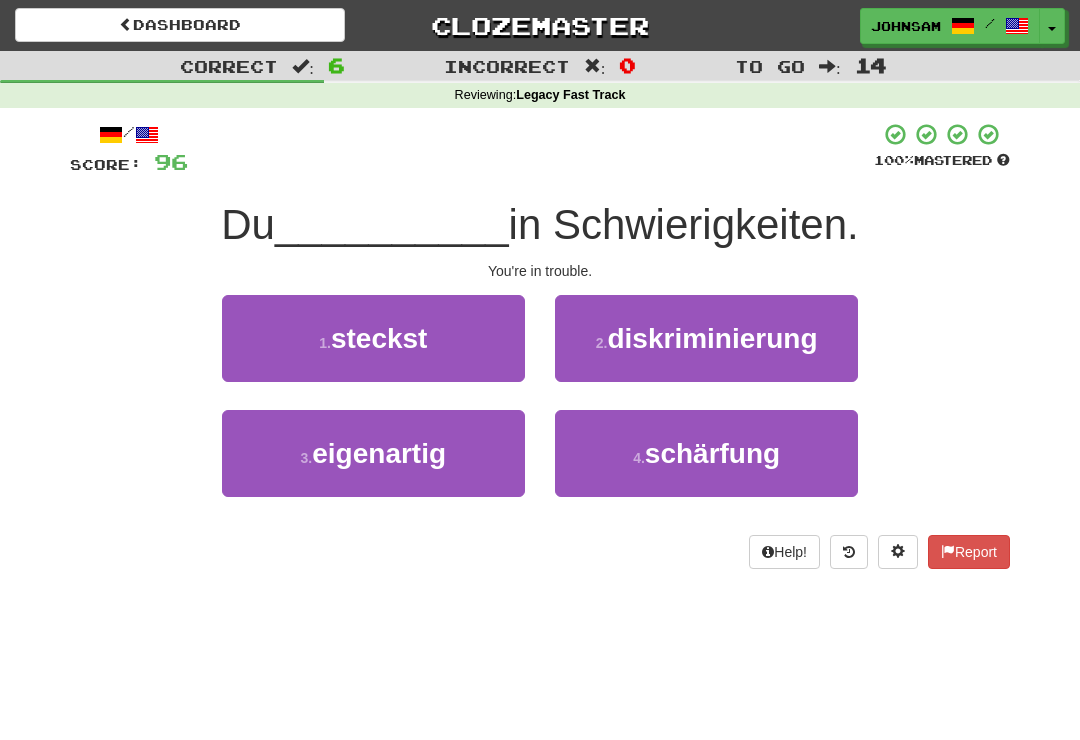 click on "[NUMBER] . steckst" at bounding box center (373, 338) 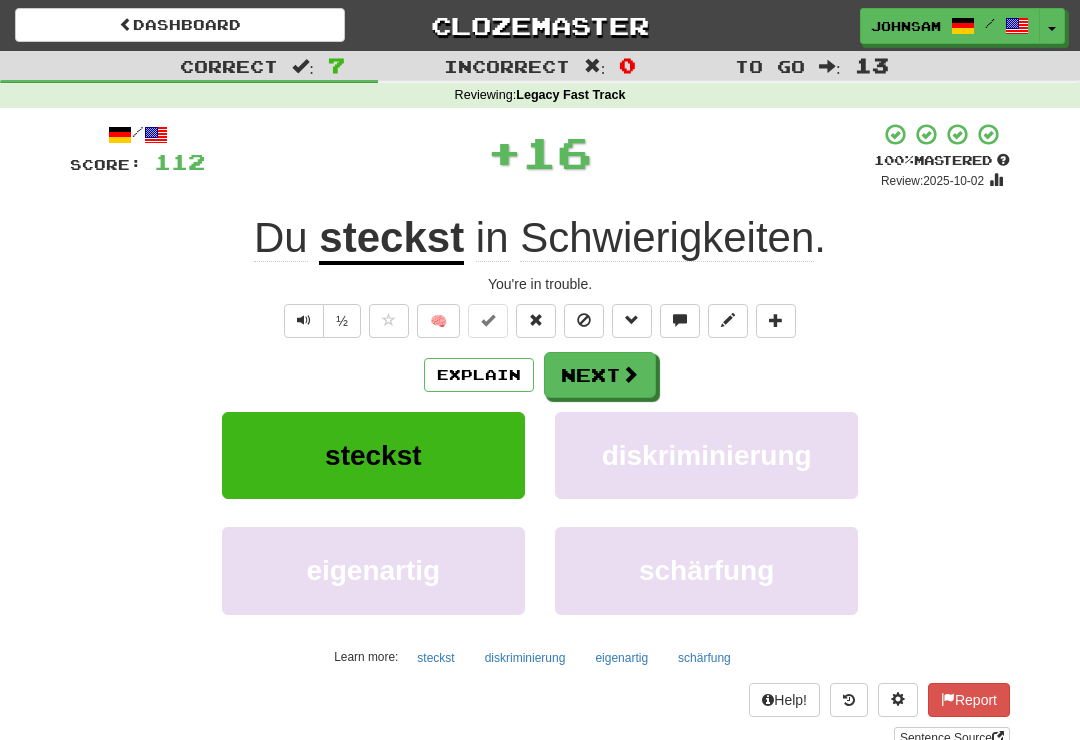 click on "Next" at bounding box center (600, 375) 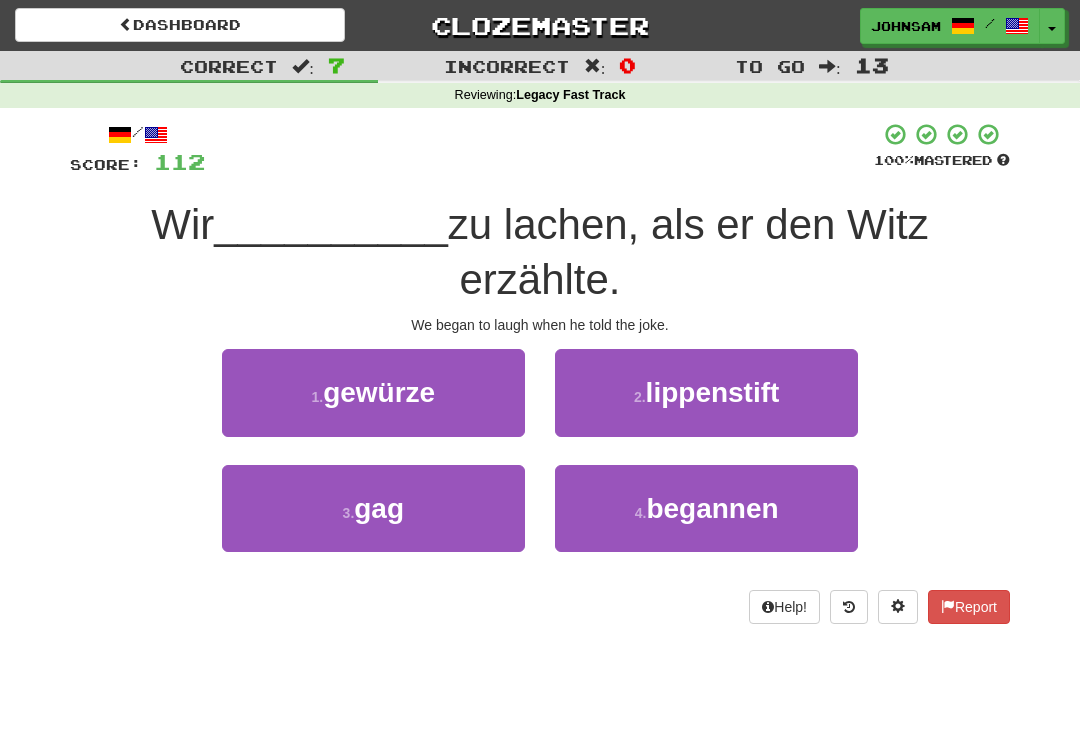 click on "4 ." at bounding box center (641, 513) 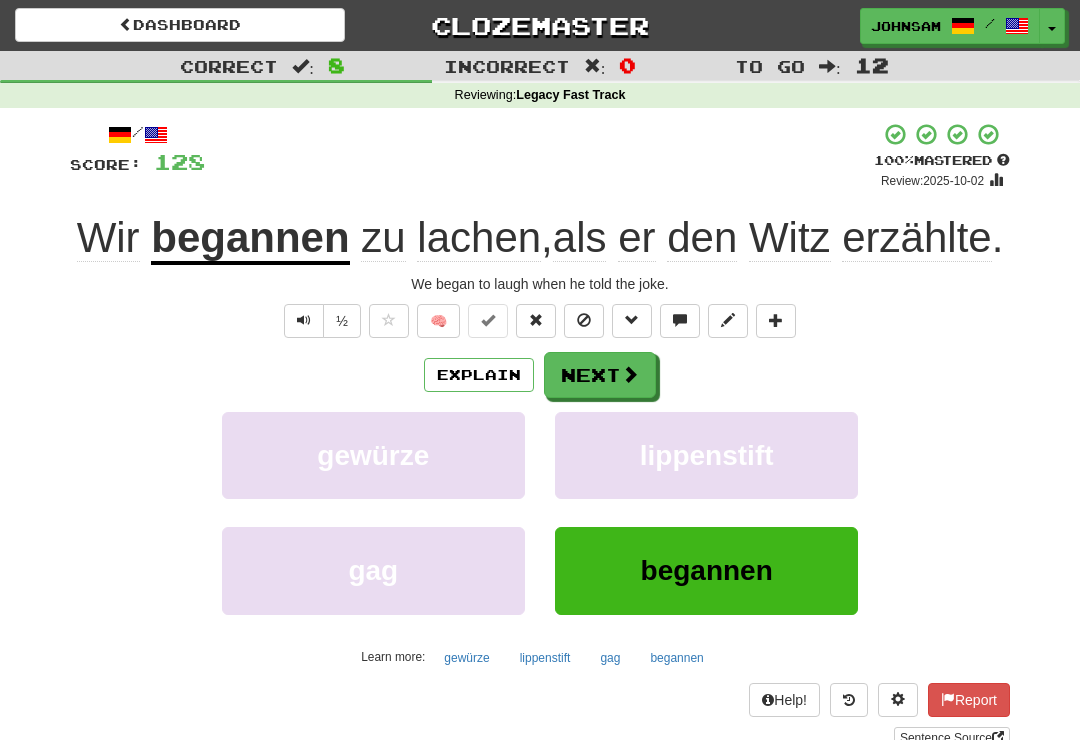click on "Next" at bounding box center [600, 375] 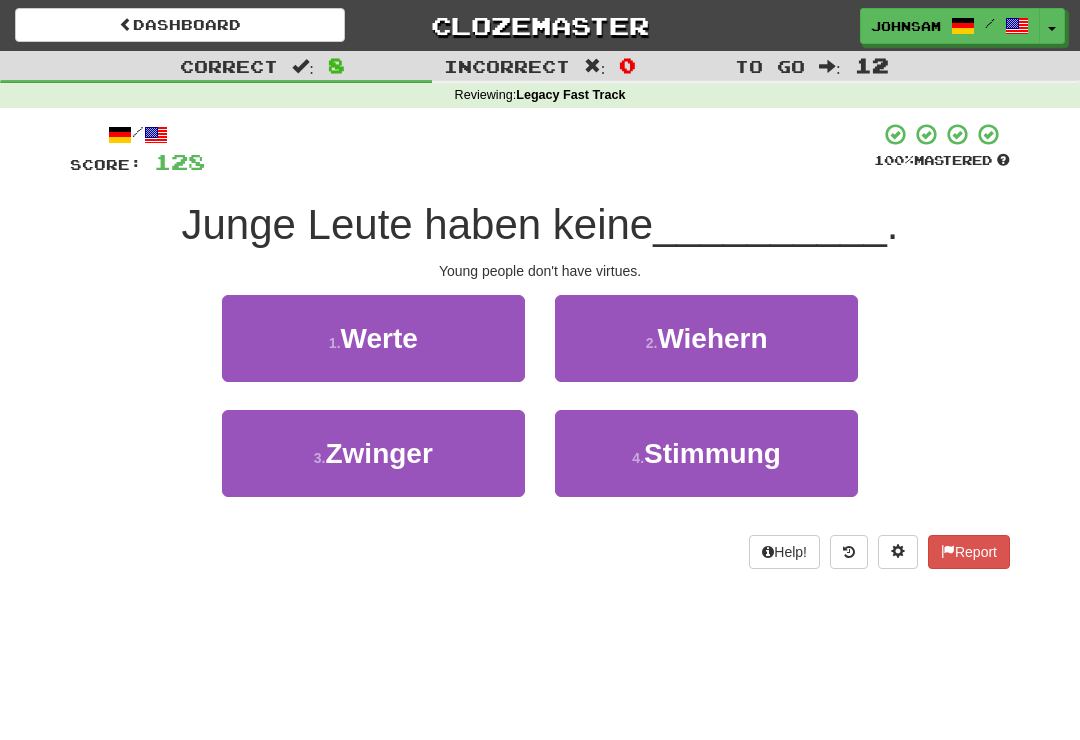 click on "[NUMBER] . Werte" at bounding box center [373, 338] 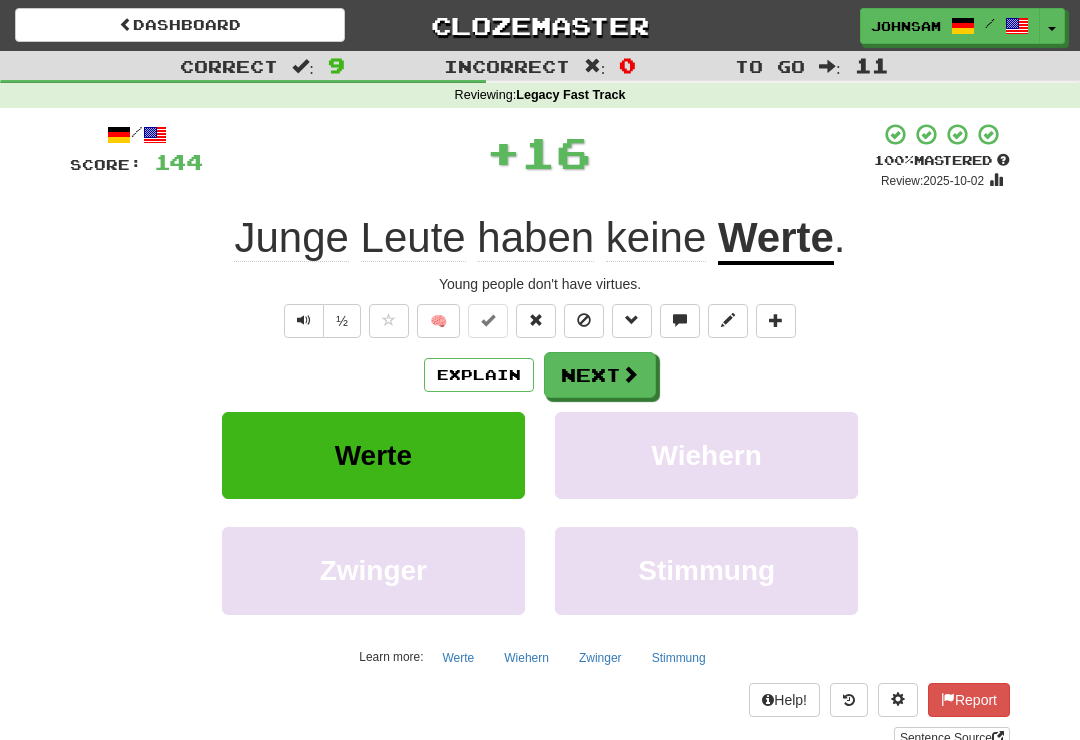 click on "Next" at bounding box center (600, 375) 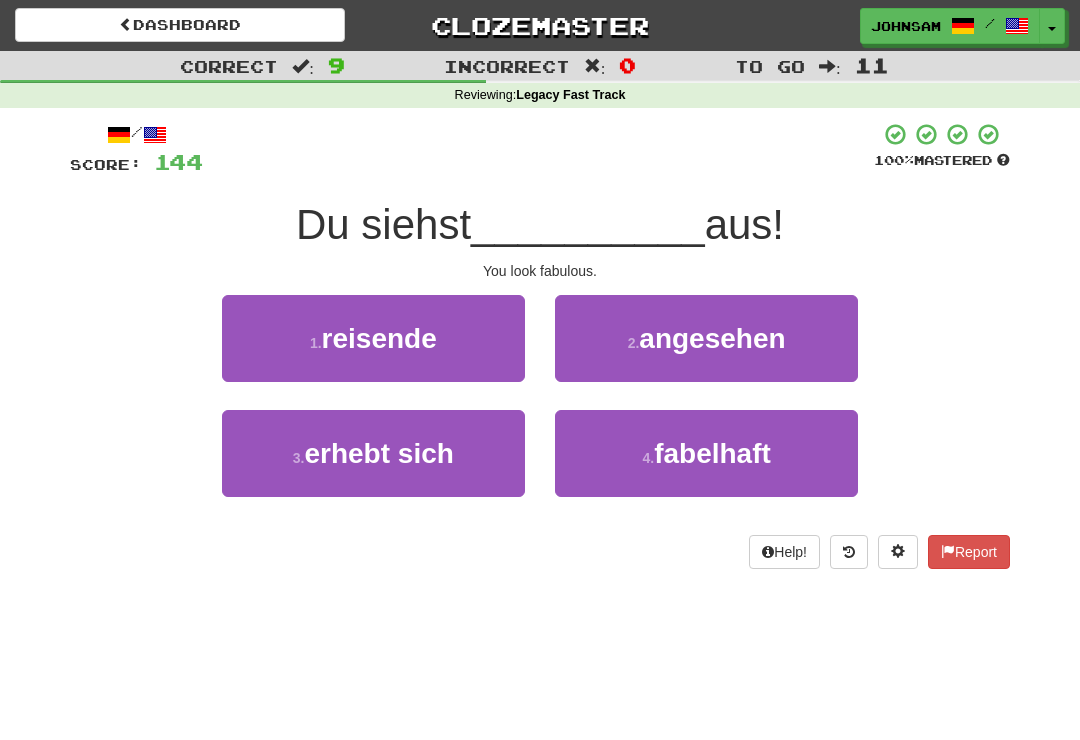 click on "fabelhaft" at bounding box center (712, 453) 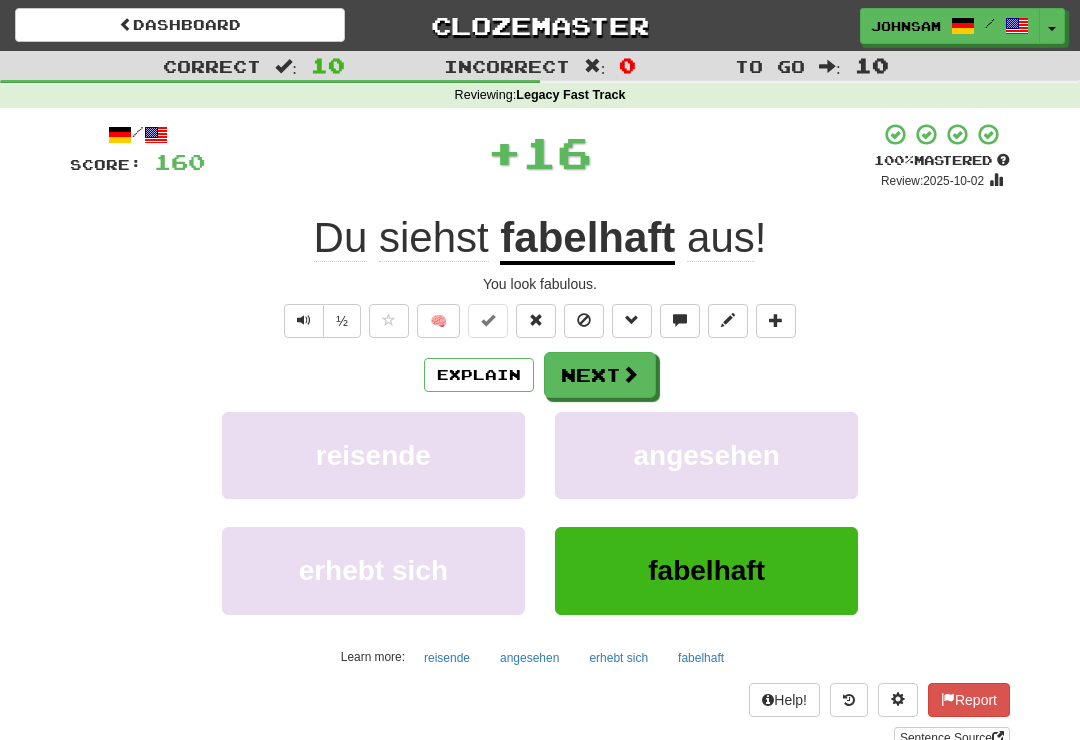 click on "Next" at bounding box center (600, 375) 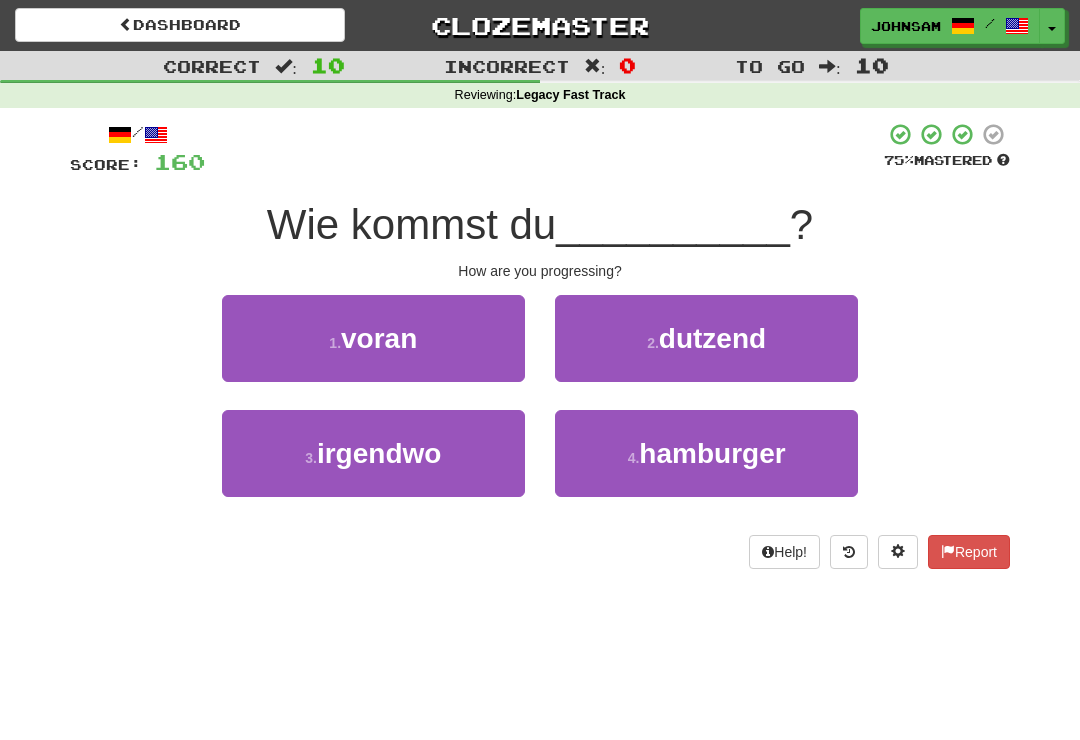 click on "[NUMBER] . voran" at bounding box center [373, 338] 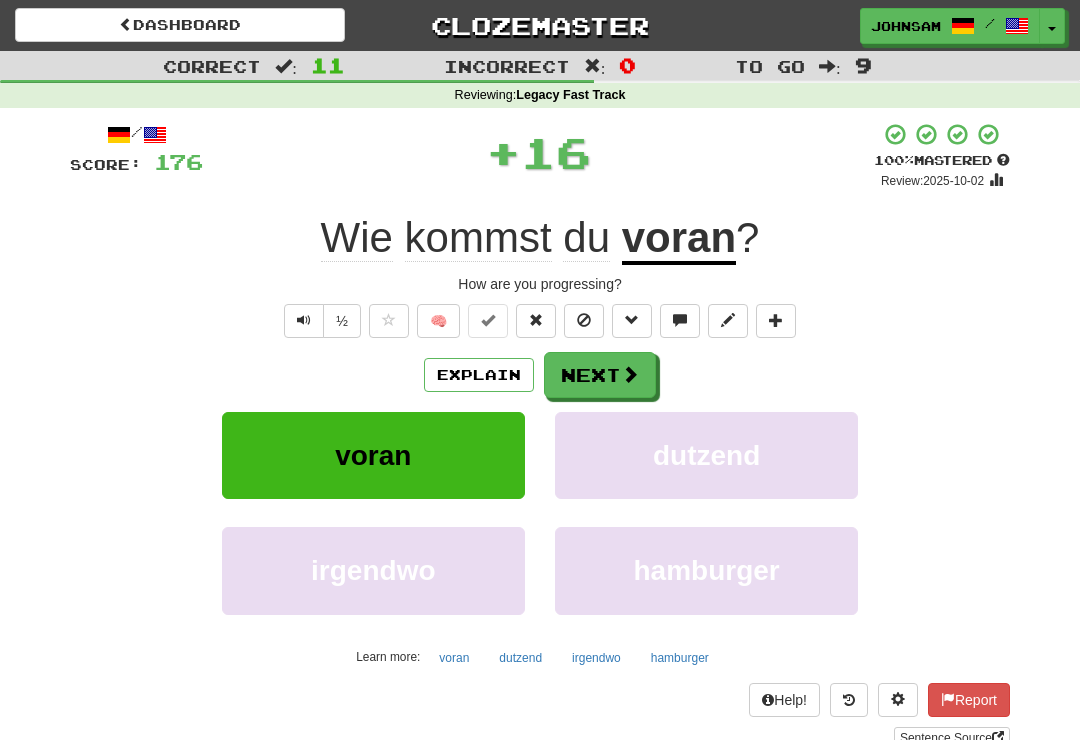 click on "Next" at bounding box center (600, 375) 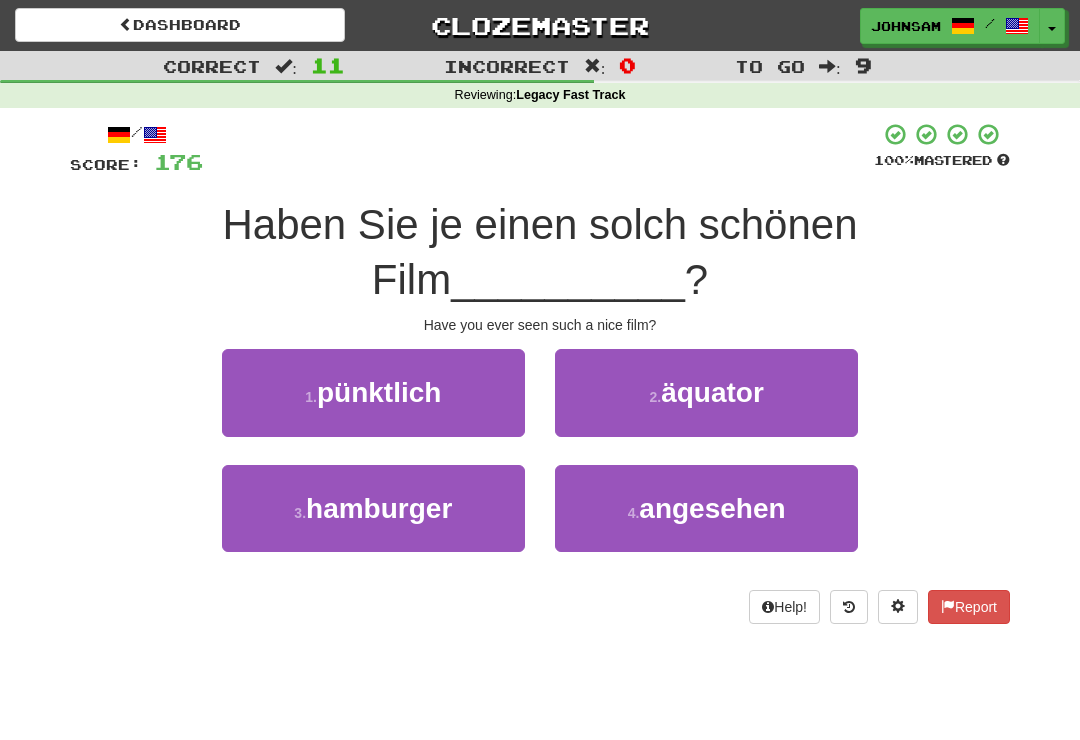 click on "[NUMBER] . angesehen" at bounding box center [706, 508] 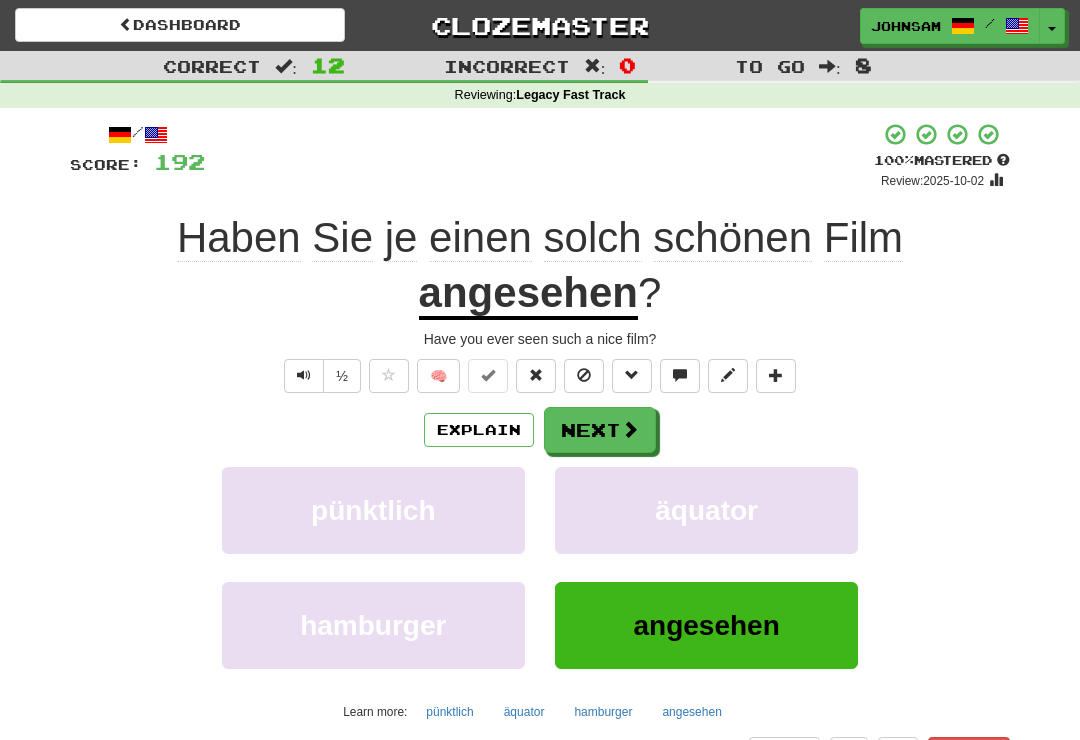 click on "Next" at bounding box center [600, 430] 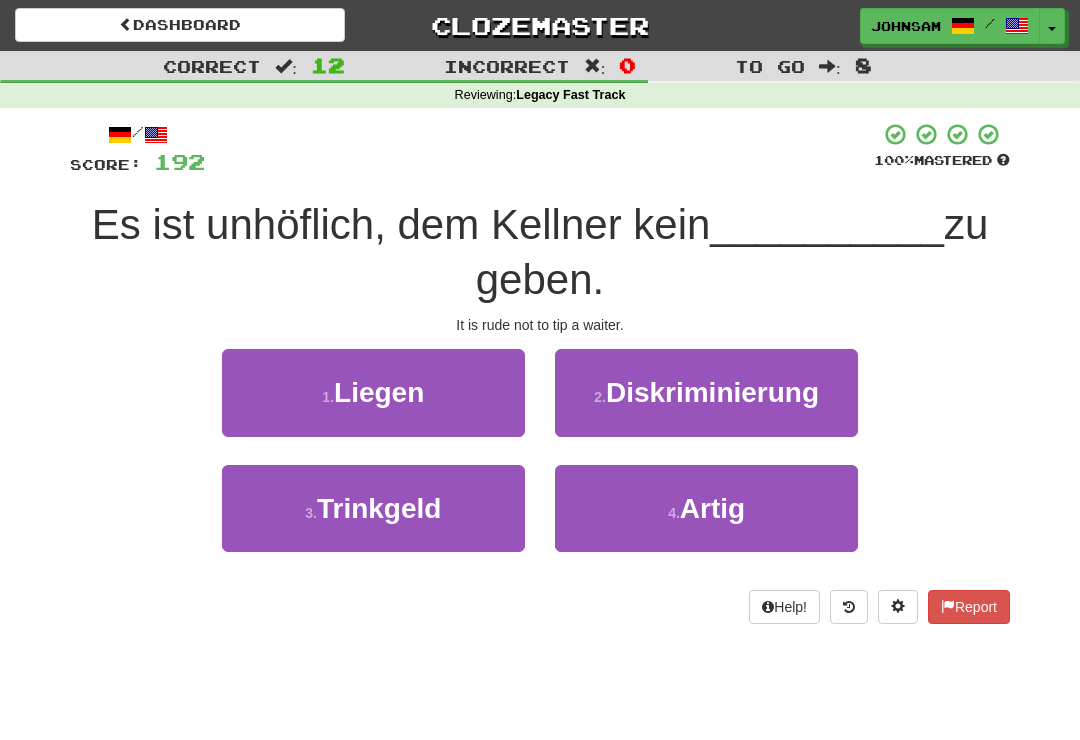 click on "3 .  Trinkgeld" at bounding box center [373, 508] 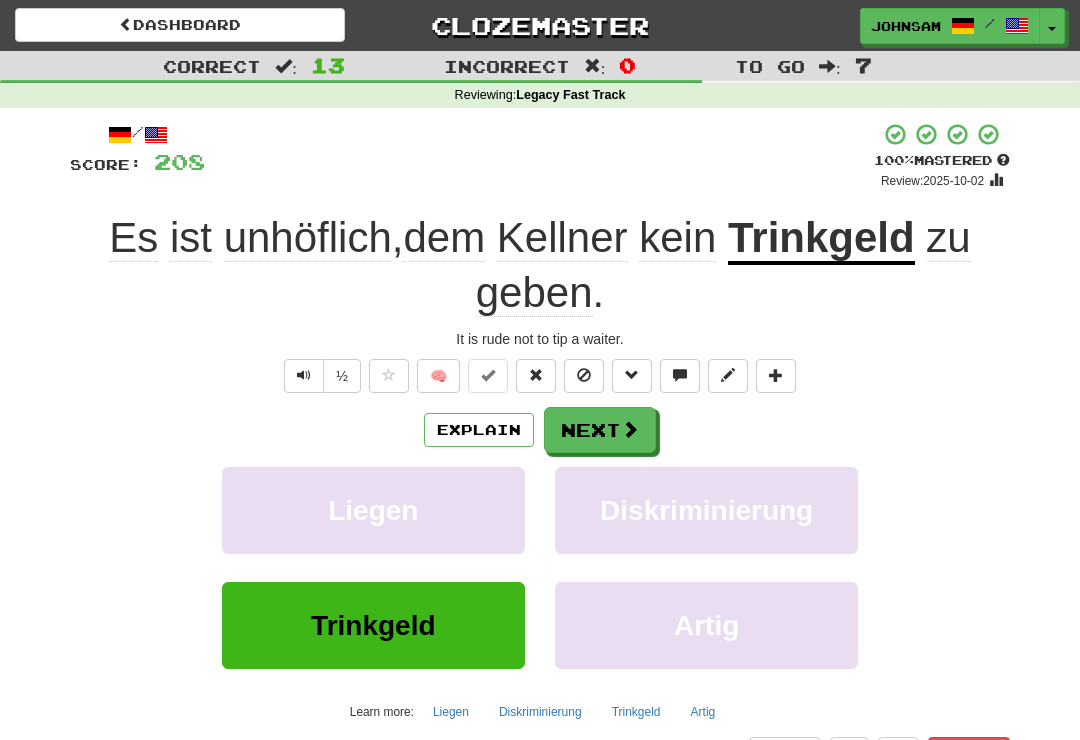 click at bounding box center (630, 429) 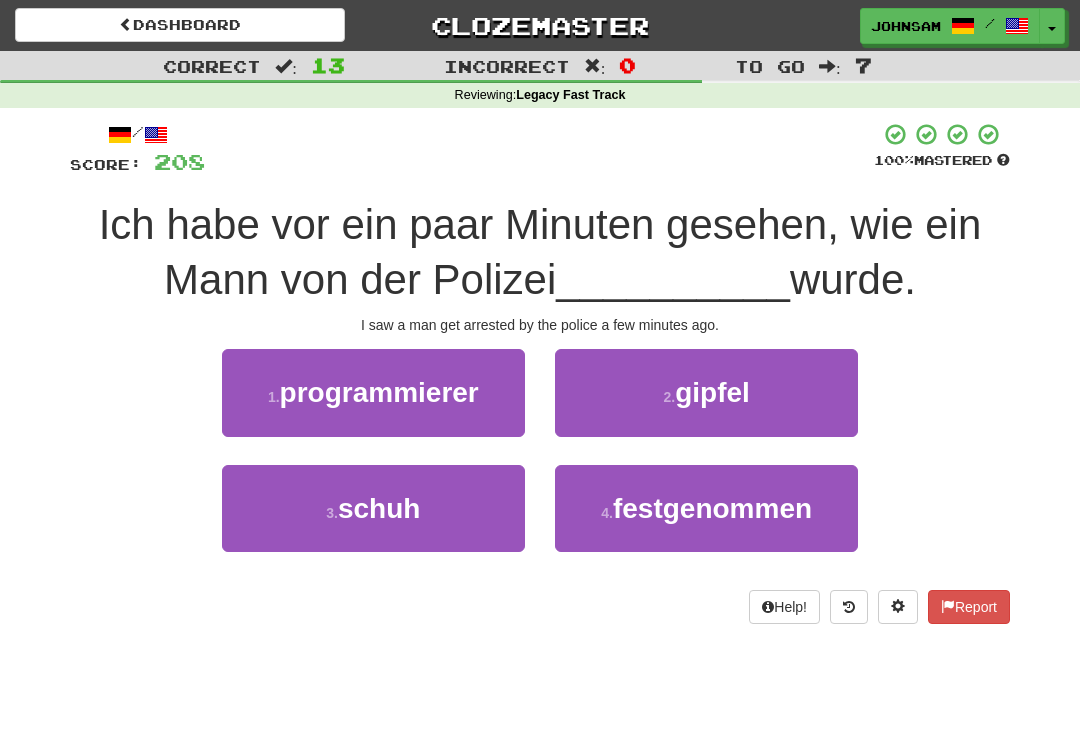 click on "festgenommen" at bounding box center [712, 508] 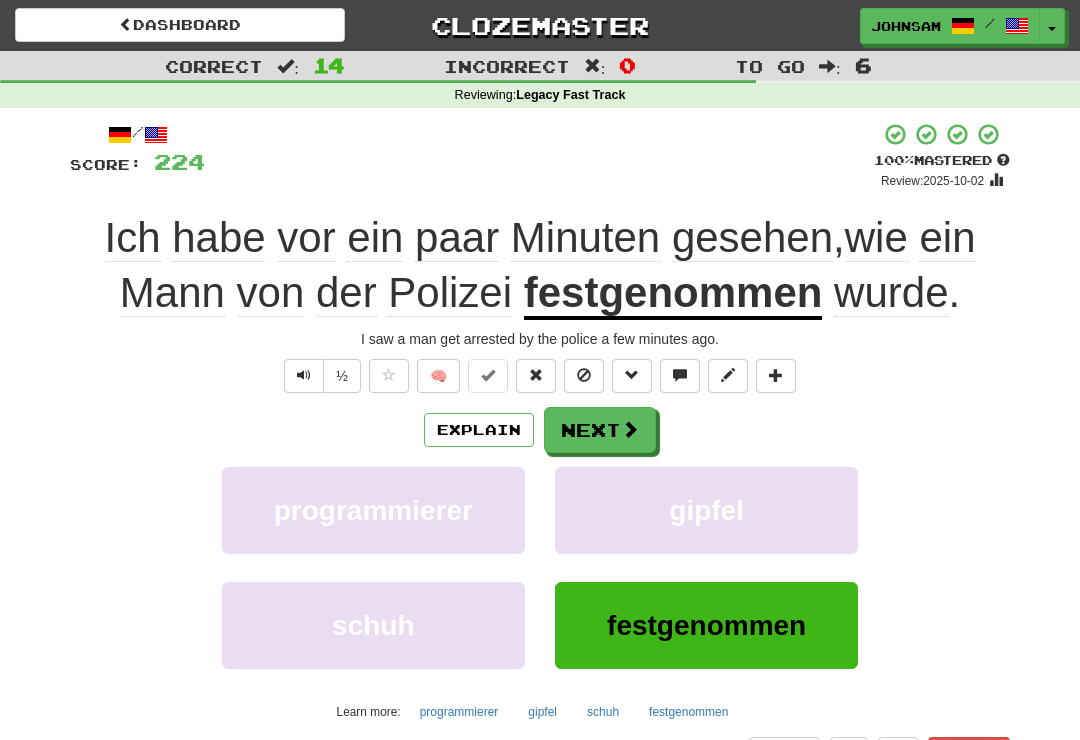 click on "Next" at bounding box center (600, 430) 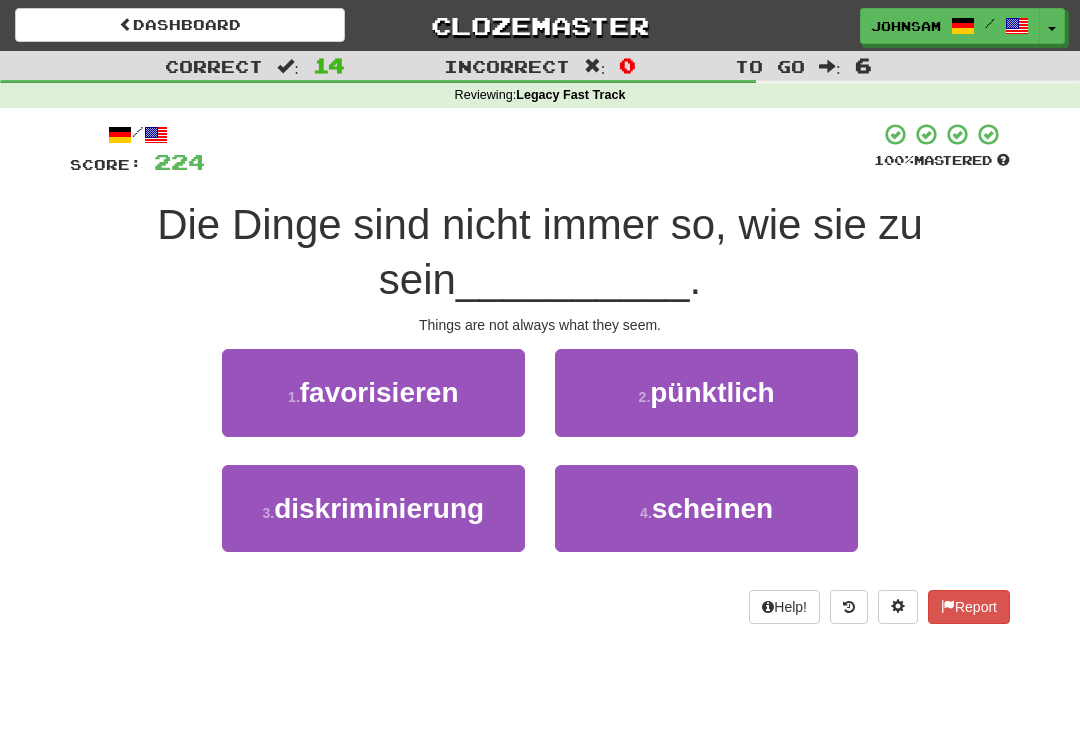 click on "[NUMBER] . scheinen" at bounding box center (706, 508) 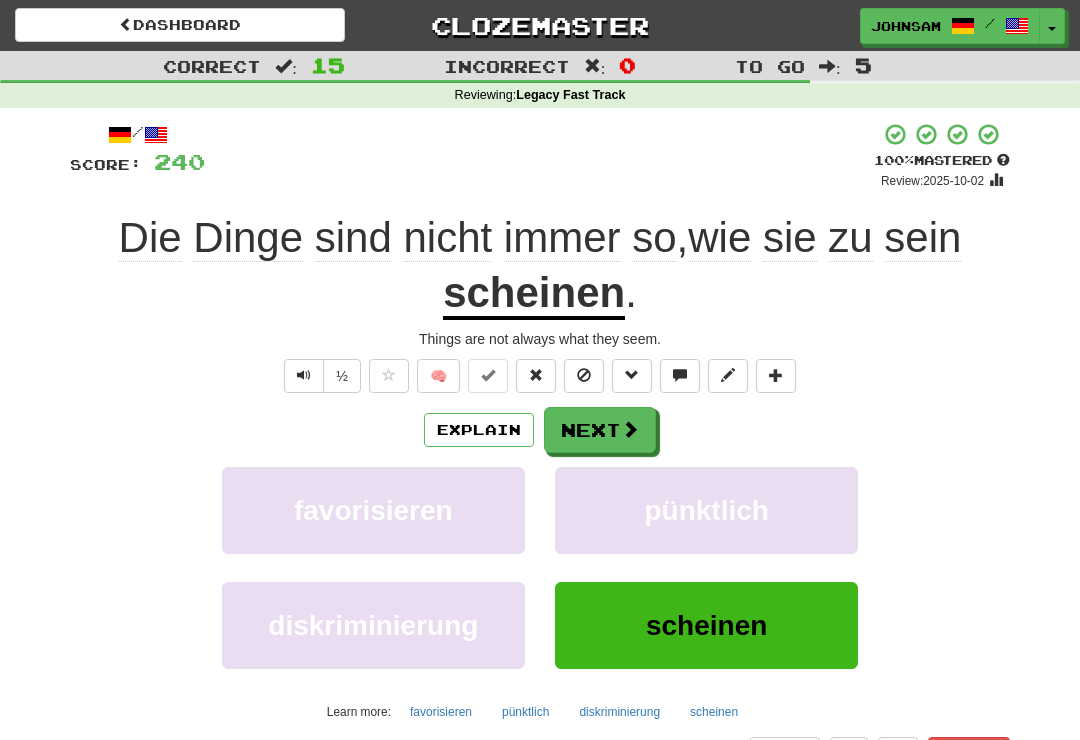 click on "Next" at bounding box center (600, 430) 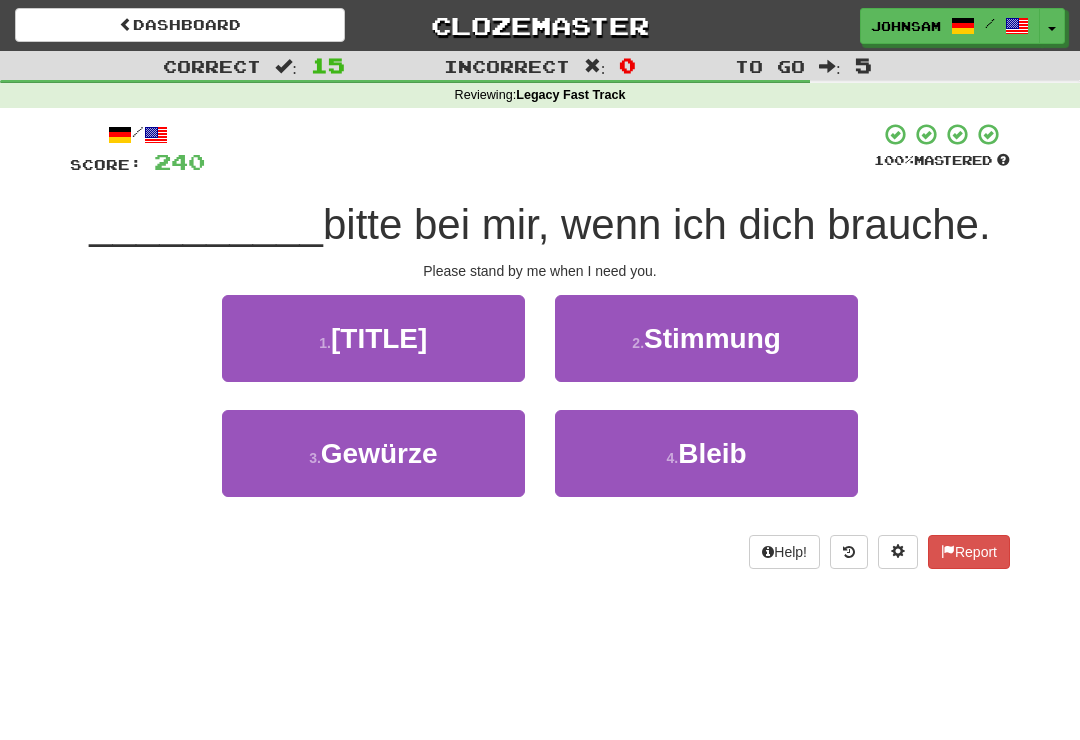 click on "[NUMBER] . Bleib" at bounding box center (706, 453) 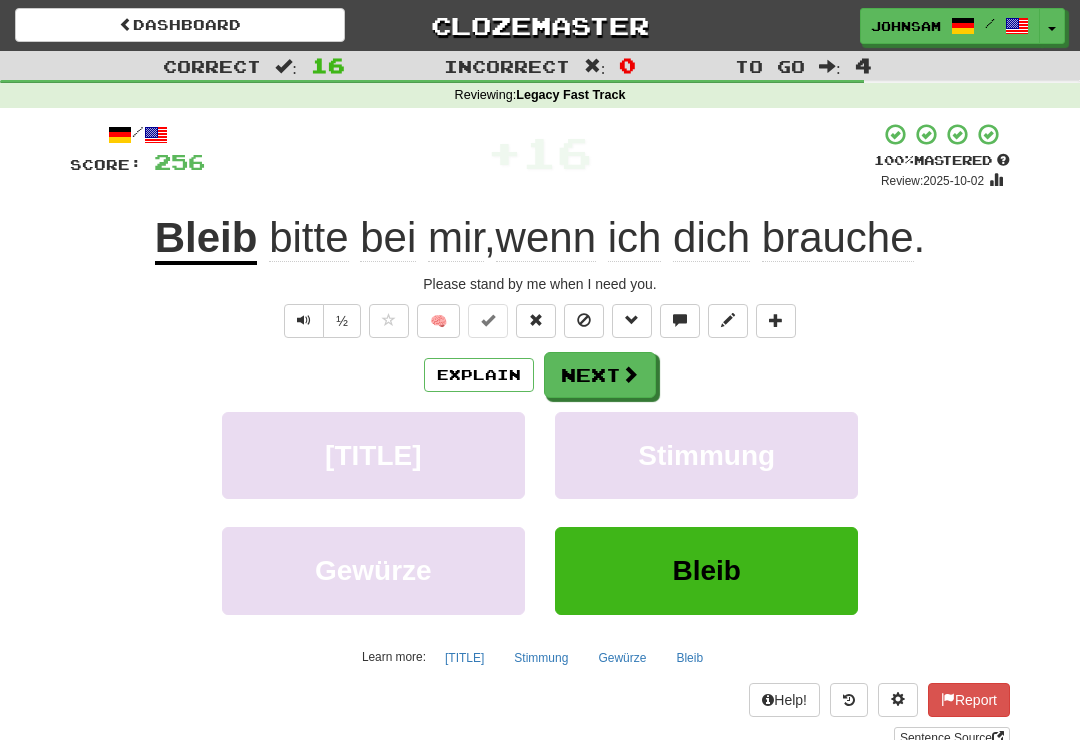 click on "Next" at bounding box center (600, 375) 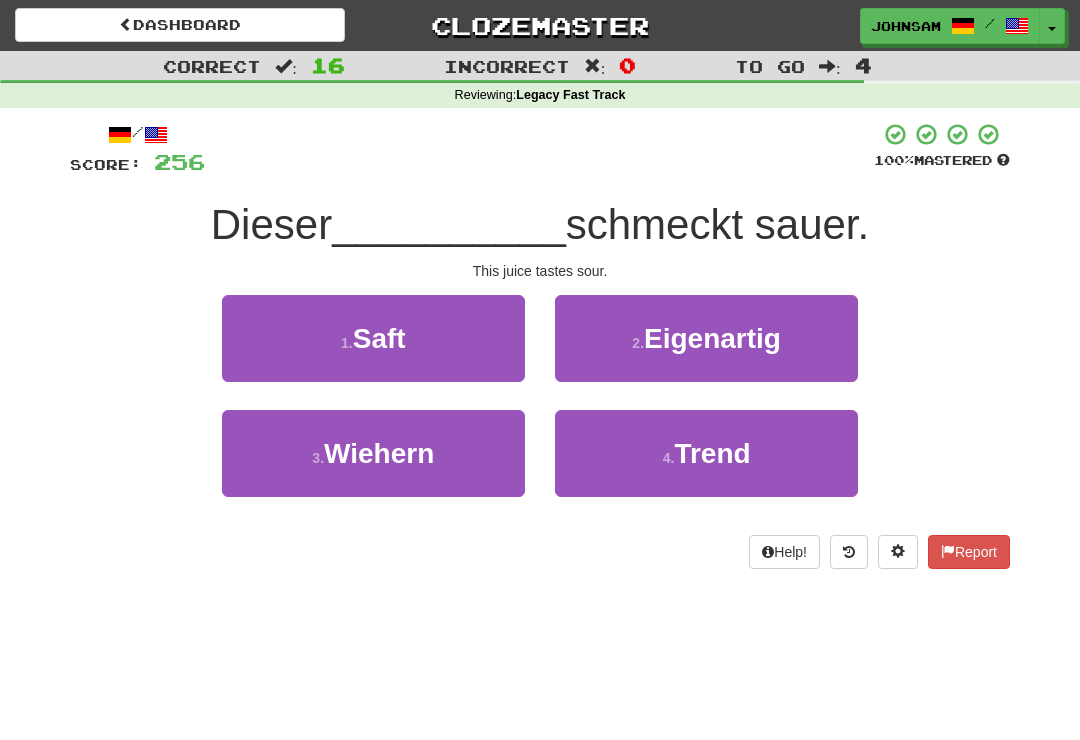 click on "[NUMBER] . Saft" at bounding box center [373, 338] 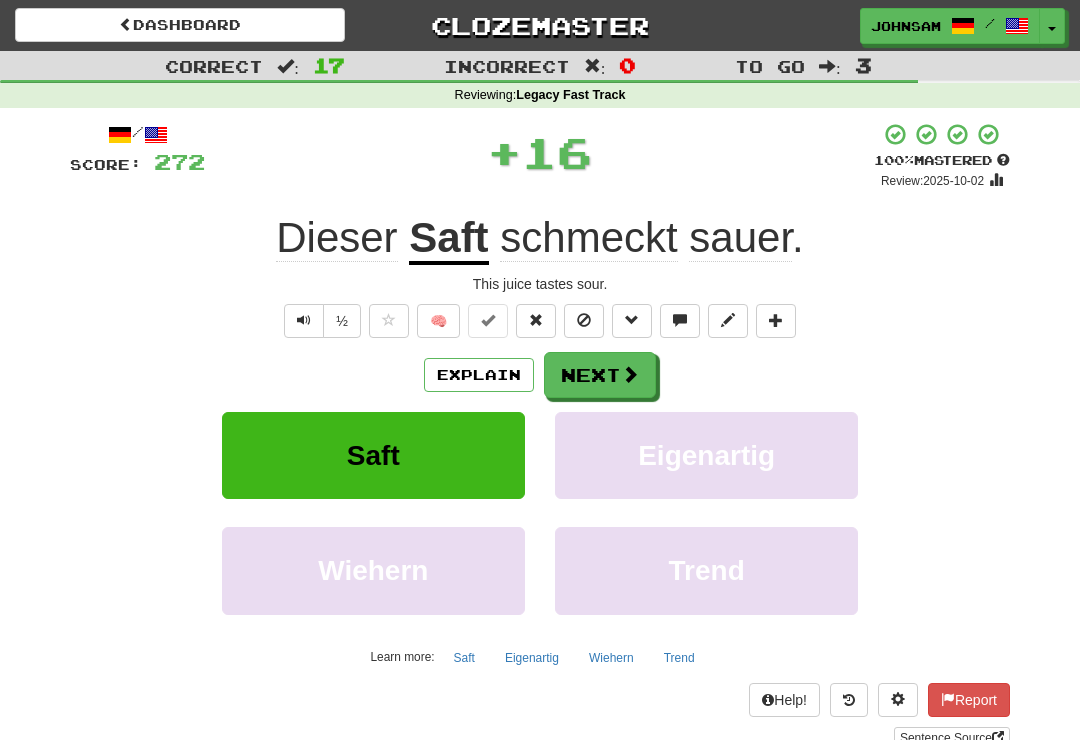 click on "Next" at bounding box center (600, 375) 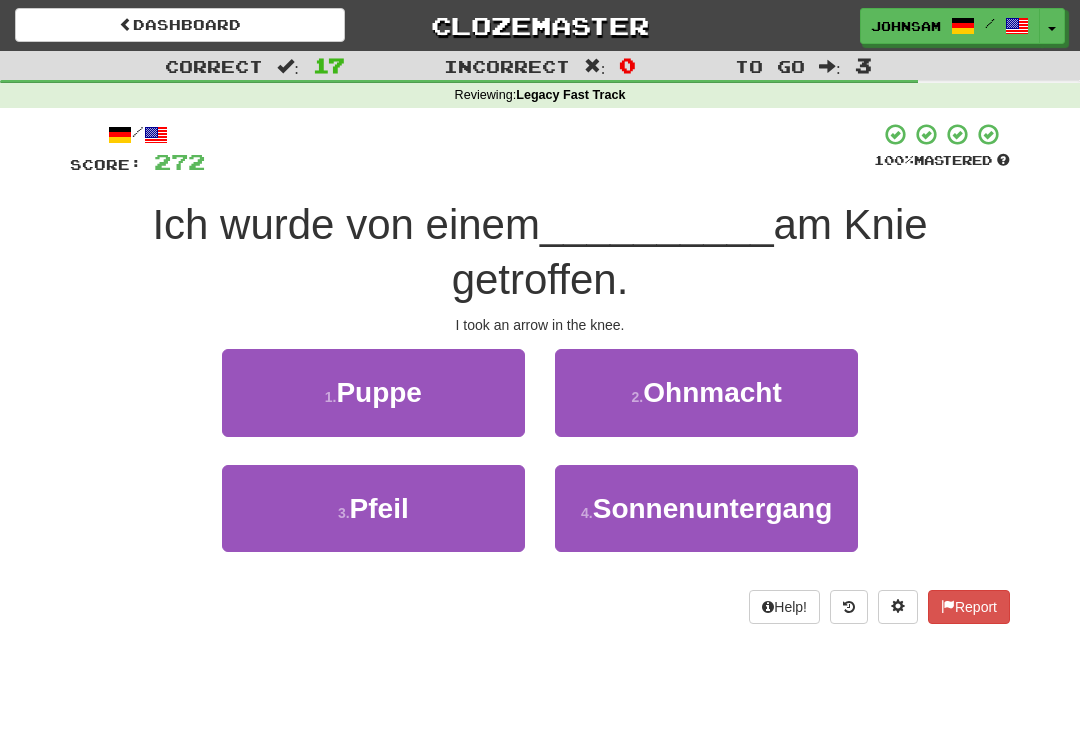 click on "[NUMBER] . Pfeil" at bounding box center (373, 508) 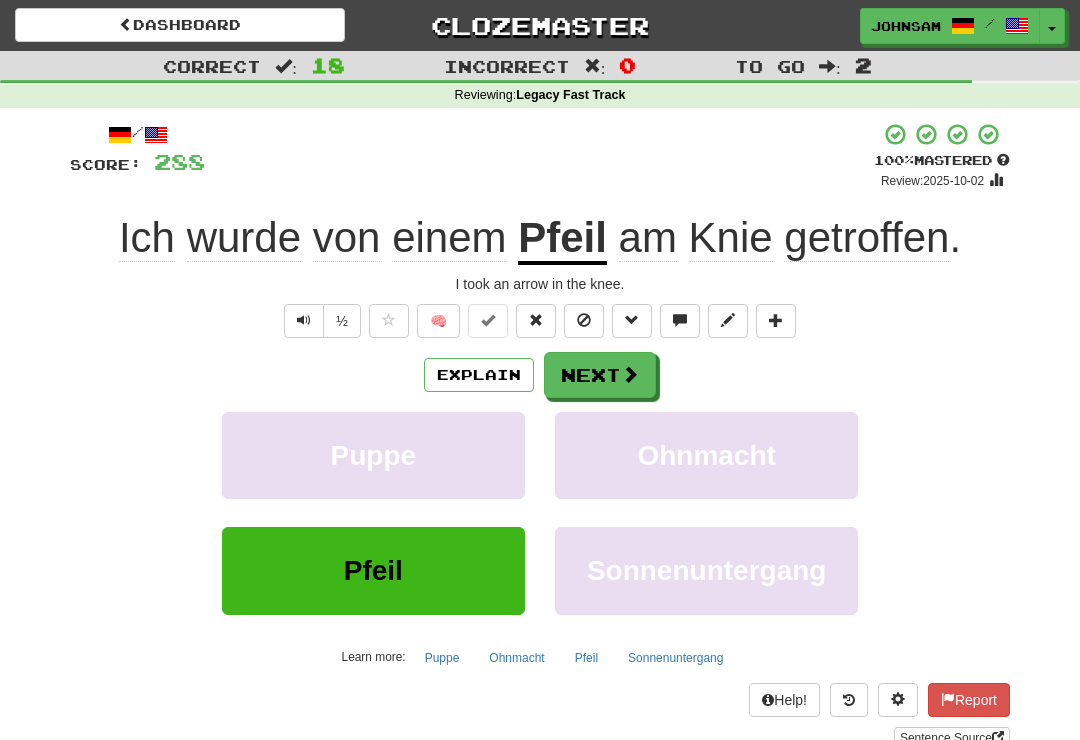 click on "Next" at bounding box center [600, 375] 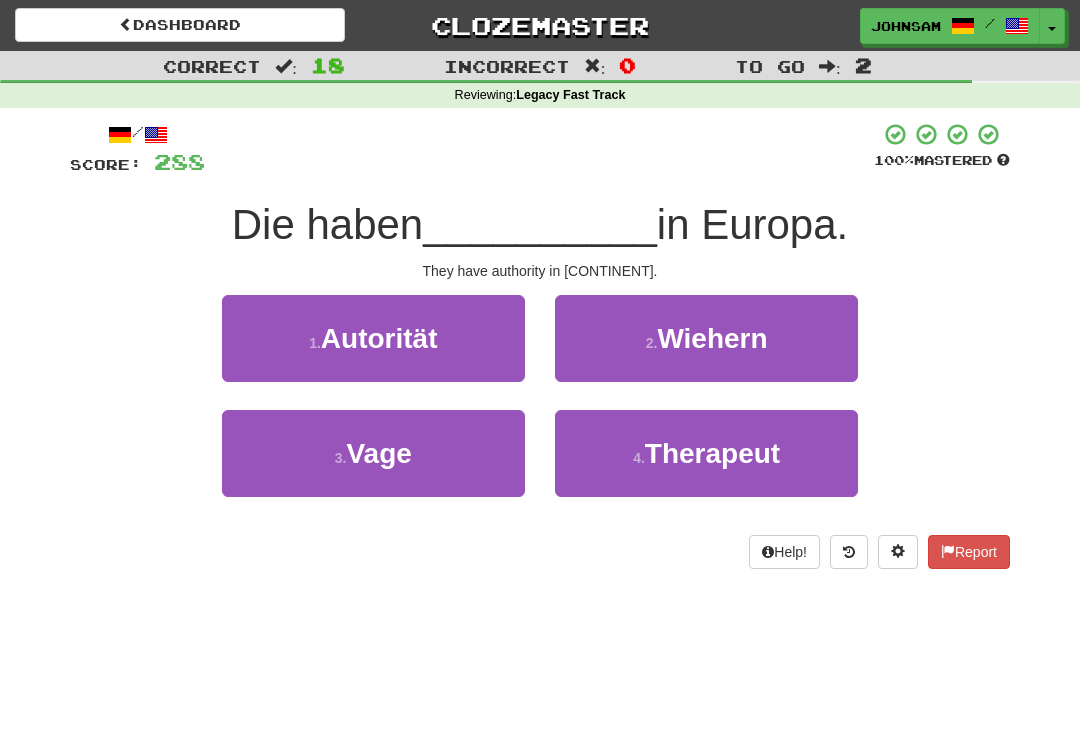 click on "[NUMBER] . Autorität" at bounding box center [373, 338] 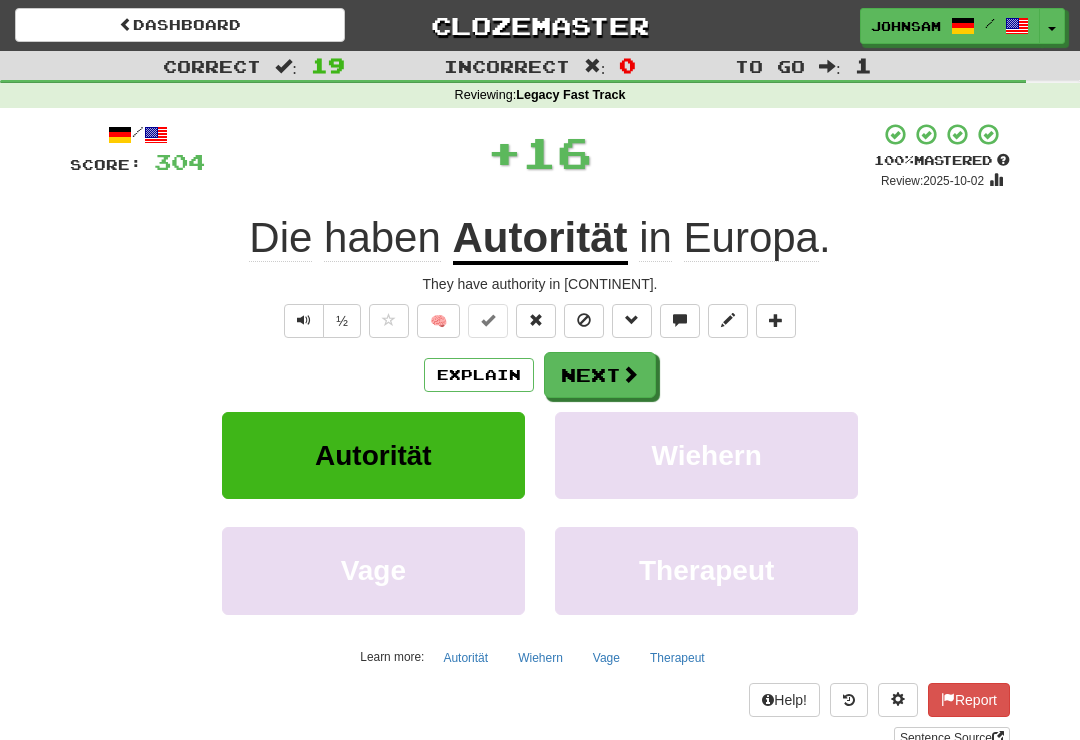 click on "Next" at bounding box center [600, 375] 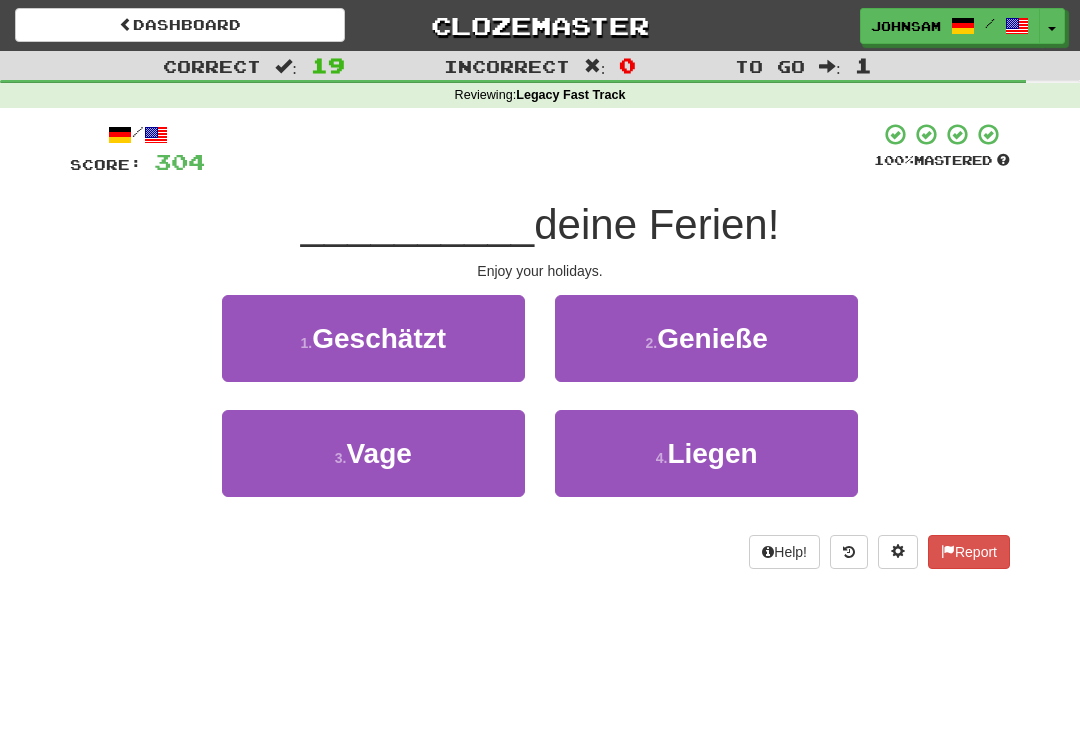 click on "[NUMBER] . Genieße" at bounding box center [706, 338] 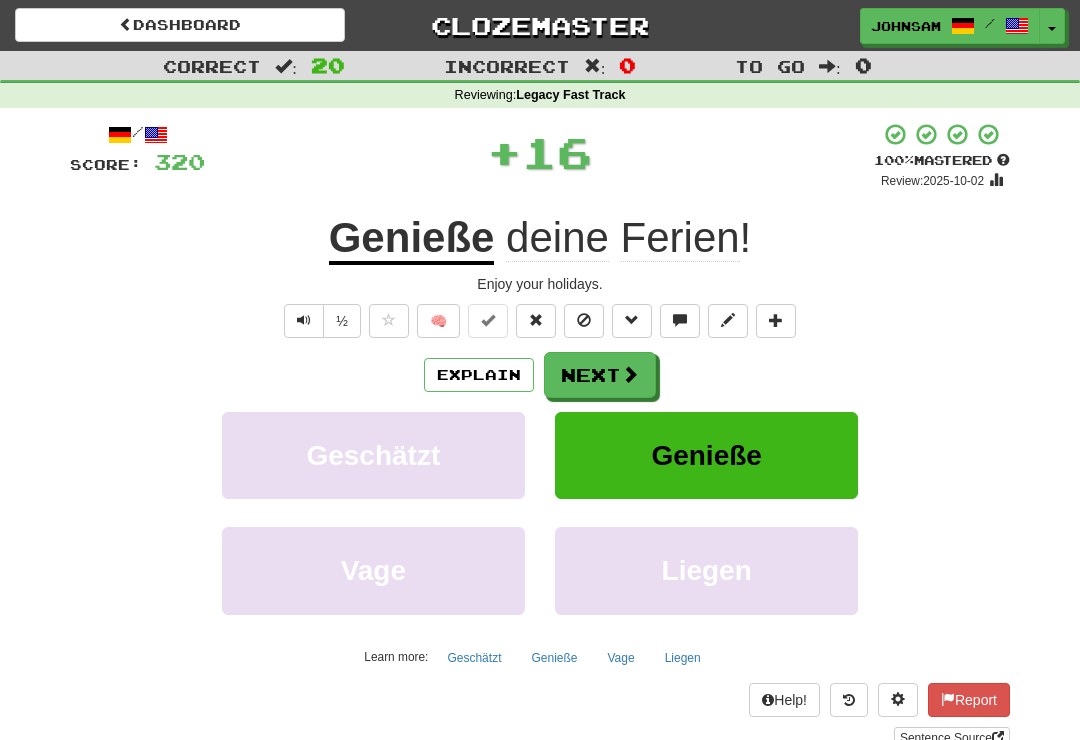 click on "Next" at bounding box center (600, 375) 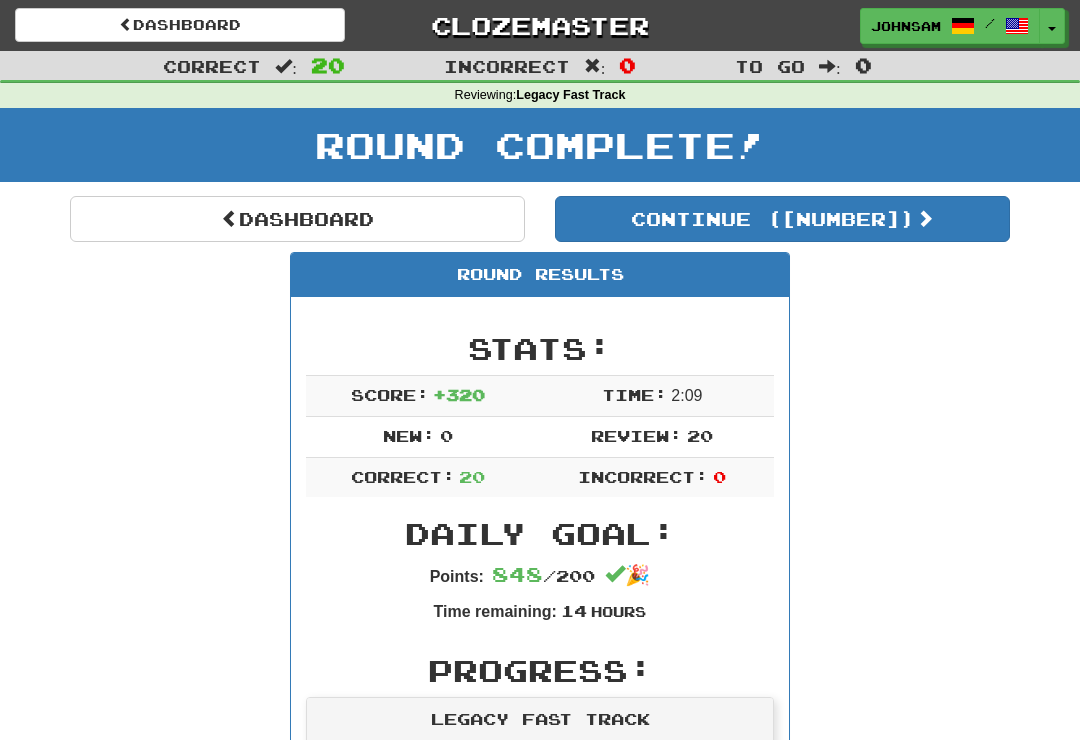 click on "Continue ( [NUMBER] )" at bounding box center (782, 219) 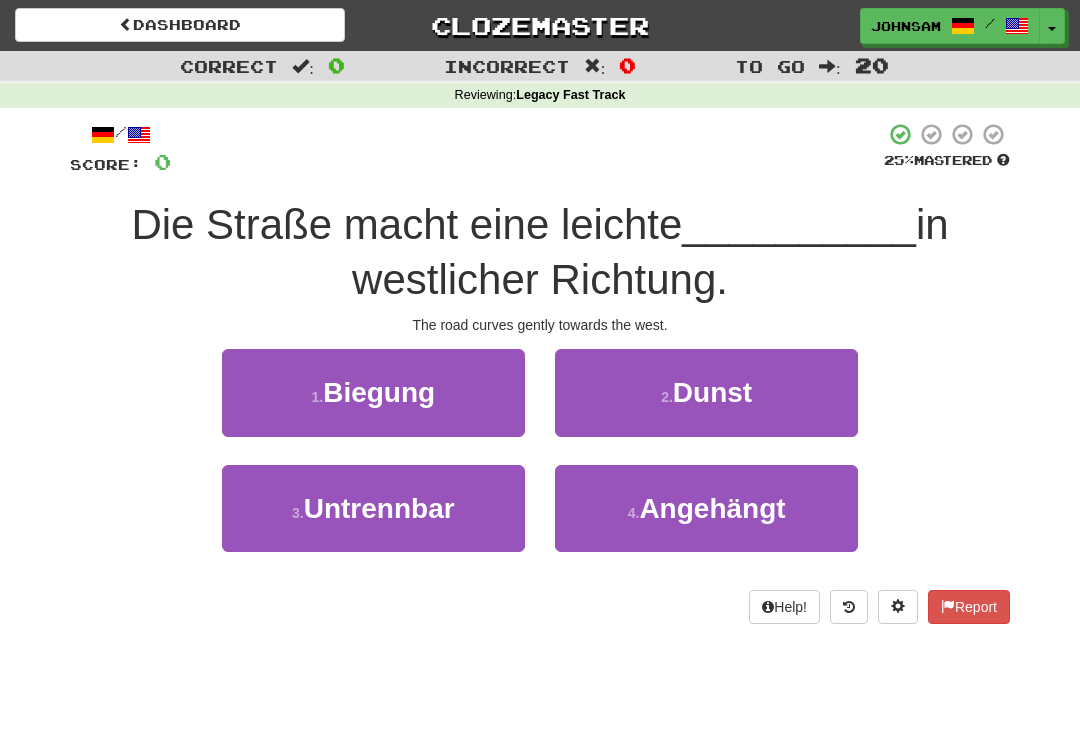 click on "[NUMBER] . Biegung" at bounding box center (373, 392) 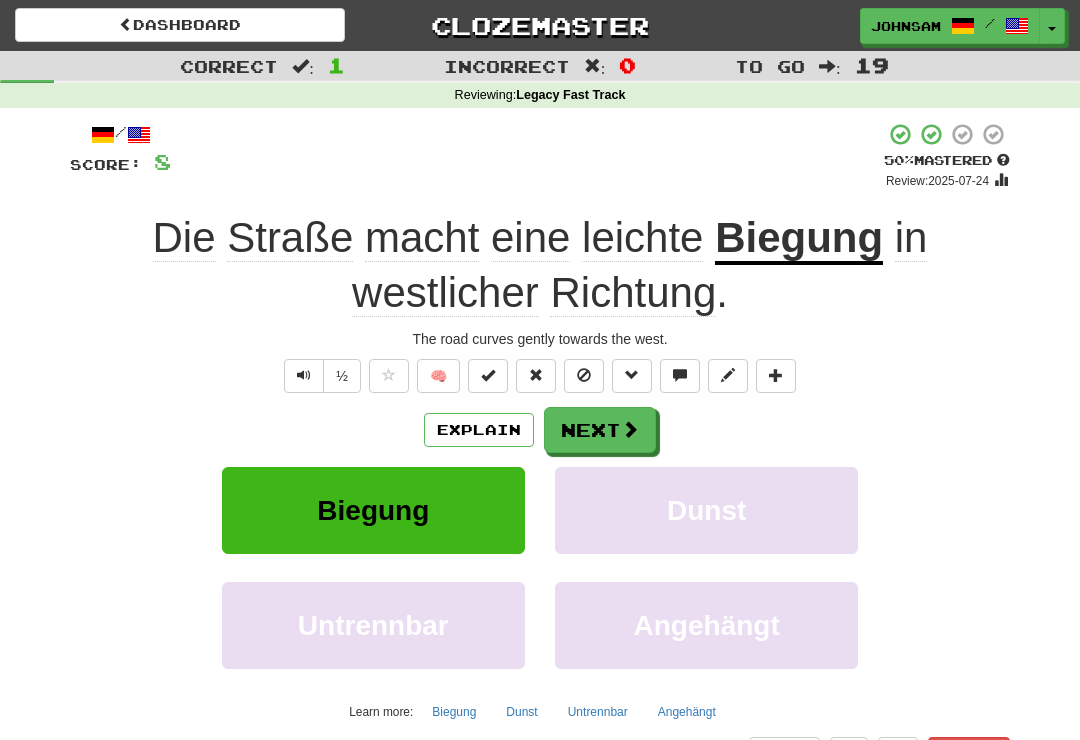 click on "Next" at bounding box center [600, 430] 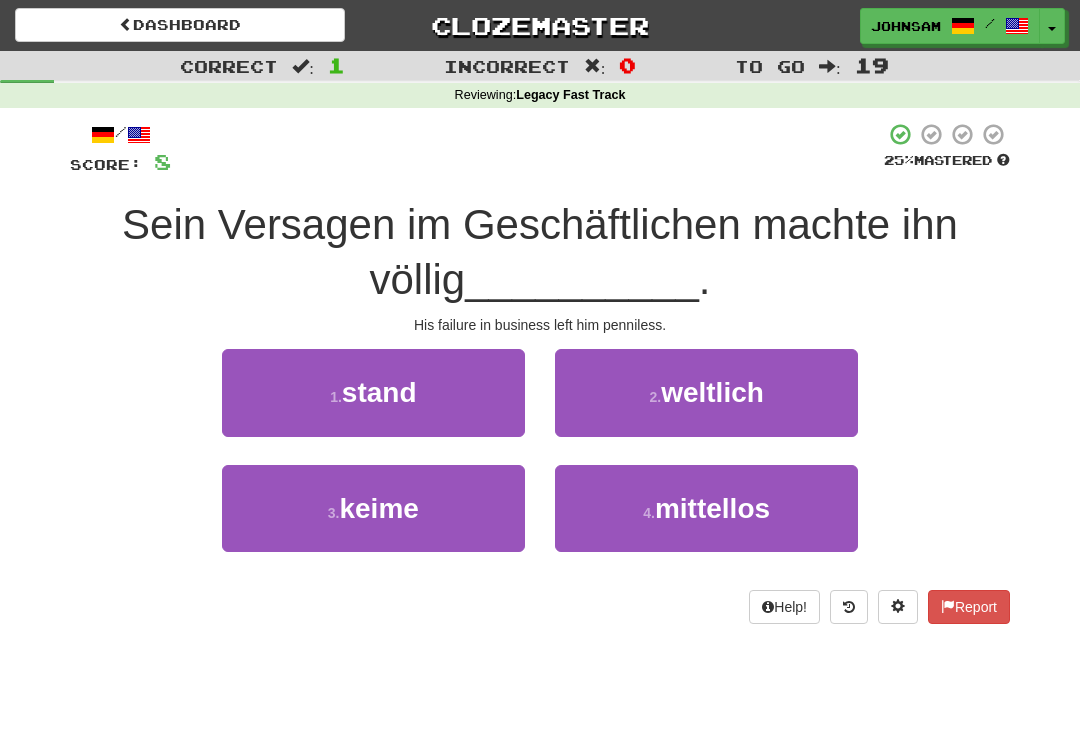 click on "mittellos" at bounding box center [712, 508] 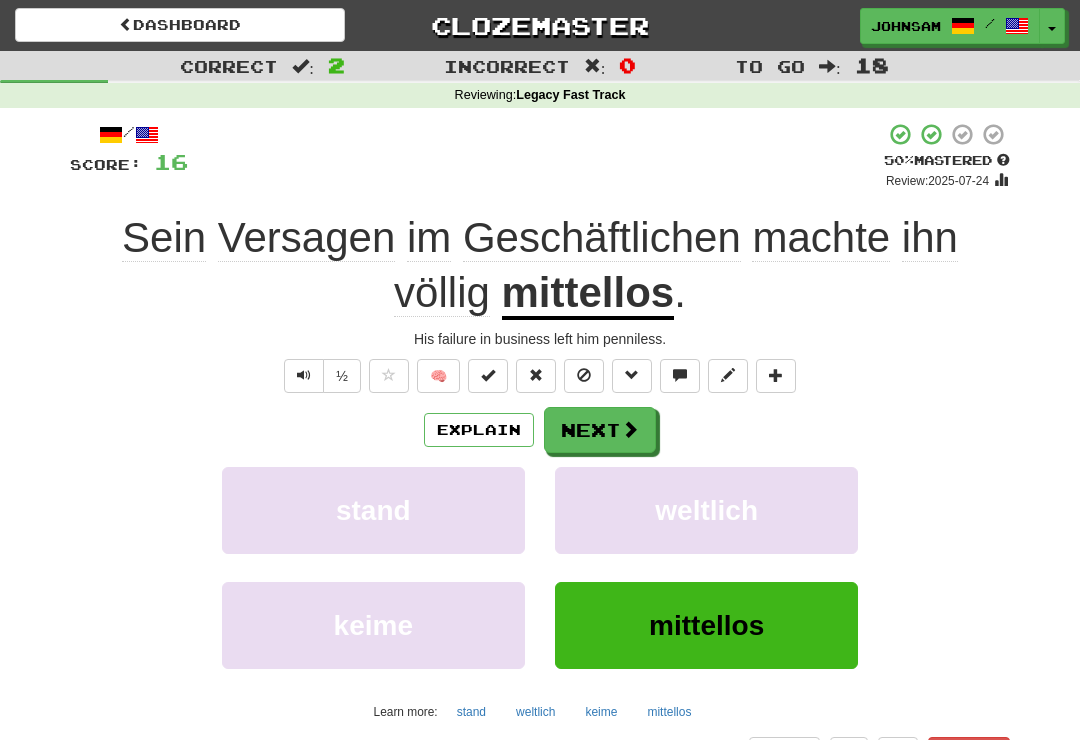 click on "Next" at bounding box center [600, 430] 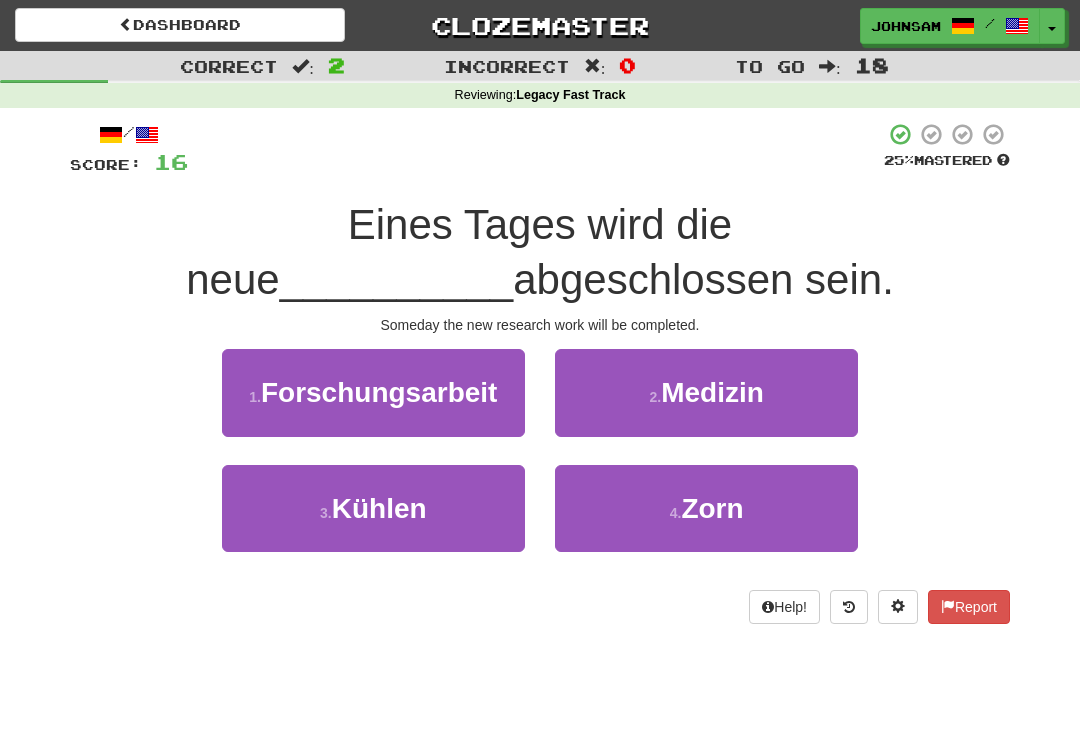 click on "Forschungsarbeit" at bounding box center [379, 392] 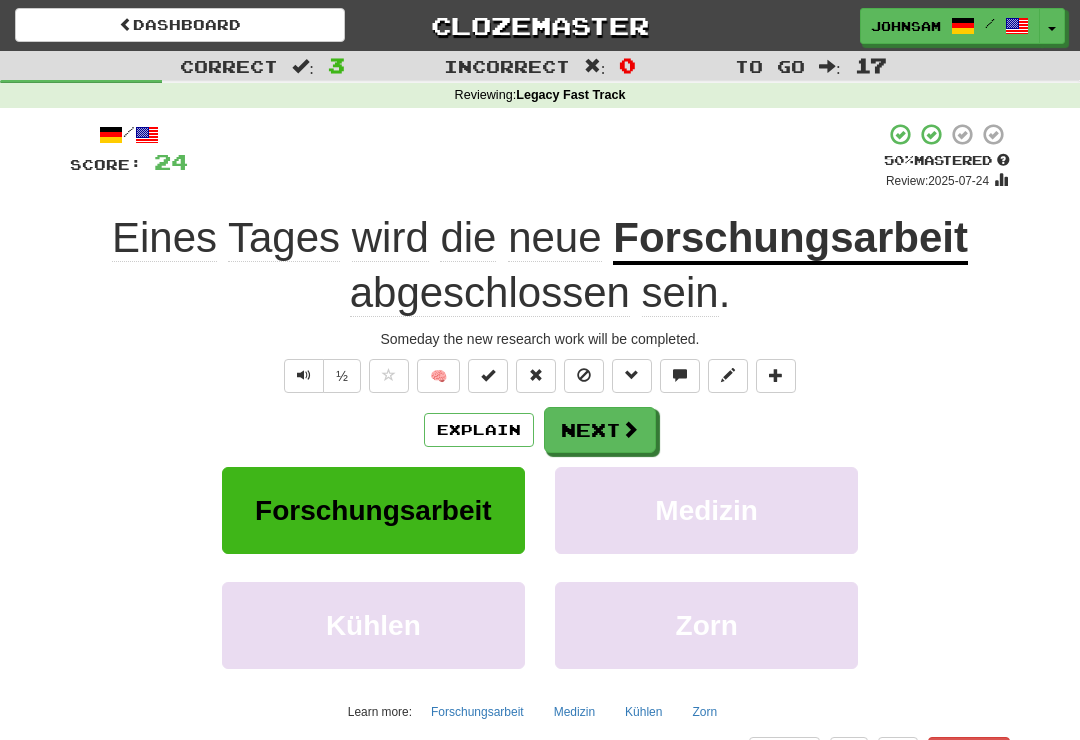 click at bounding box center [630, 429] 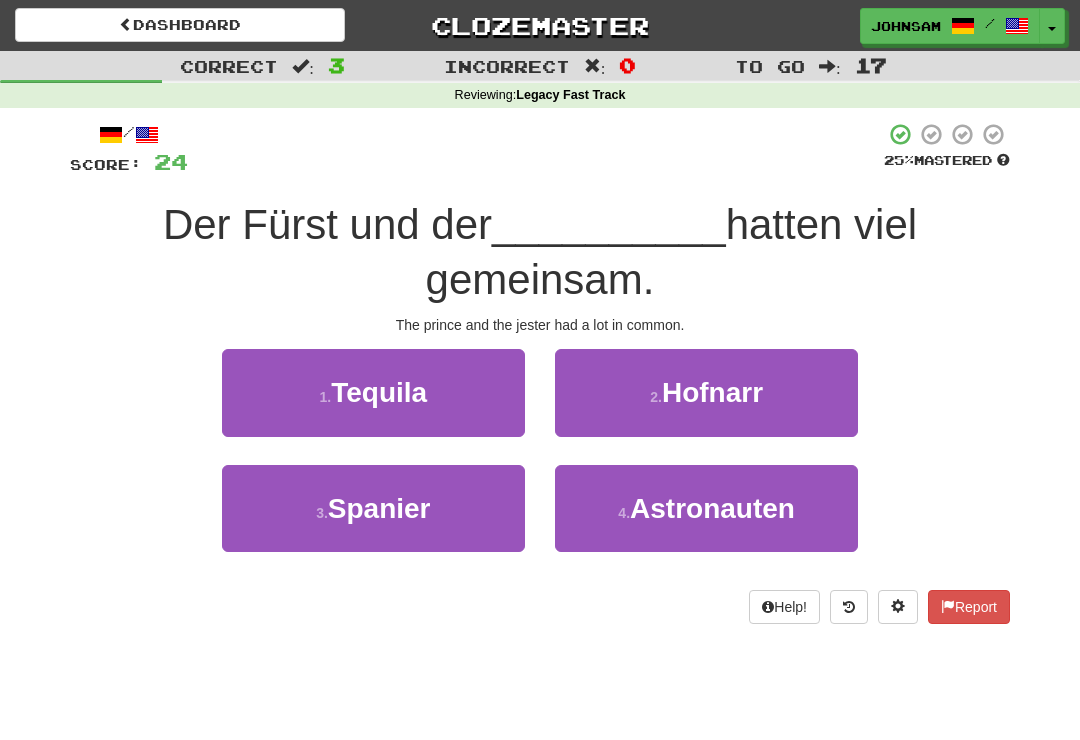 click on "[NUMBER] . Hofnarr" at bounding box center [706, 392] 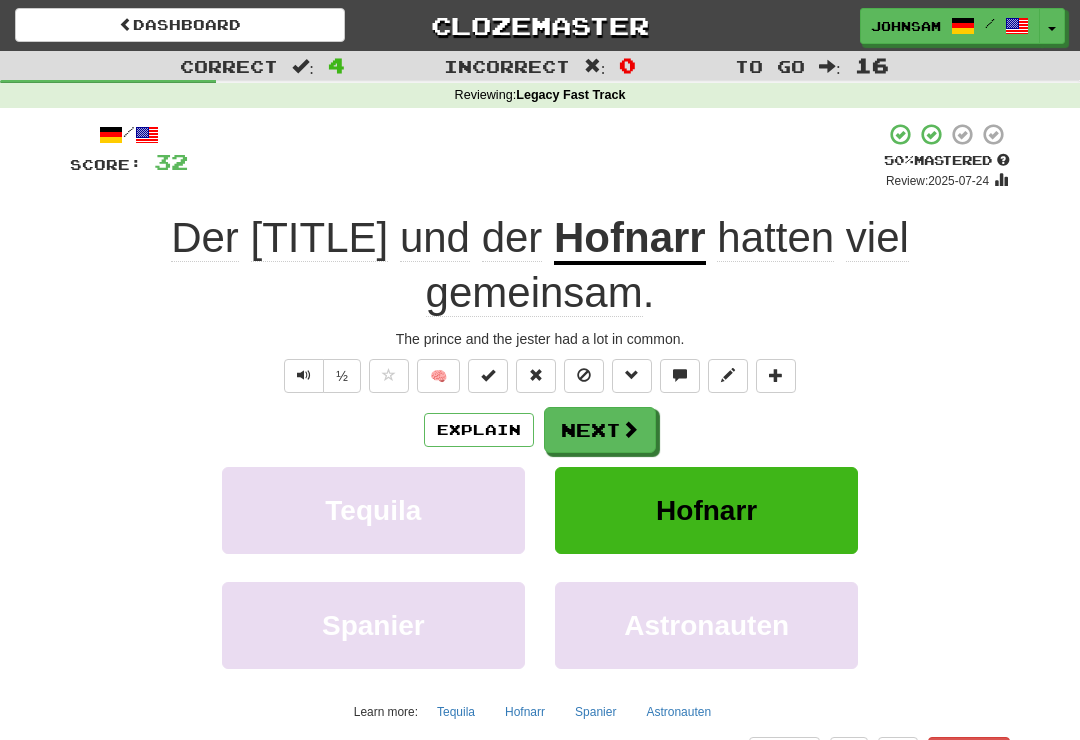 click at bounding box center [630, 429] 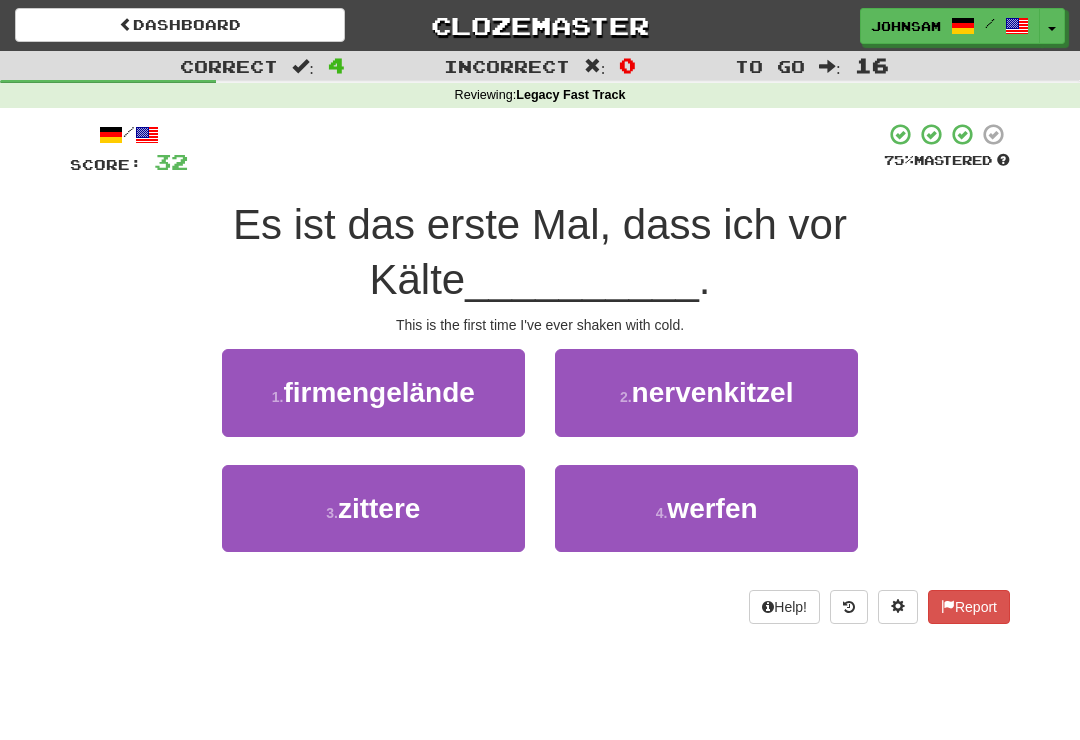 click on "[NUMBER] . zittere" at bounding box center (373, 508) 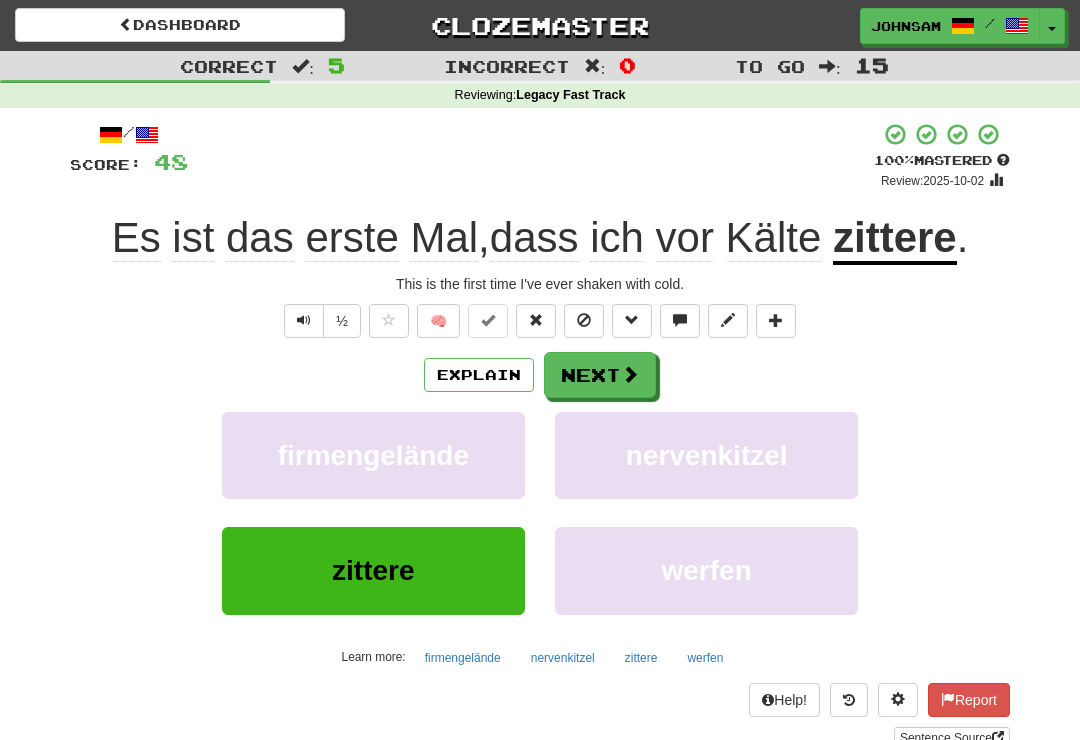 click on "Next" at bounding box center [600, 375] 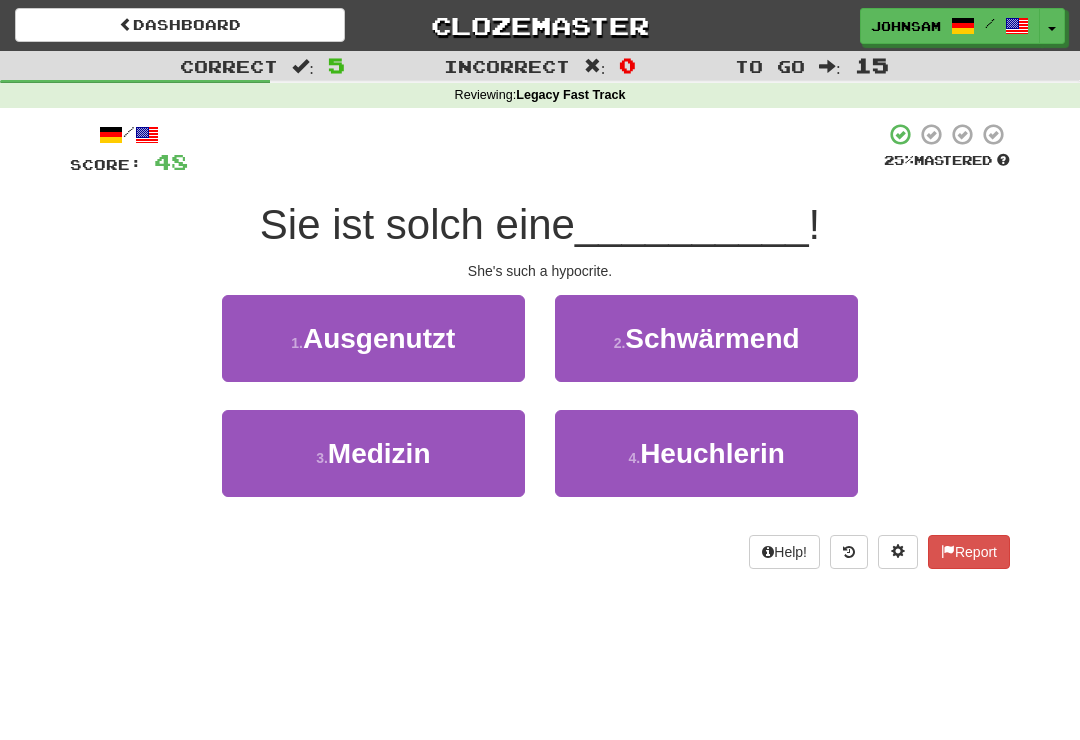 click on "[NUMBER] . Heuchlerin" at bounding box center (706, 453) 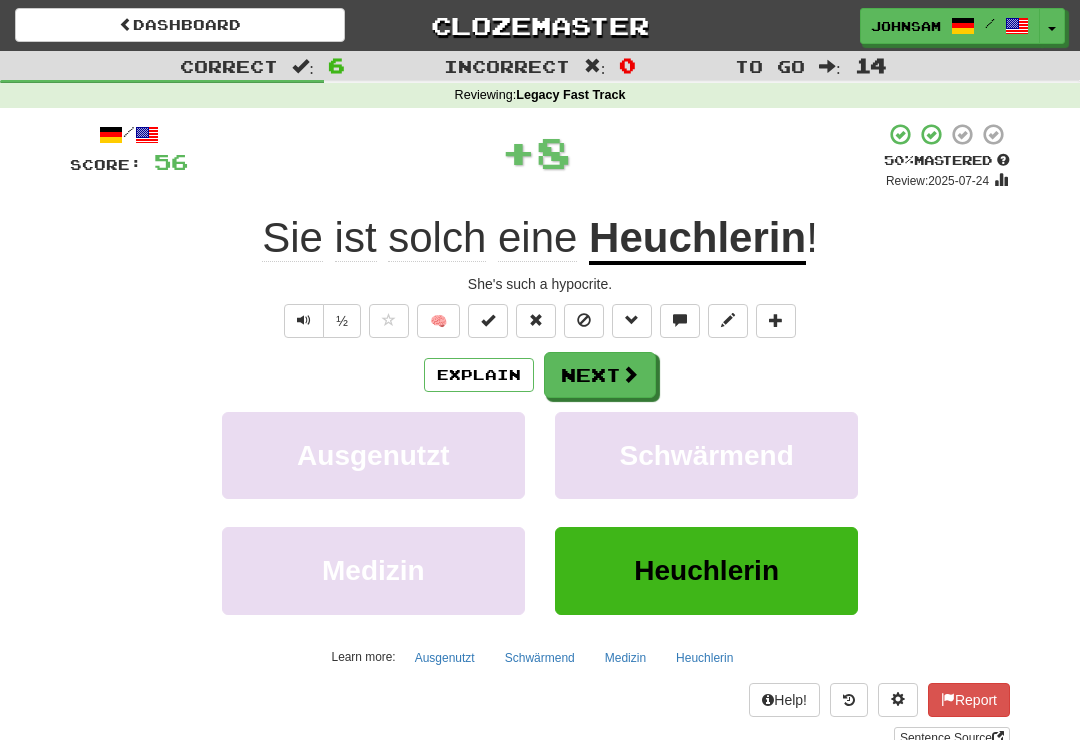 click on "Next" at bounding box center [600, 375] 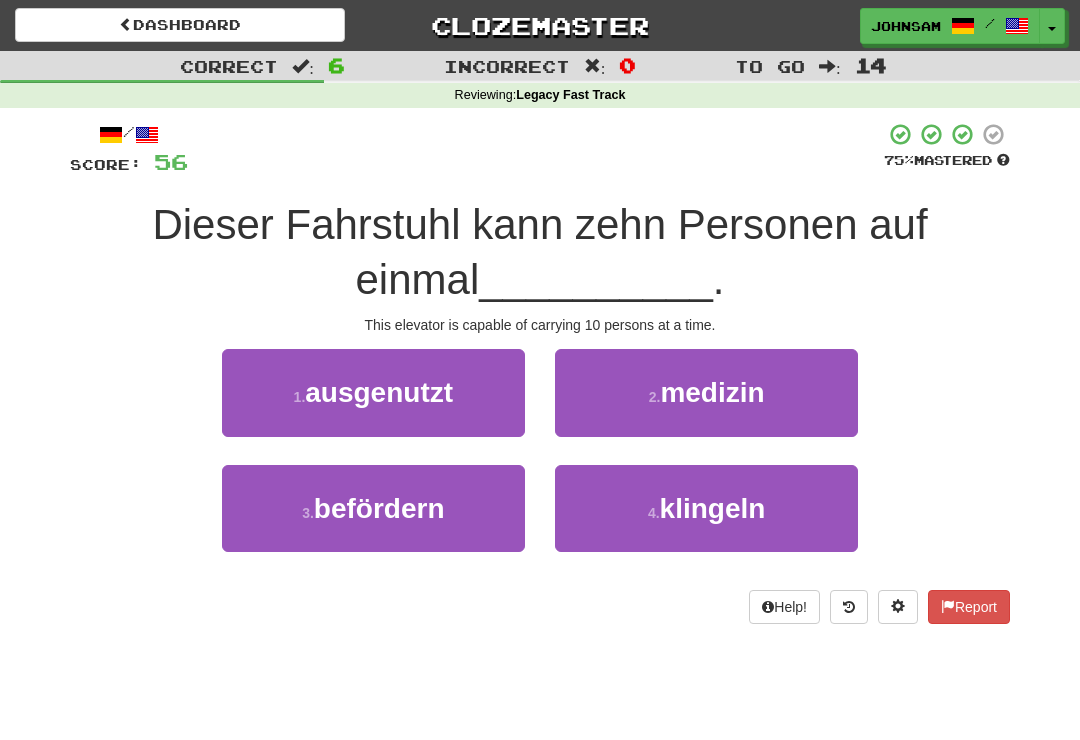click on "befördern" at bounding box center [379, 508] 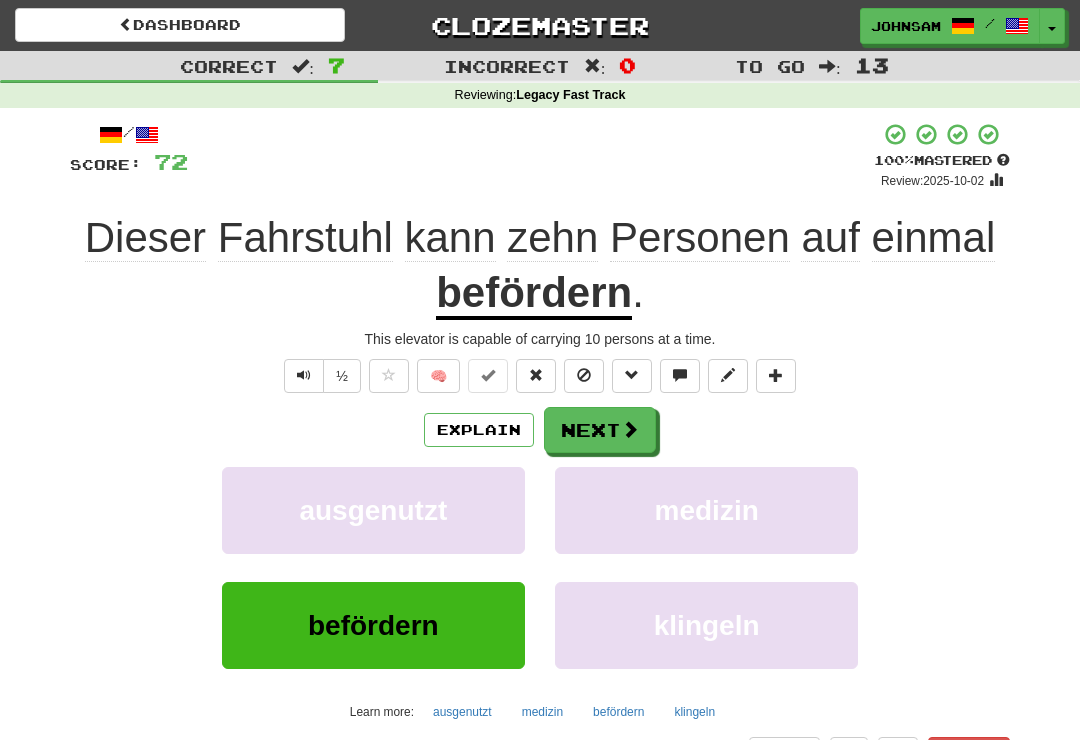 click on "befördern" at bounding box center (534, 294) 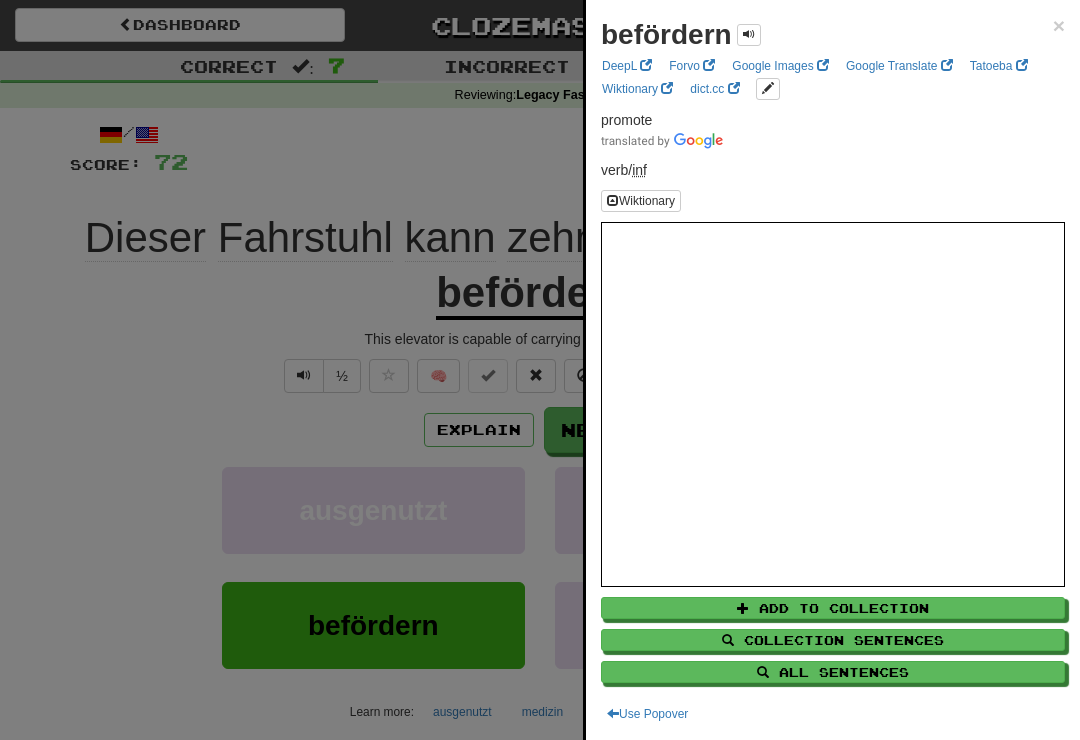 click at bounding box center [540, 370] 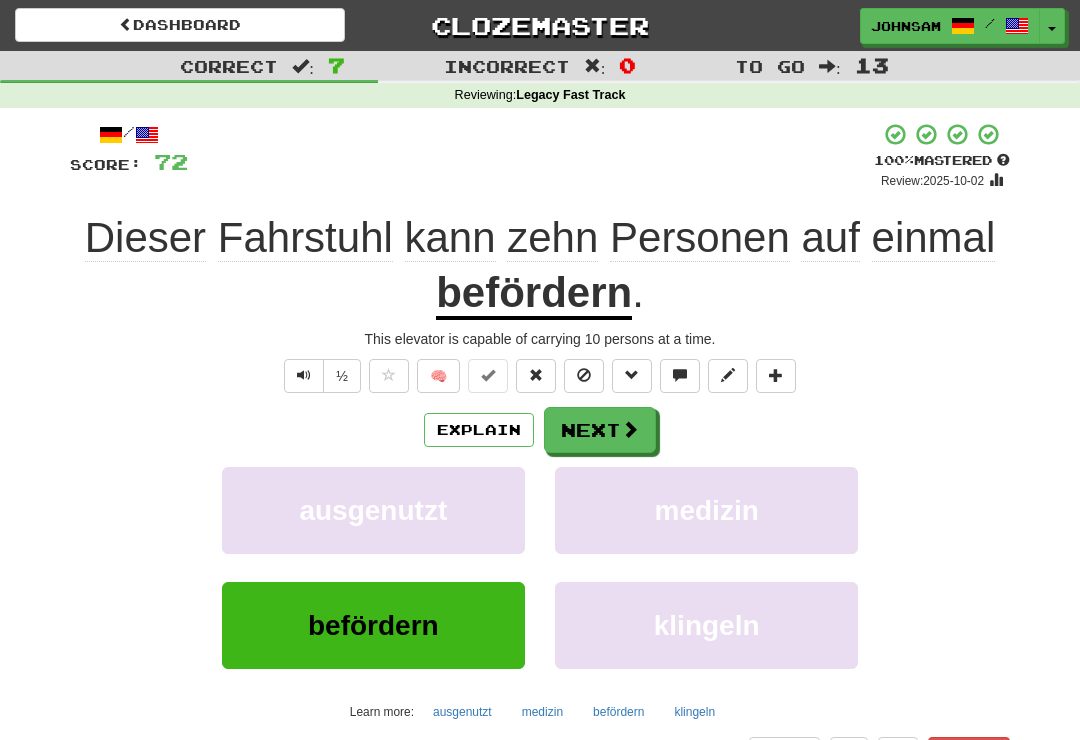 click on "Next" at bounding box center (600, 430) 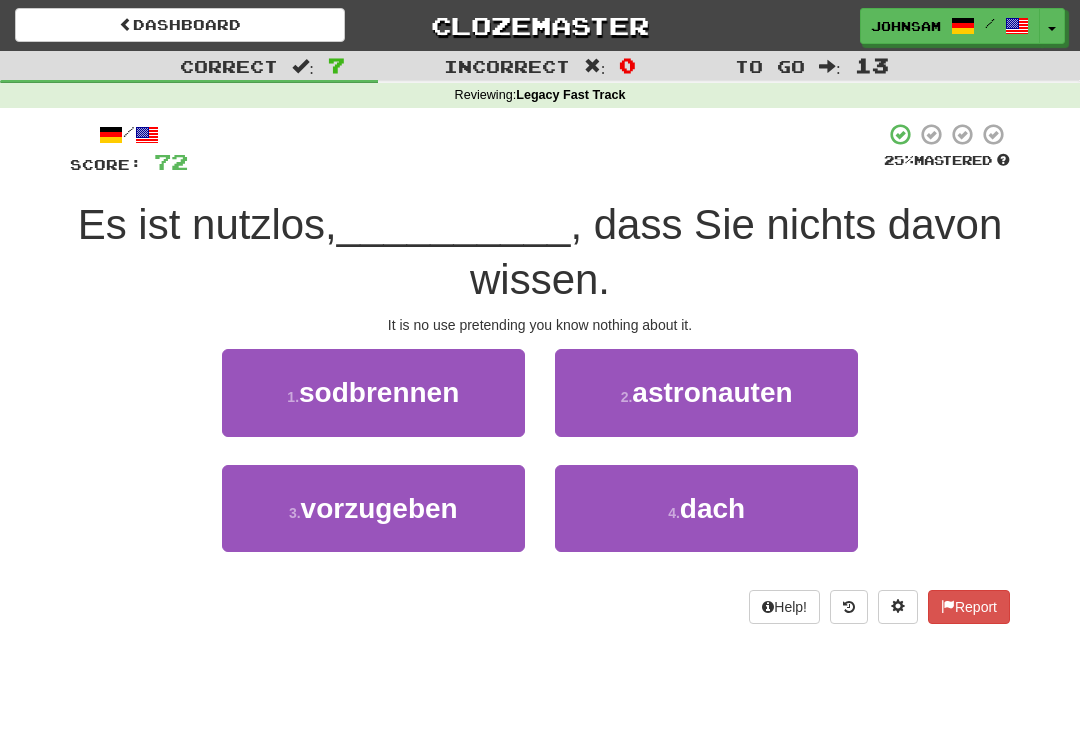 click on "[NUMBER] . vorzugeben" at bounding box center [373, 508] 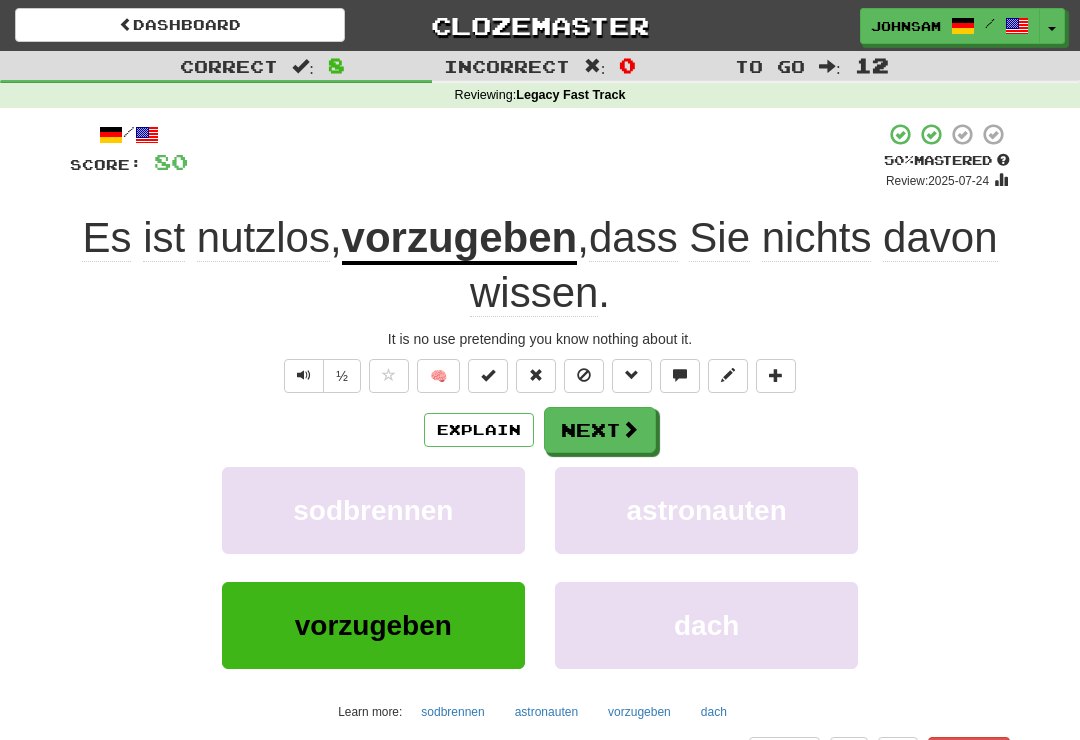 click on "Next" at bounding box center (600, 430) 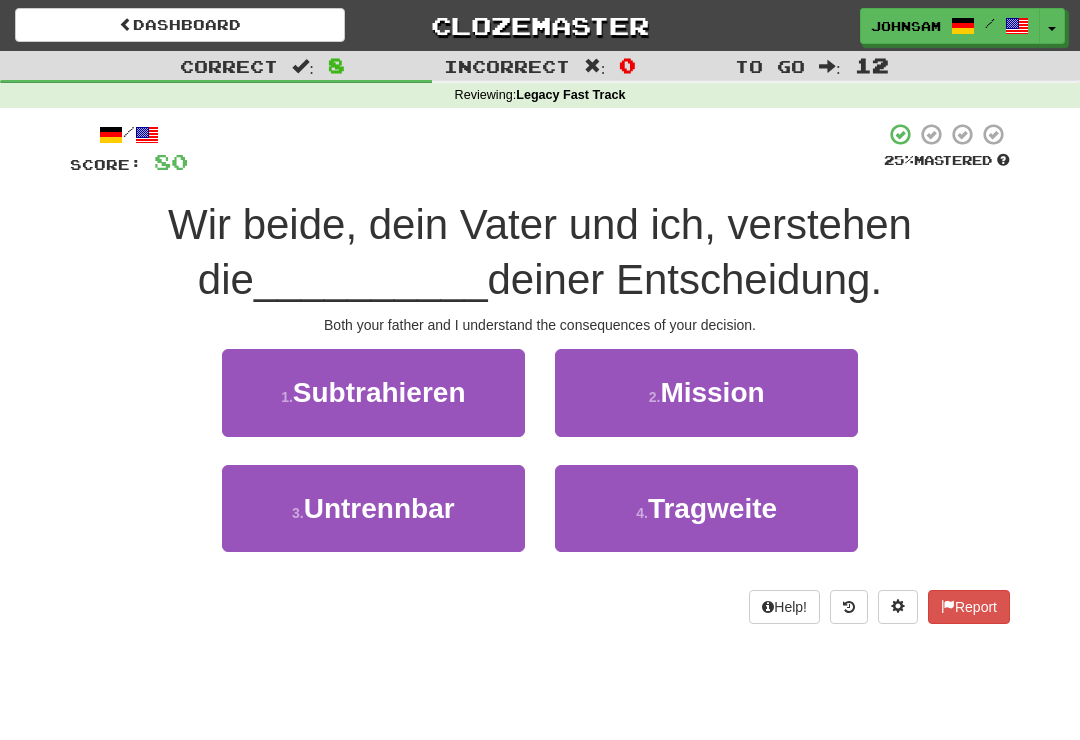 click on "[NUMBER] . Untrennbar" at bounding box center (373, 508) 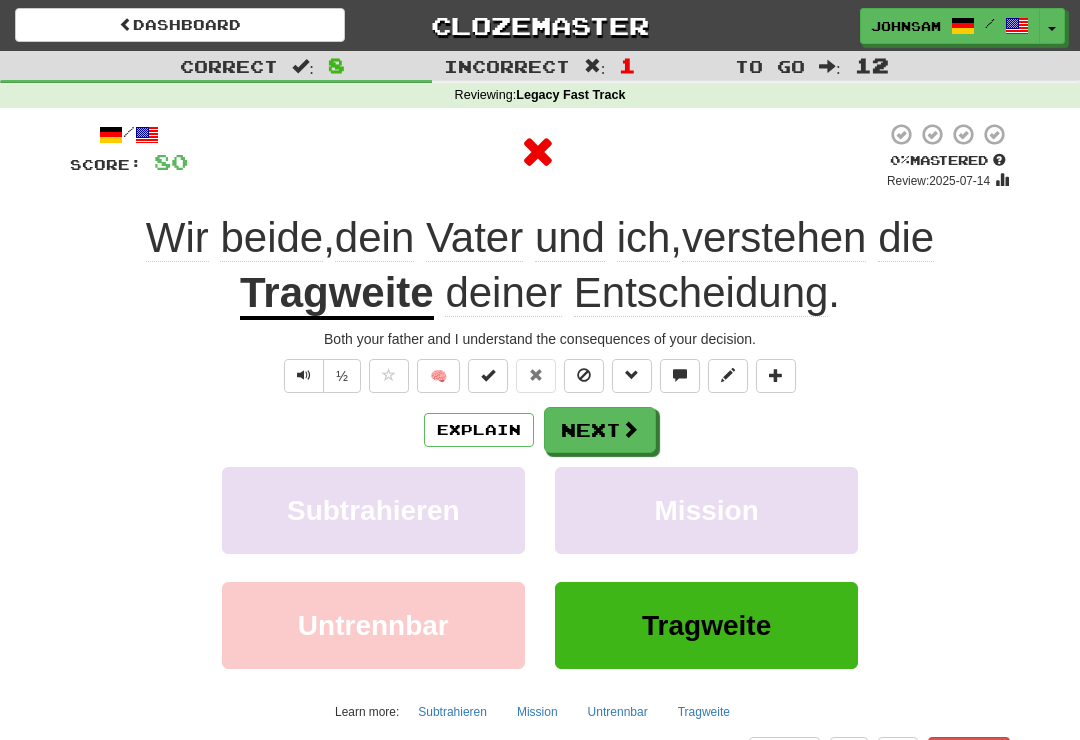 click on "Tragweite" at bounding box center [337, 294] 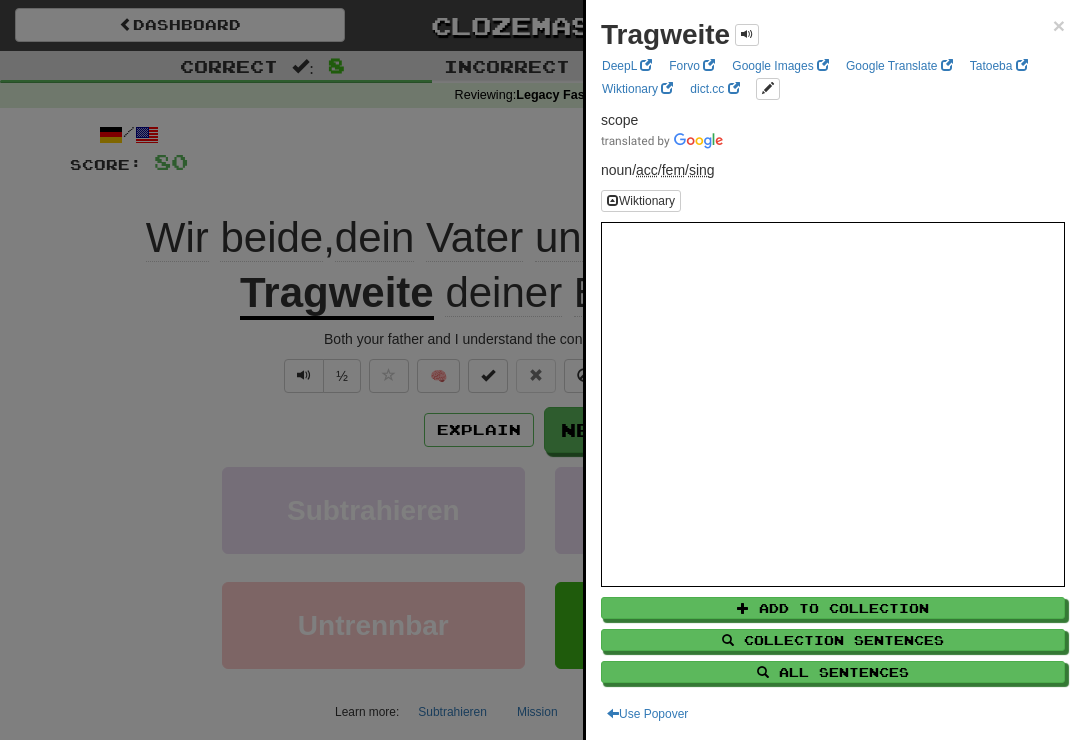 click at bounding box center [540, 370] 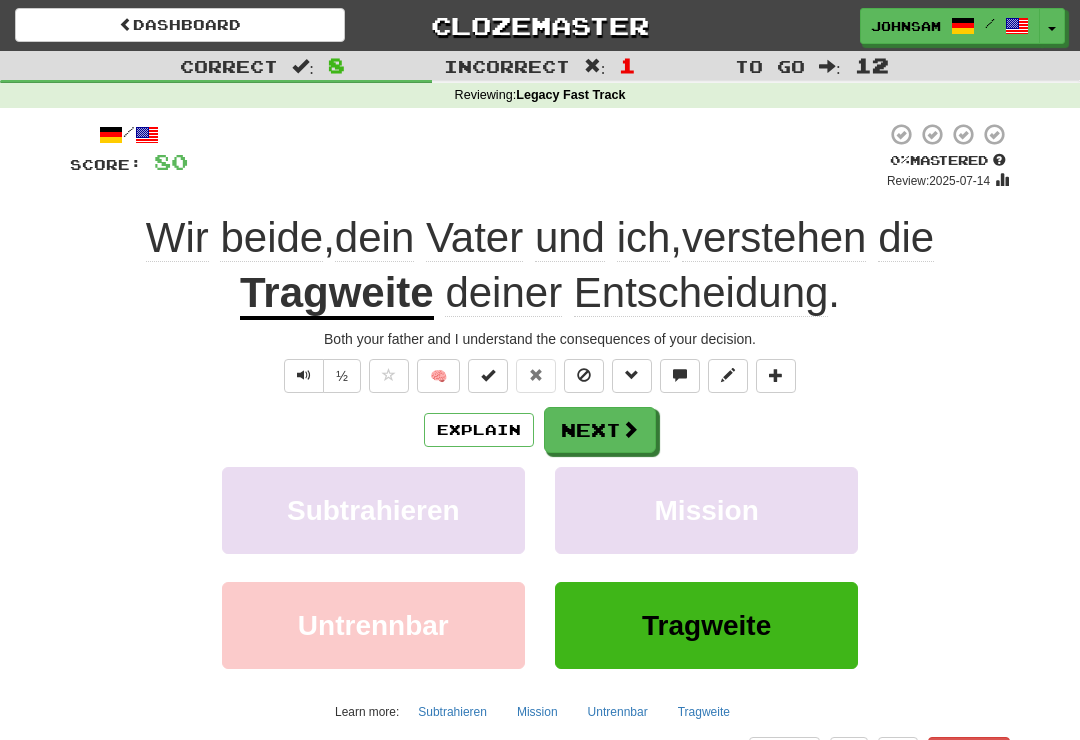 click at bounding box center [304, 375] 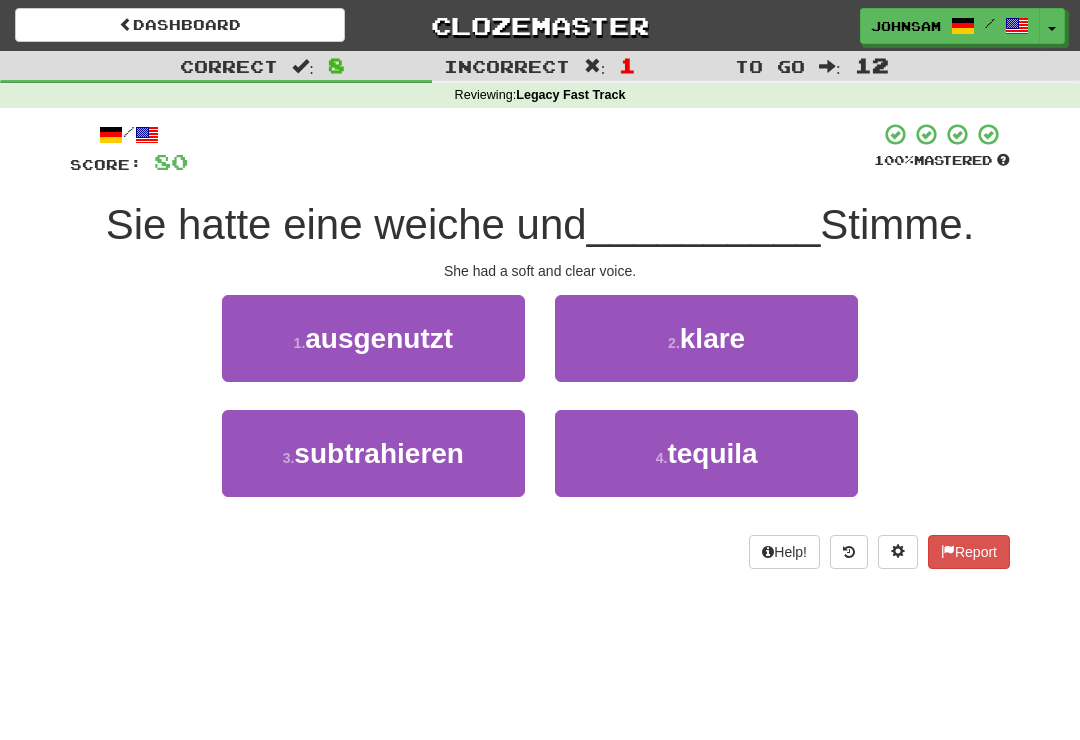 click on "[NUMBER] . klare" at bounding box center [706, 338] 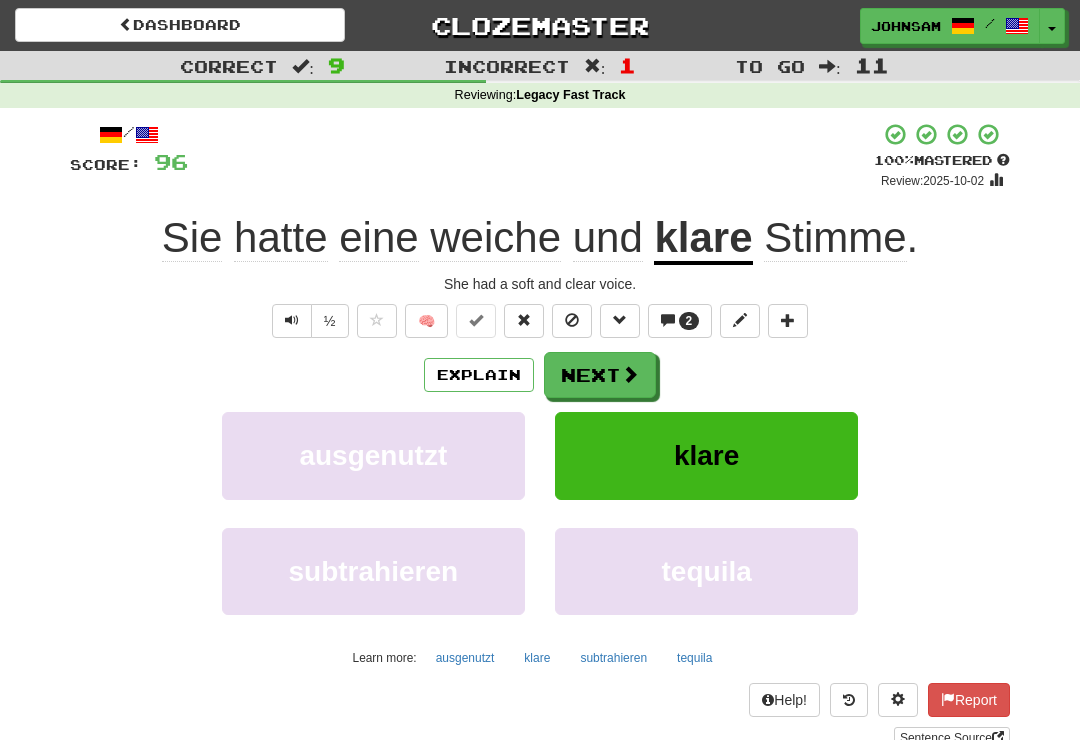click on "Next" at bounding box center [600, 375] 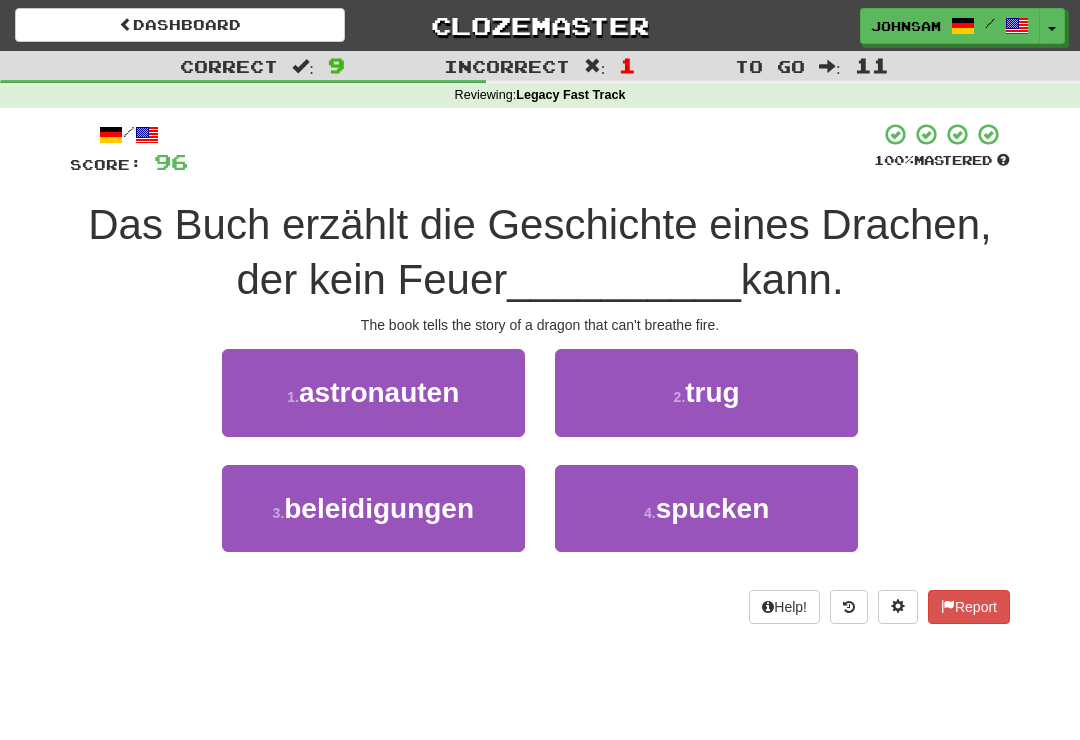 click on "[NUMBER] . spucken" at bounding box center (706, 508) 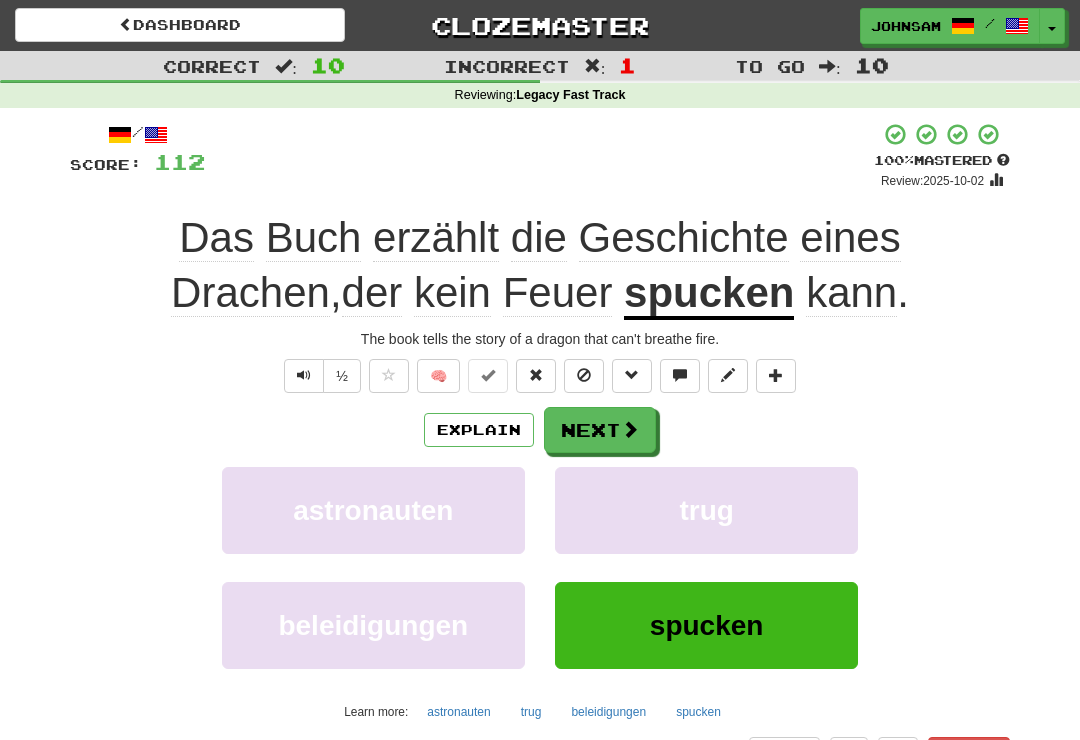 click on "Next" at bounding box center [600, 430] 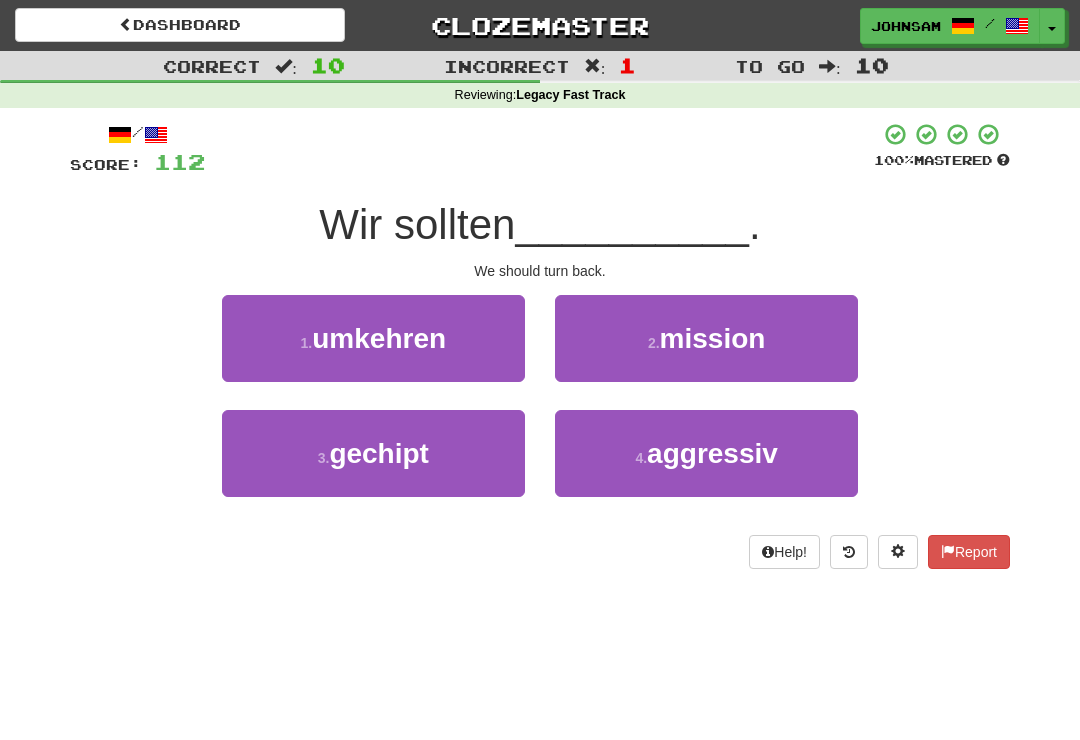 click on "1 .  umkehren" at bounding box center [373, 338] 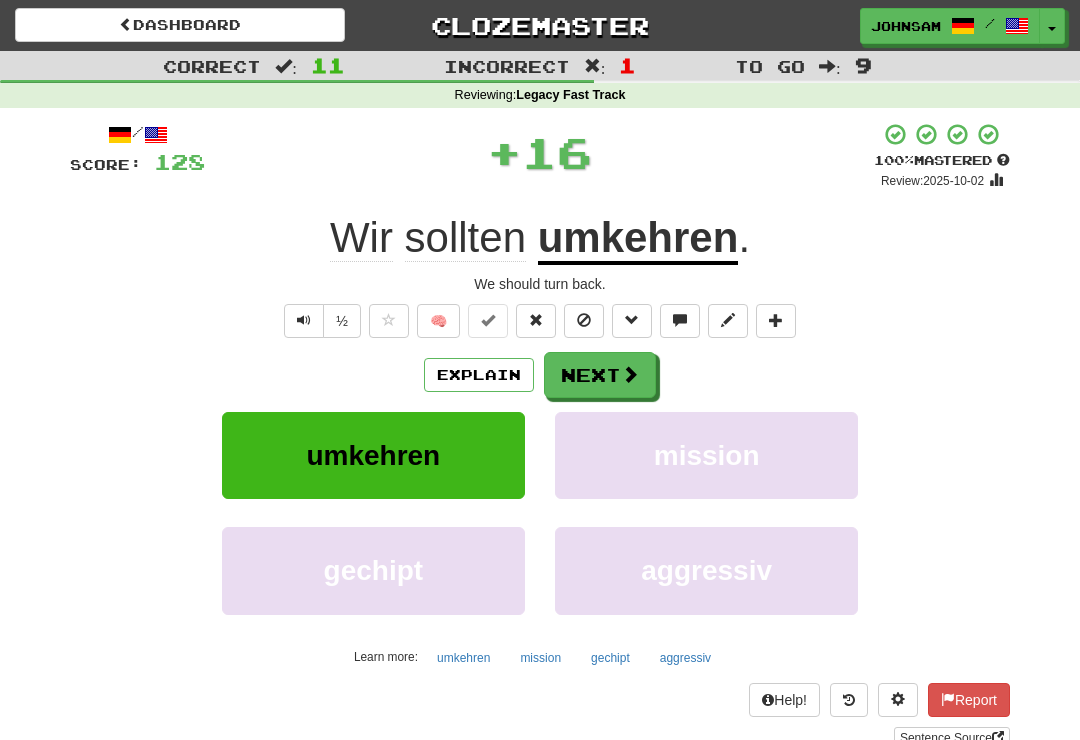 click on "Next" at bounding box center [600, 375] 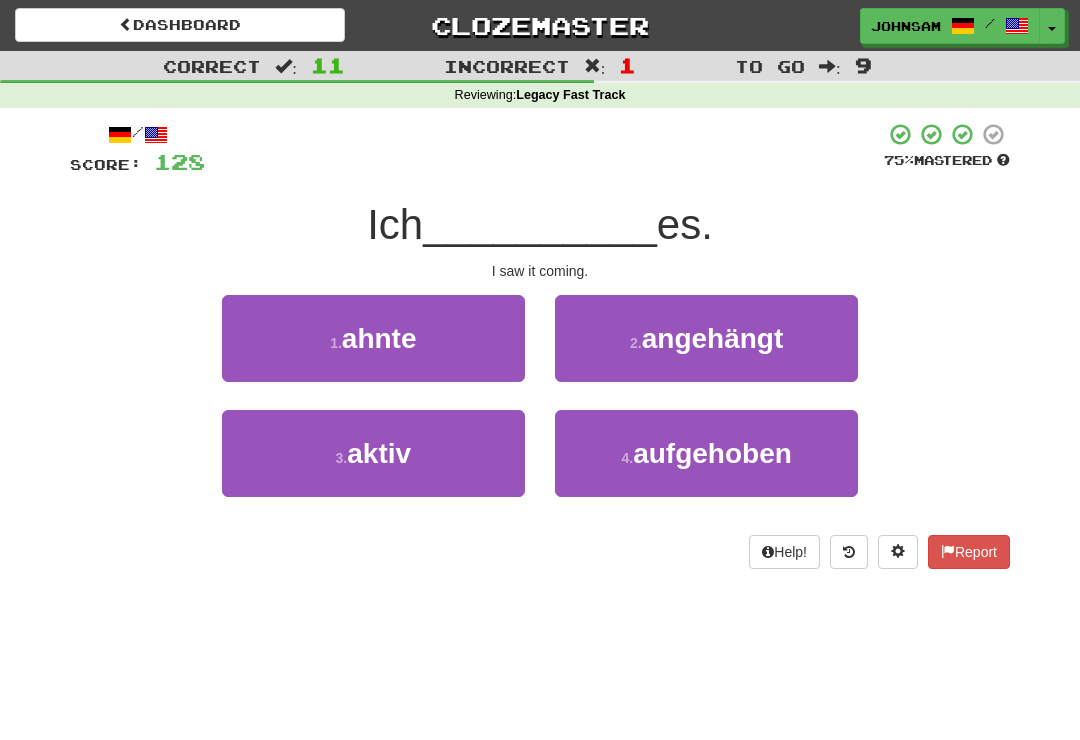 click on "1 .  ahnte" at bounding box center (373, 338) 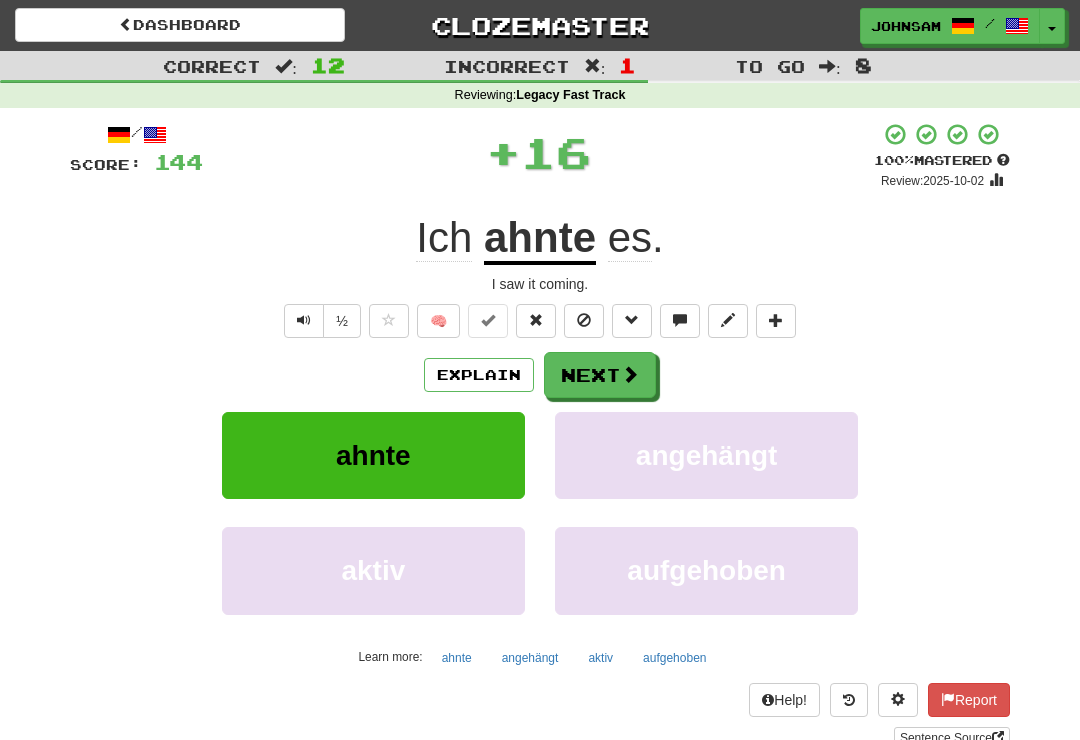 click on "Next" at bounding box center [600, 375] 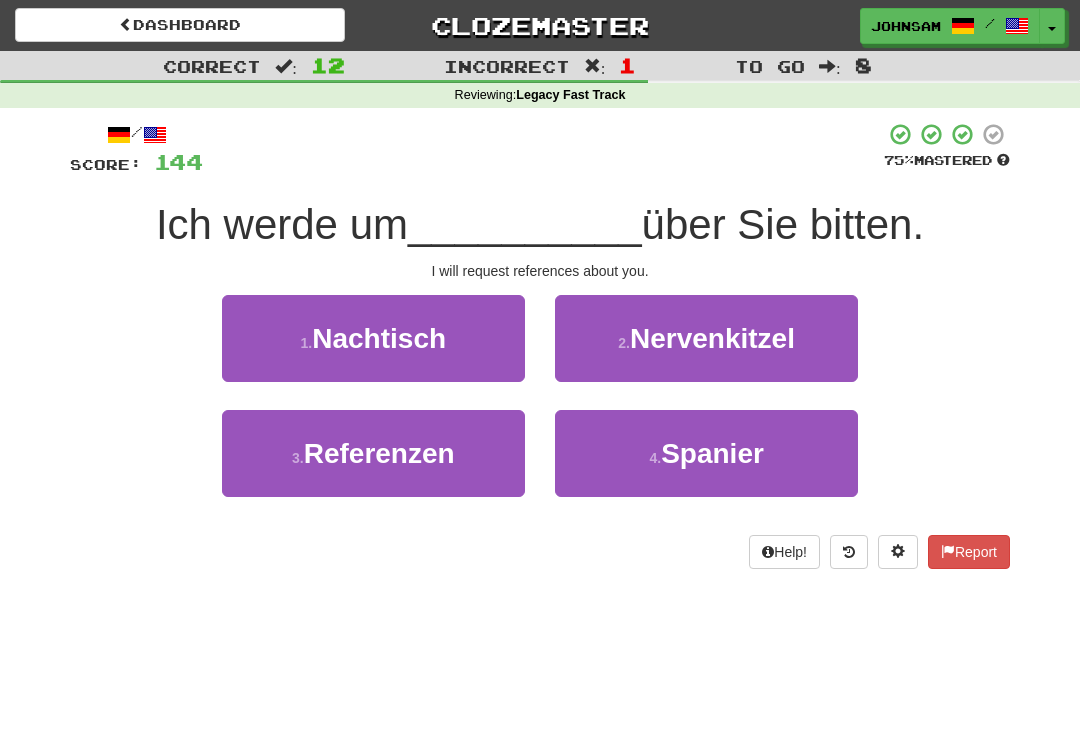 click on "Referenzen" at bounding box center [379, 453] 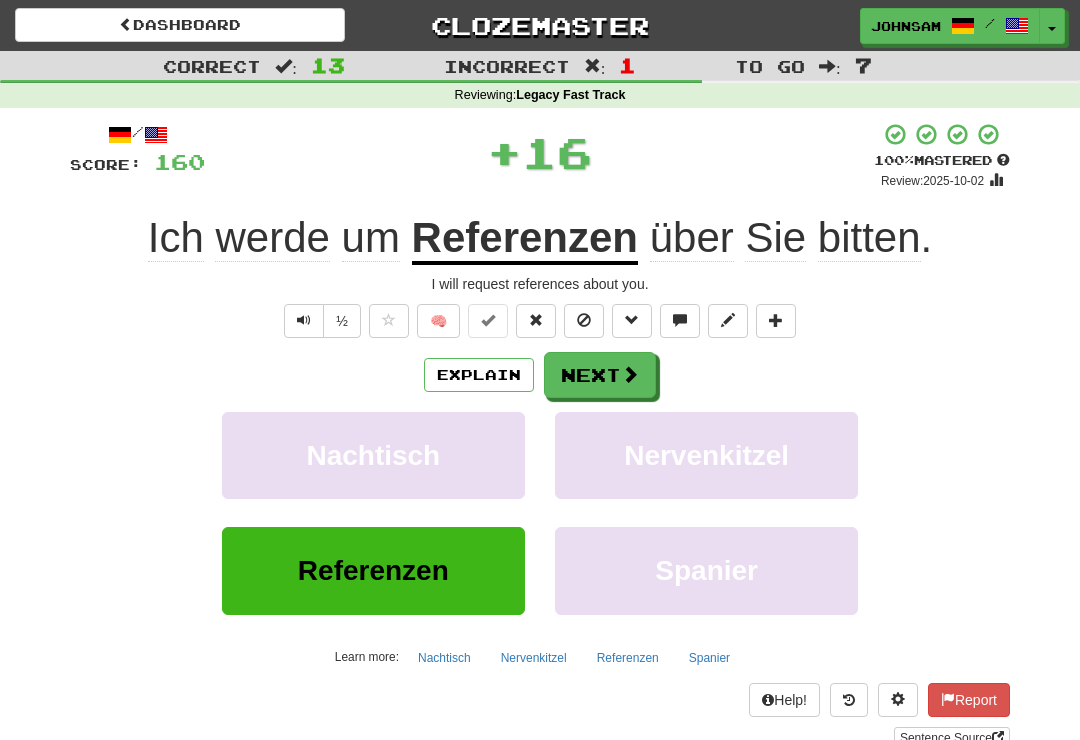 click on "Next" at bounding box center (600, 375) 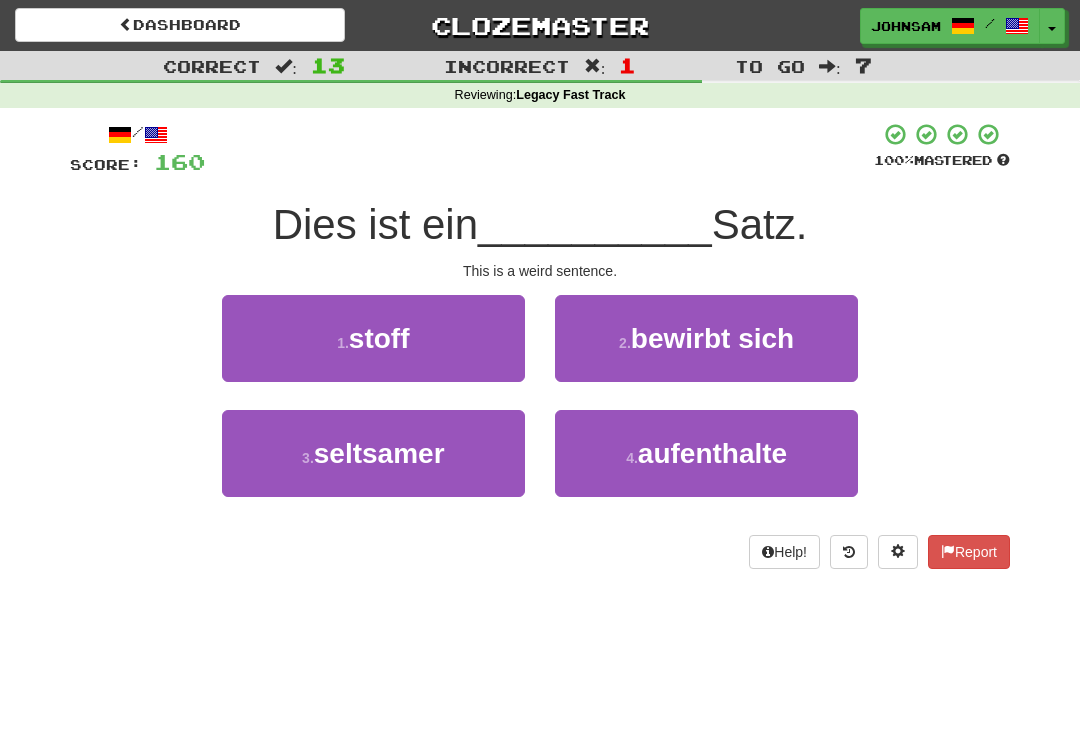 click on "seltsamer" at bounding box center [379, 453] 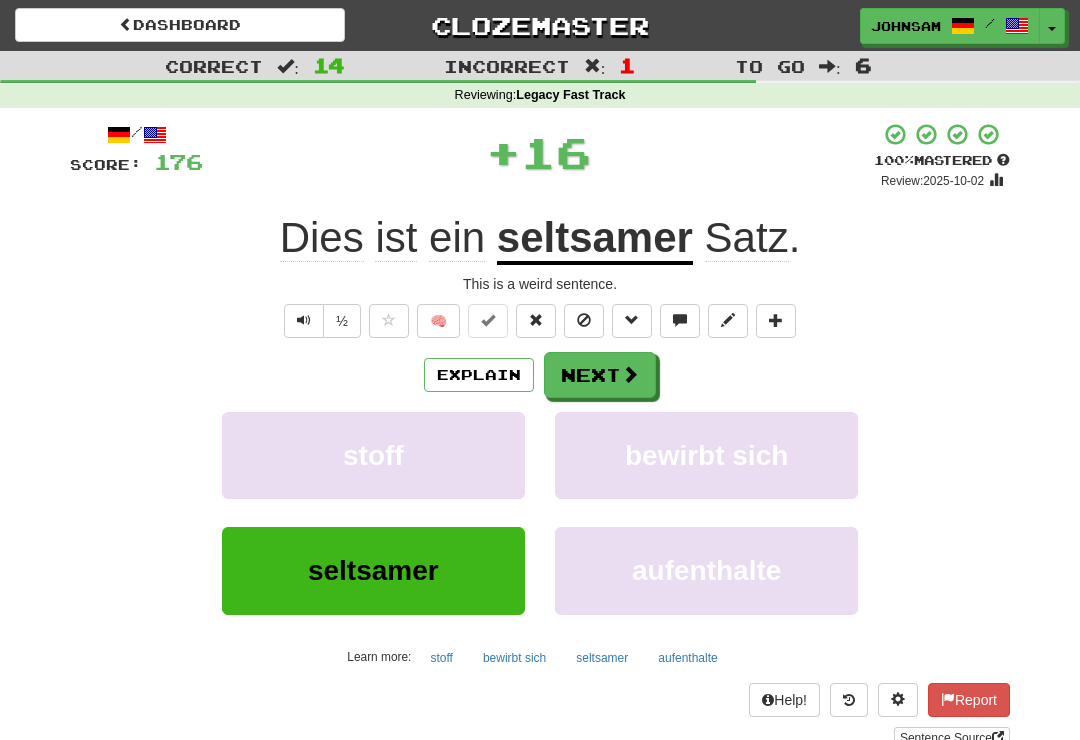 click at bounding box center (630, 374) 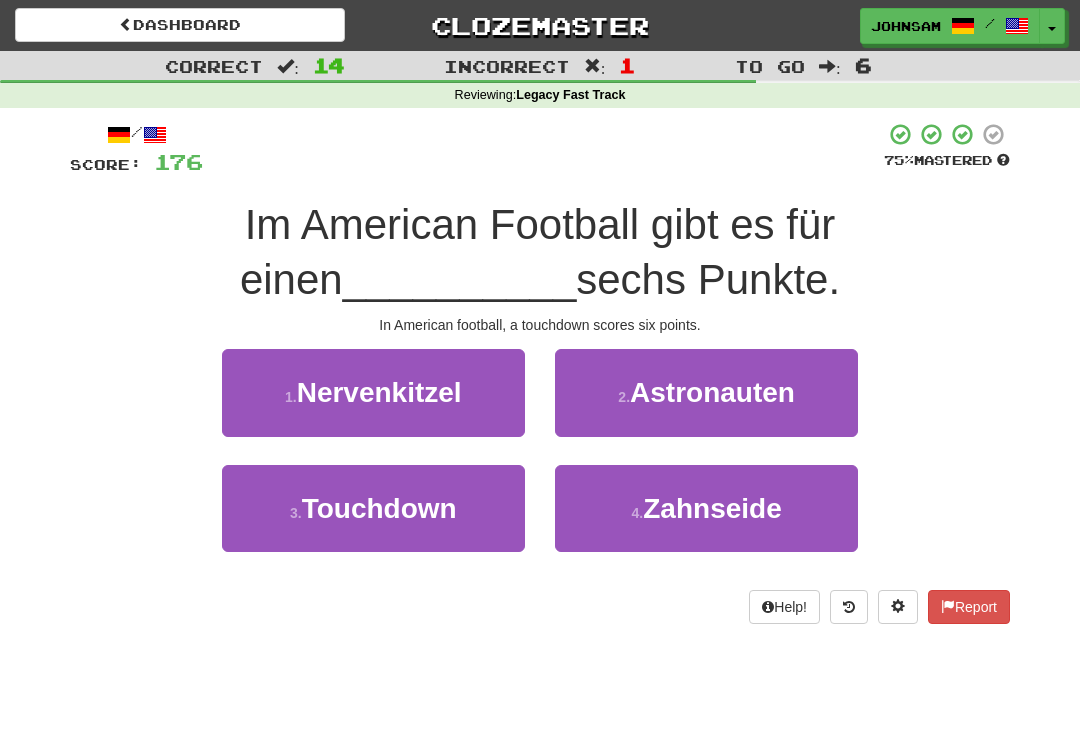 click on "Touchdown" at bounding box center [379, 508] 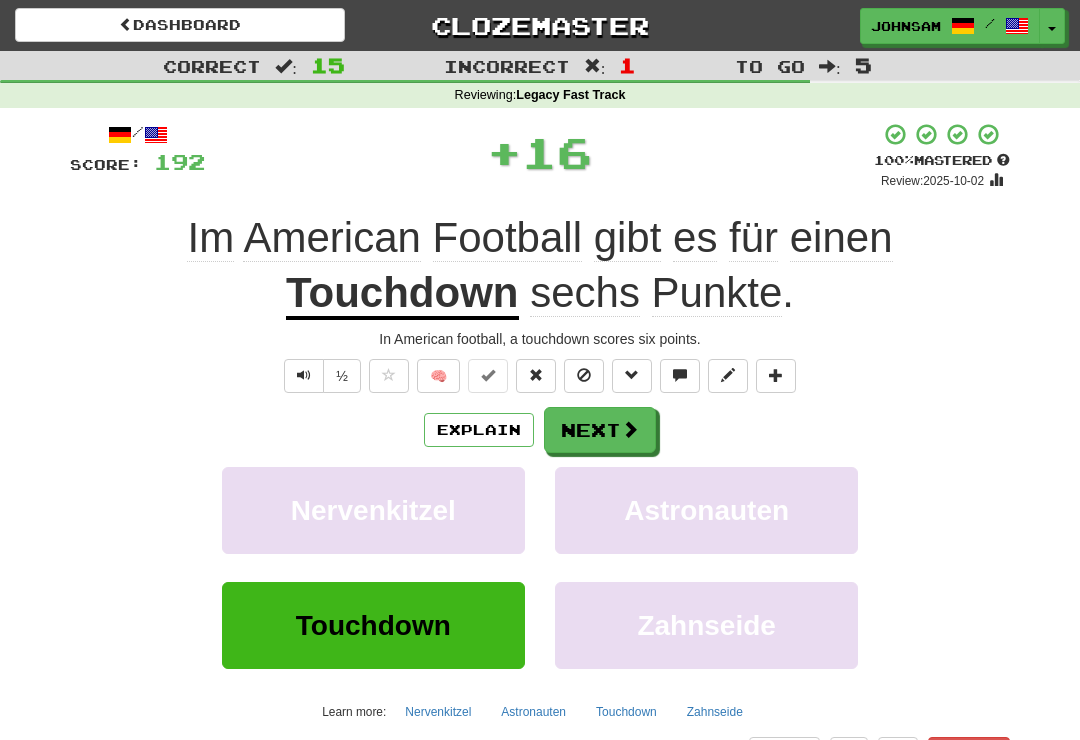click on "Next" at bounding box center (600, 430) 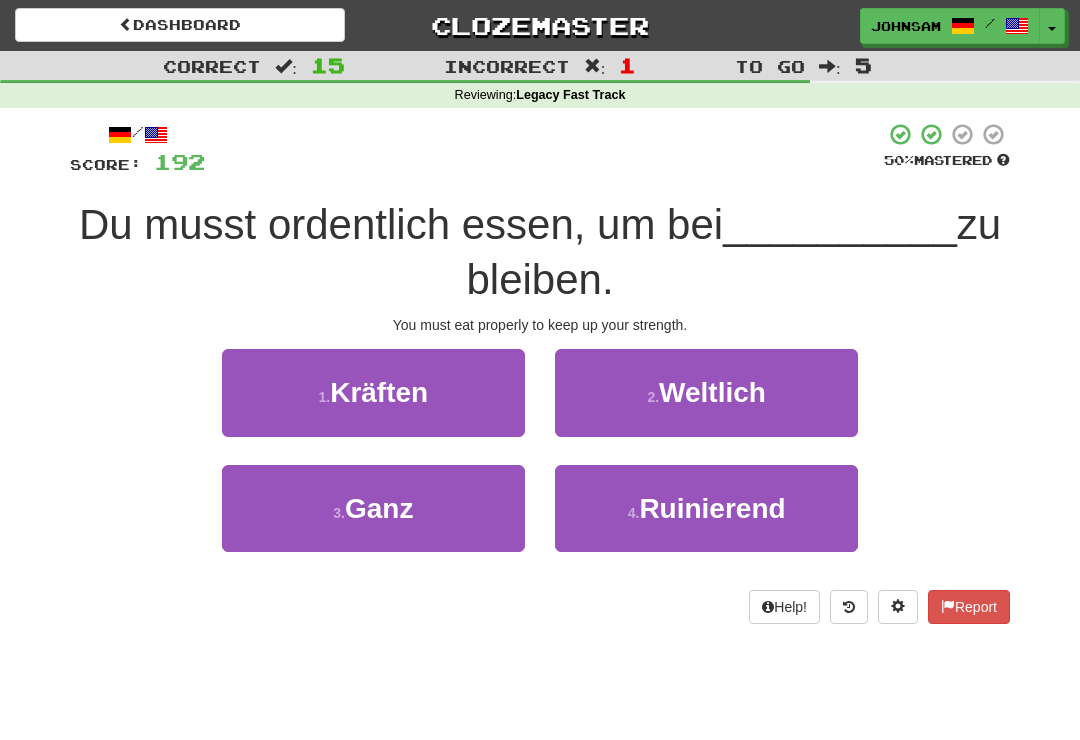 click on "[NUMBER] . Kräften" at bounding box center [373, 392] 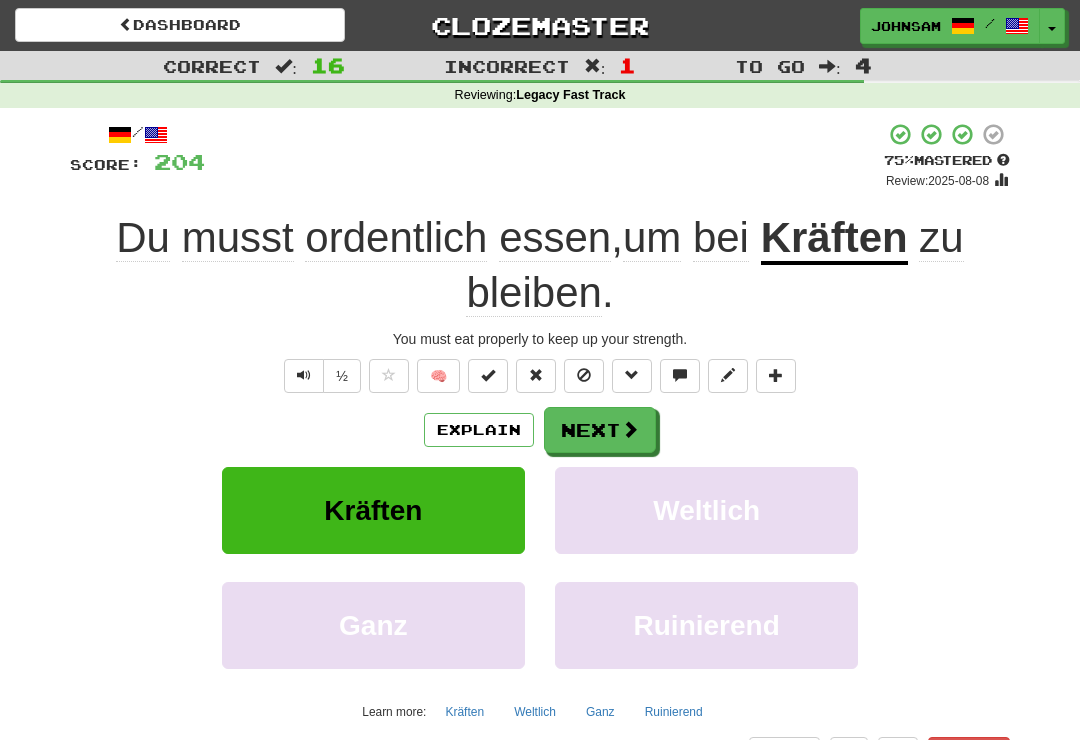 click on "Next" at bounding box center (600, 430) 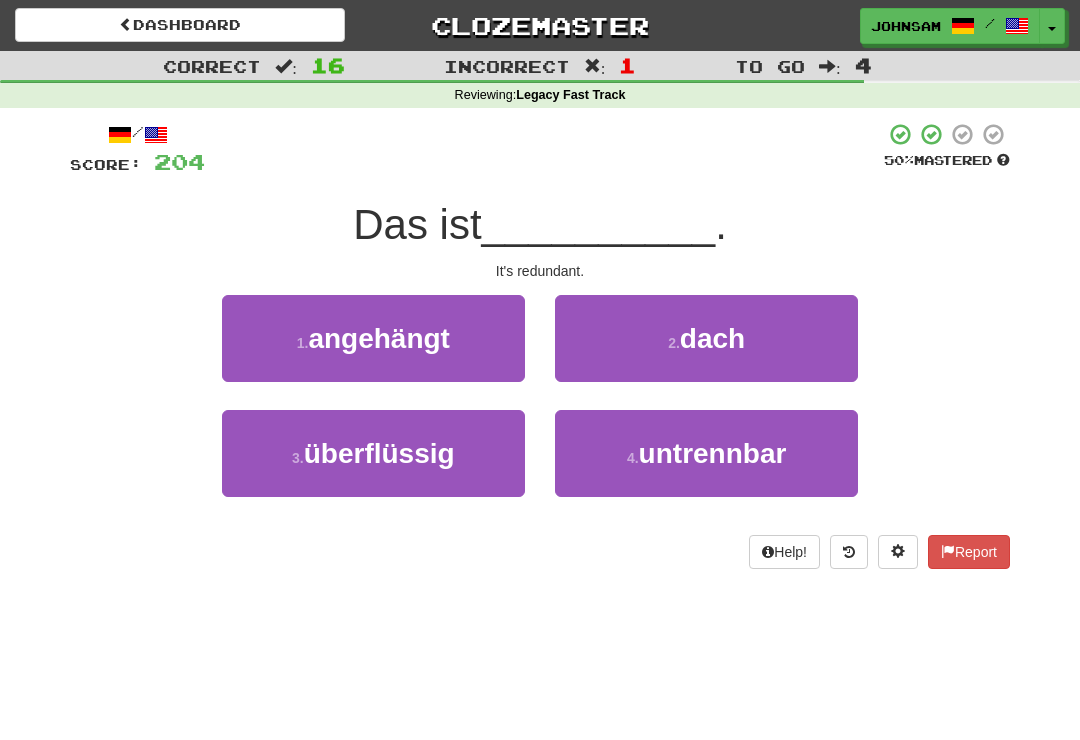 click on "[NUMBER] . überflüssig" at bounding box center (373, 453) 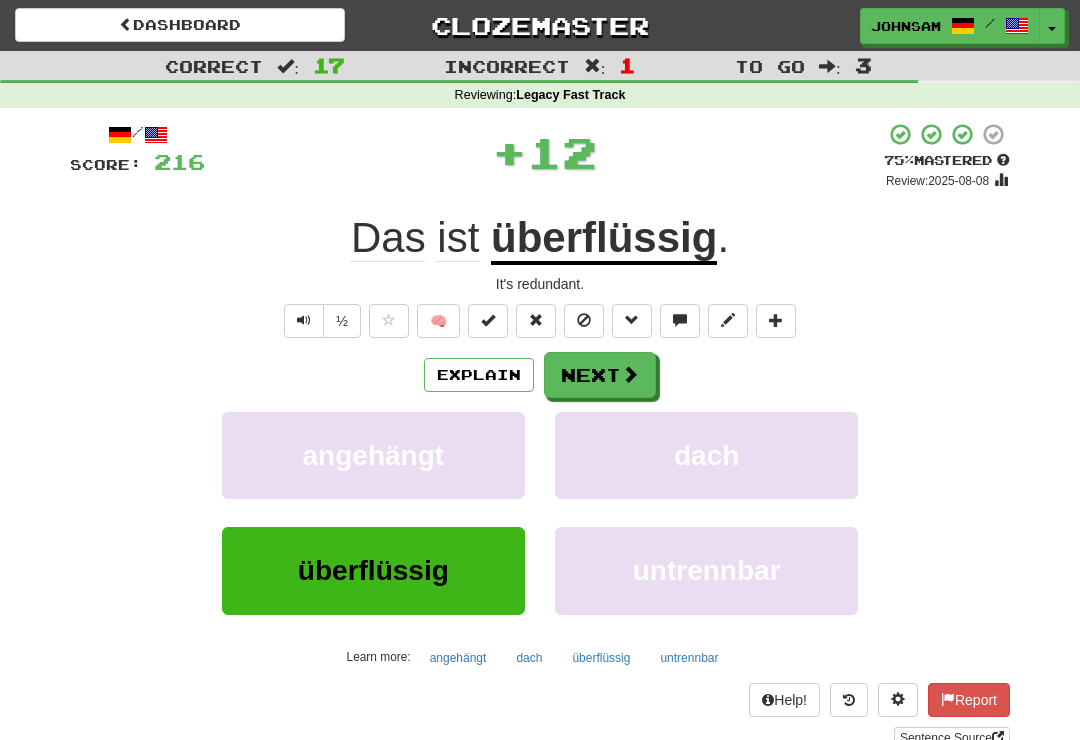 click at bounding box center [630, 374] 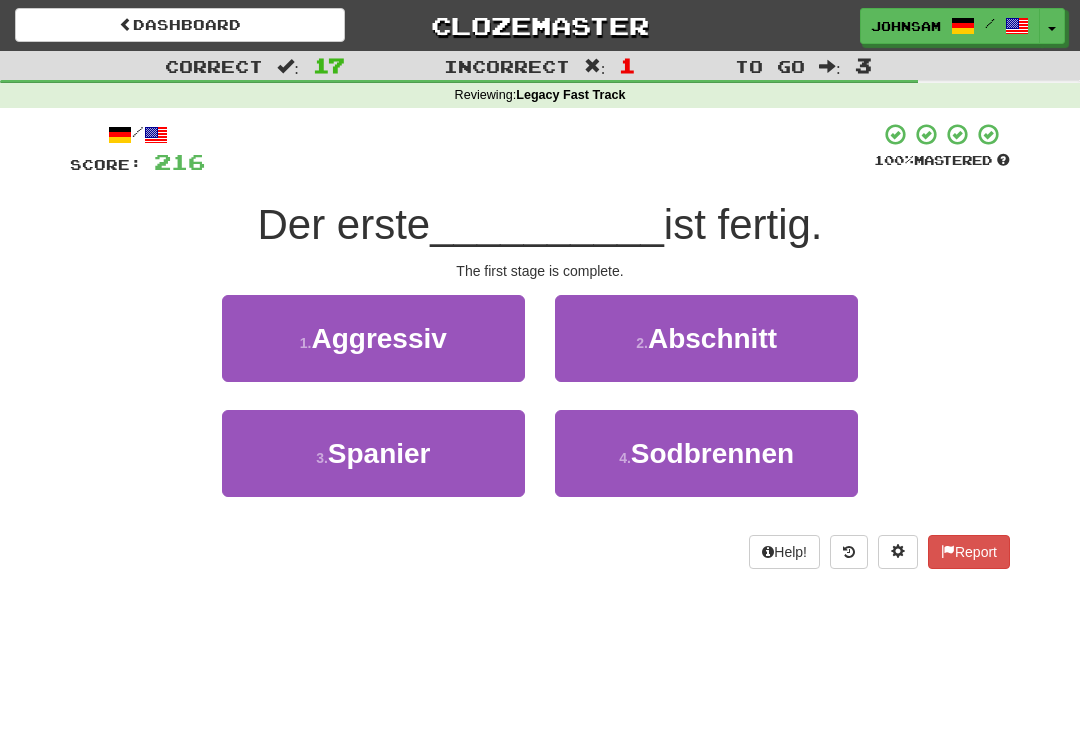 click on "[NUMBER] . Abschnitt" at bounding box center (706, 338) 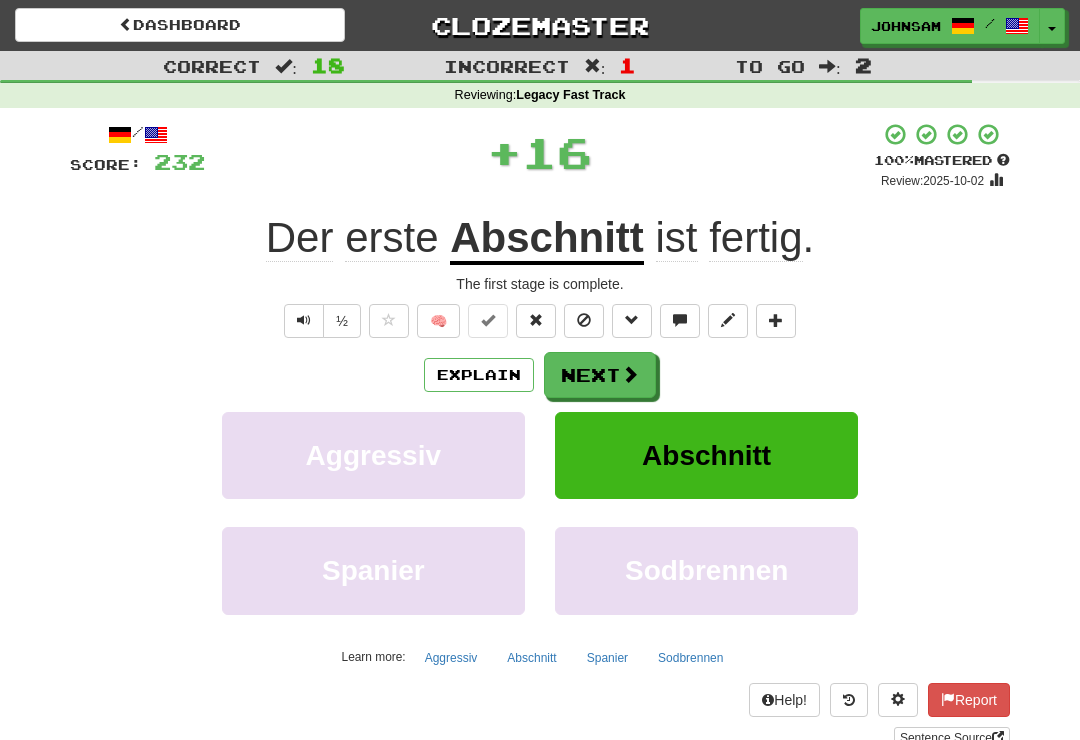 click on "Next" at bounding box center [600, 375] 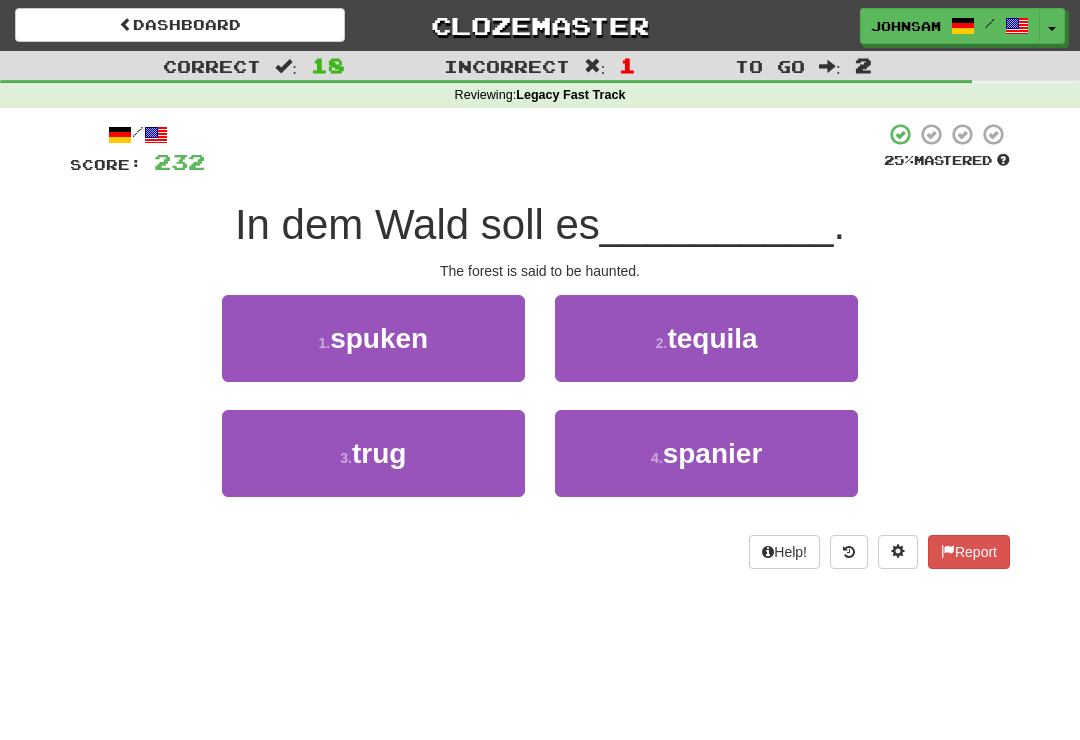 click on "[NUMBER] . spuken" at bounding box center [373, 338] 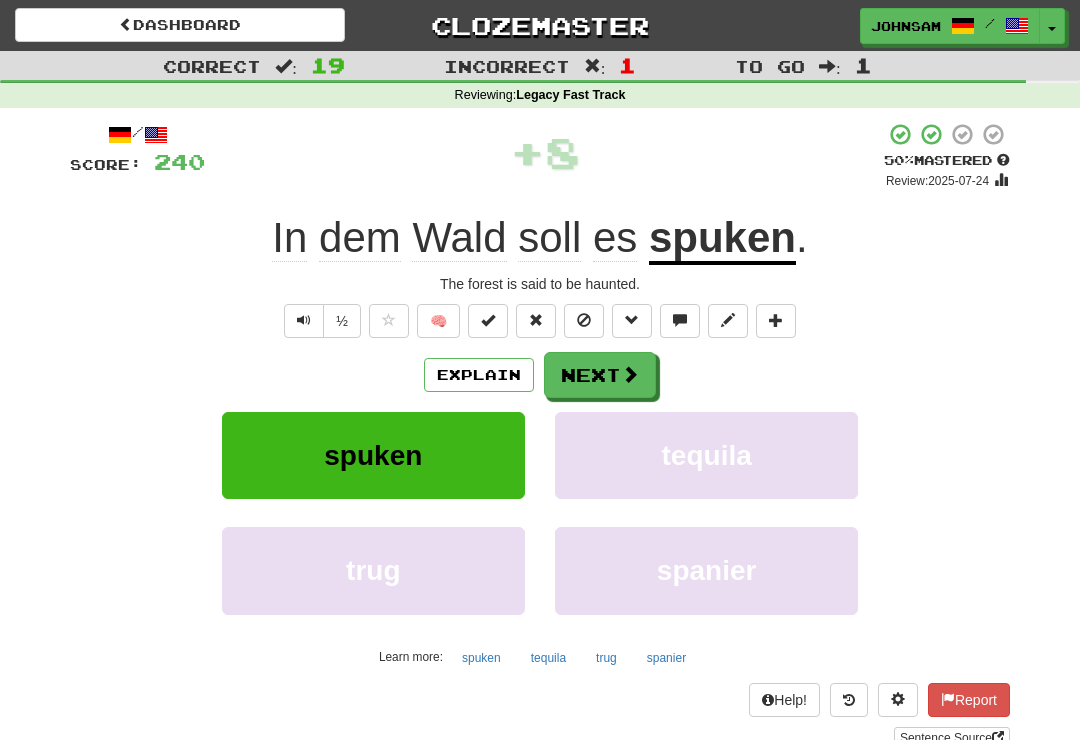 click at bounding box center [630, 374] 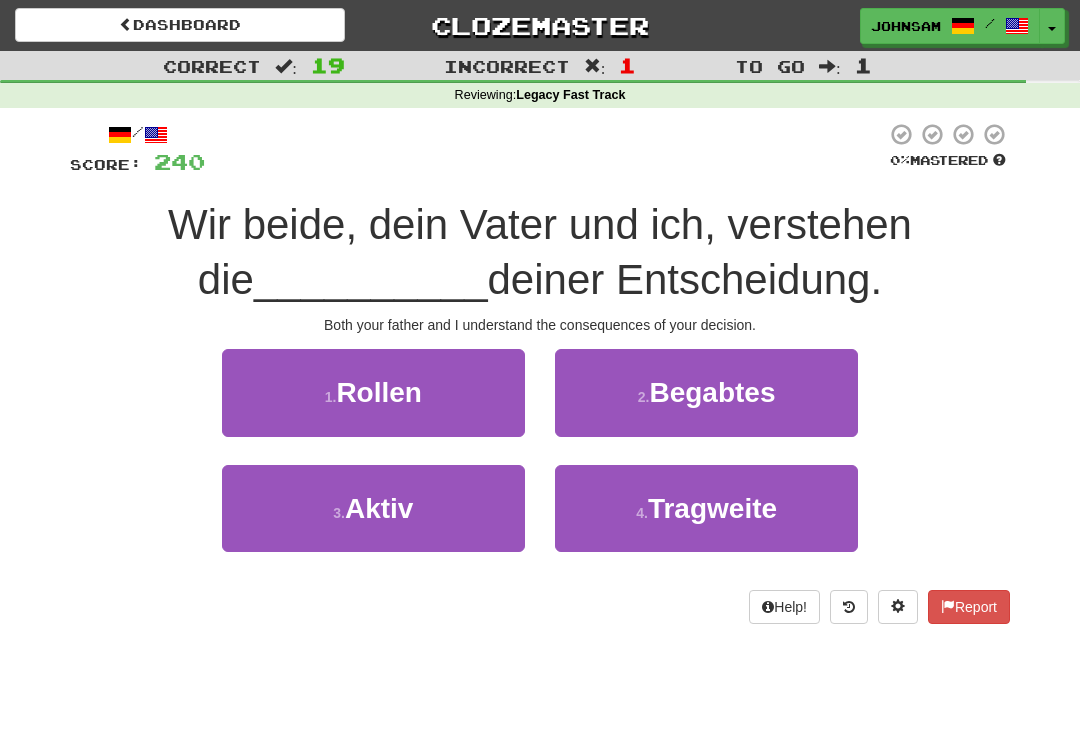 click on "[NUMBER] . Tragweite" at bounding box center [706, 508] 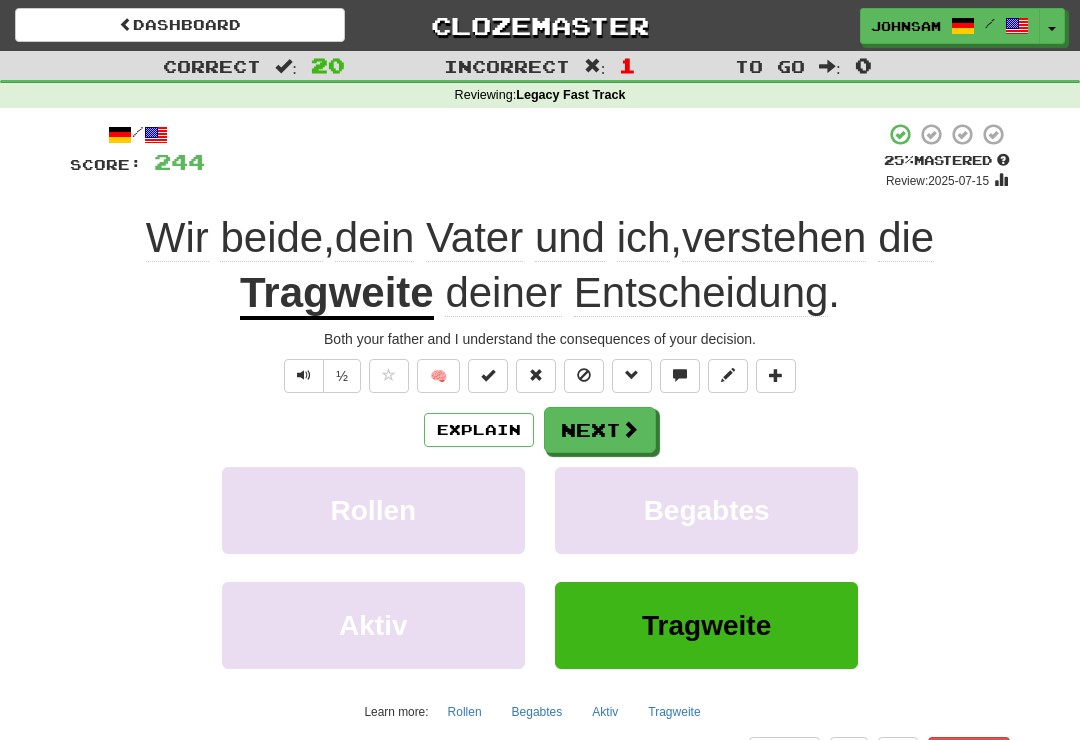 click on "Next" at bounding box center [600, 430] 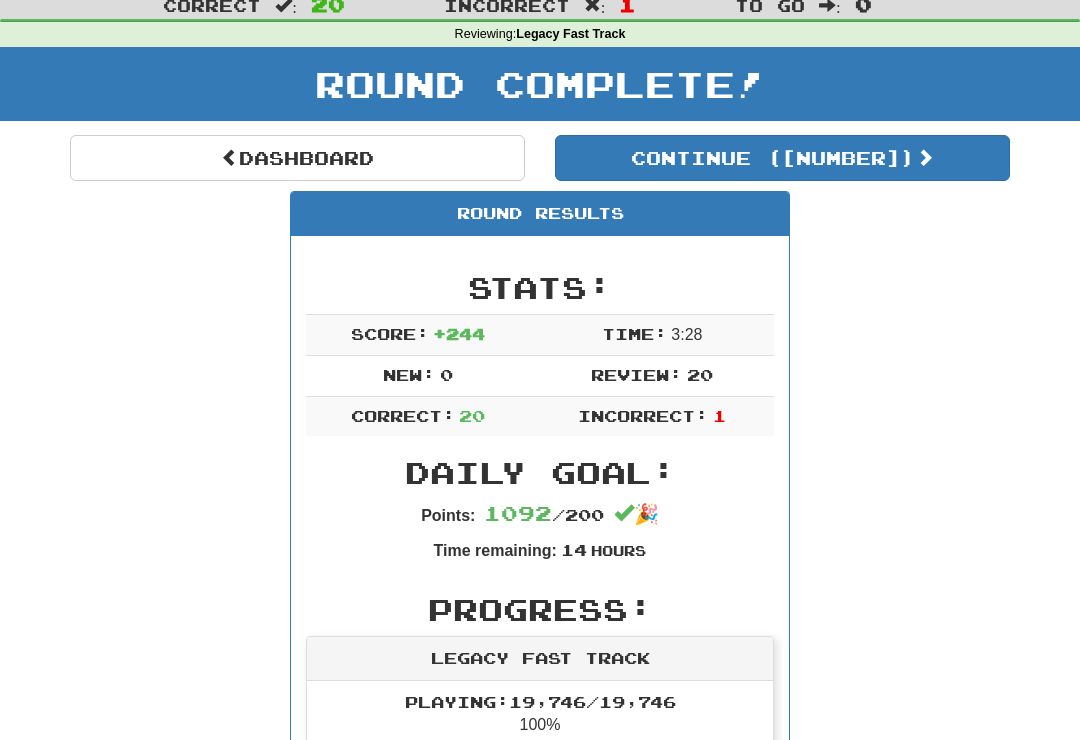 scroll, scrollTop: 0, scrollLeft: 0, axis: both 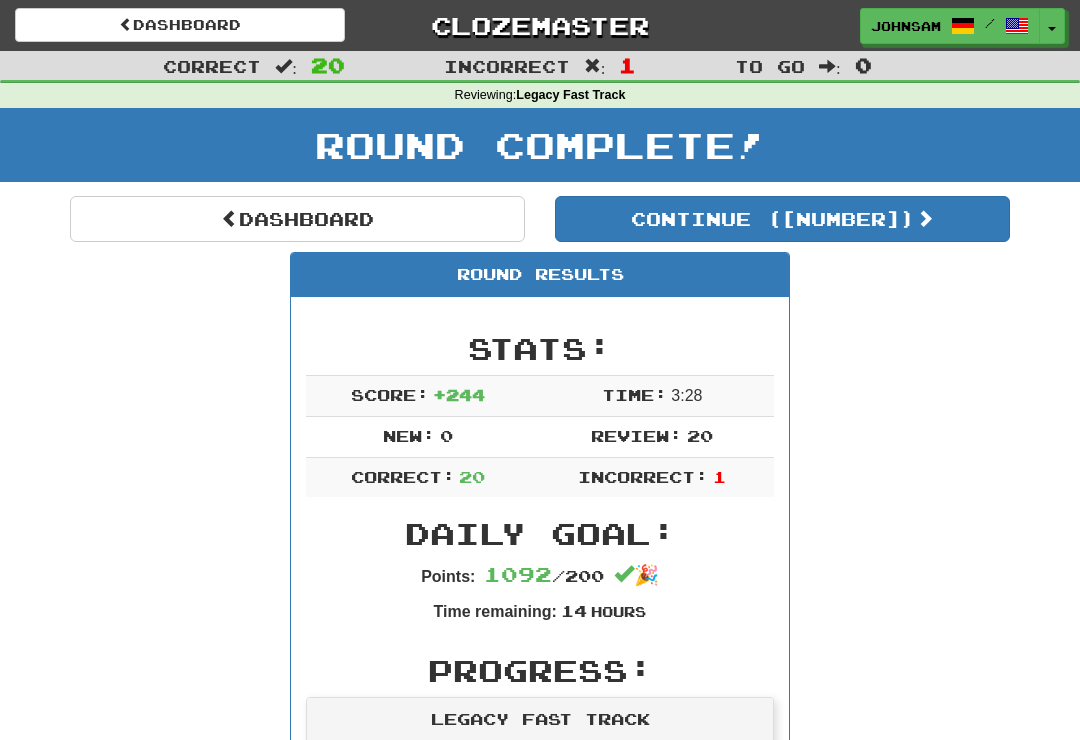click on "Continue ( [NUMBER] )" at bounding box center [782, 219] 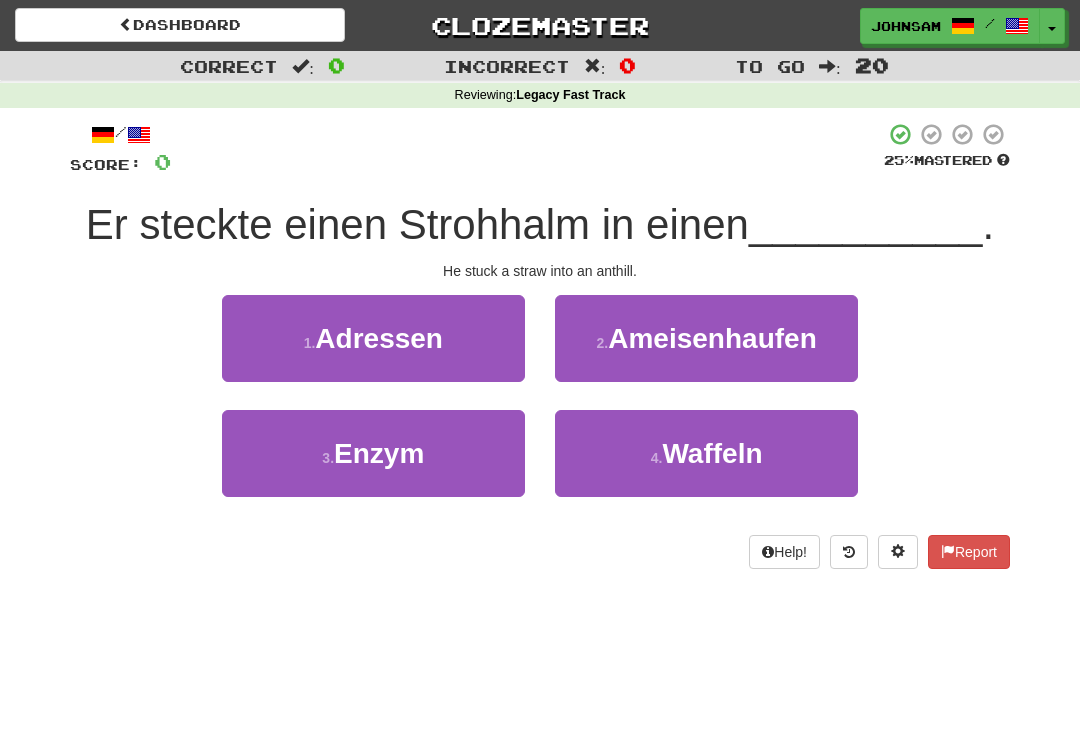 click on "Ameisenhaufen" at bounding box center [712, 338] 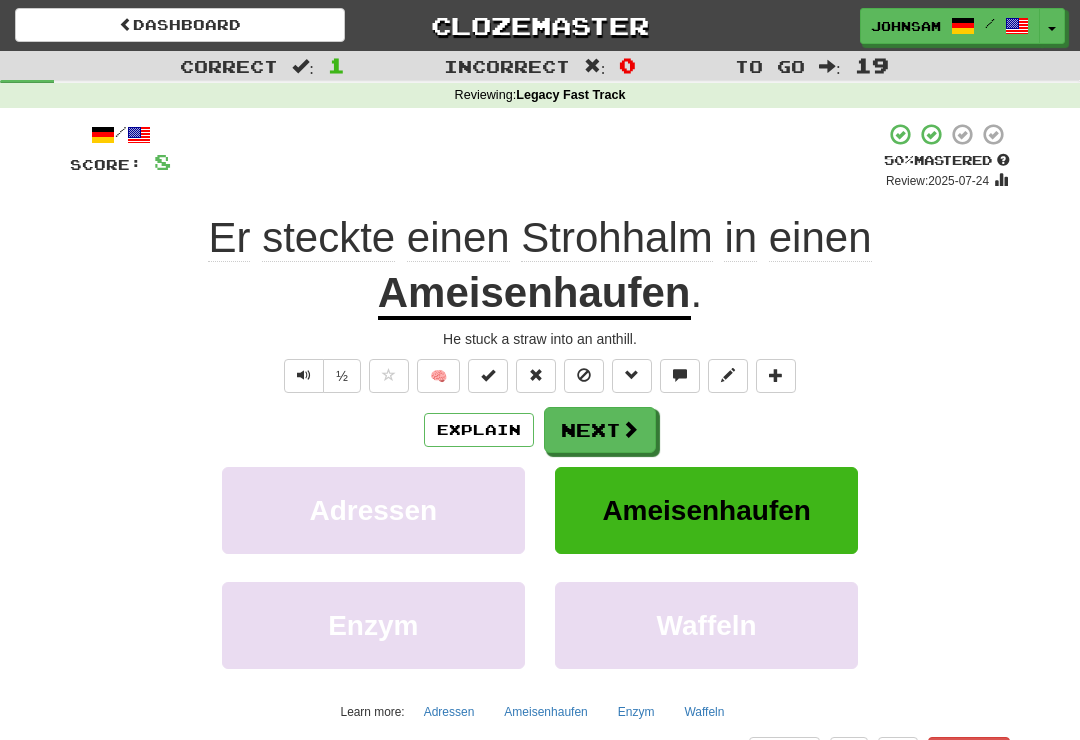 click on "Next" at bounding box center (600, 430) 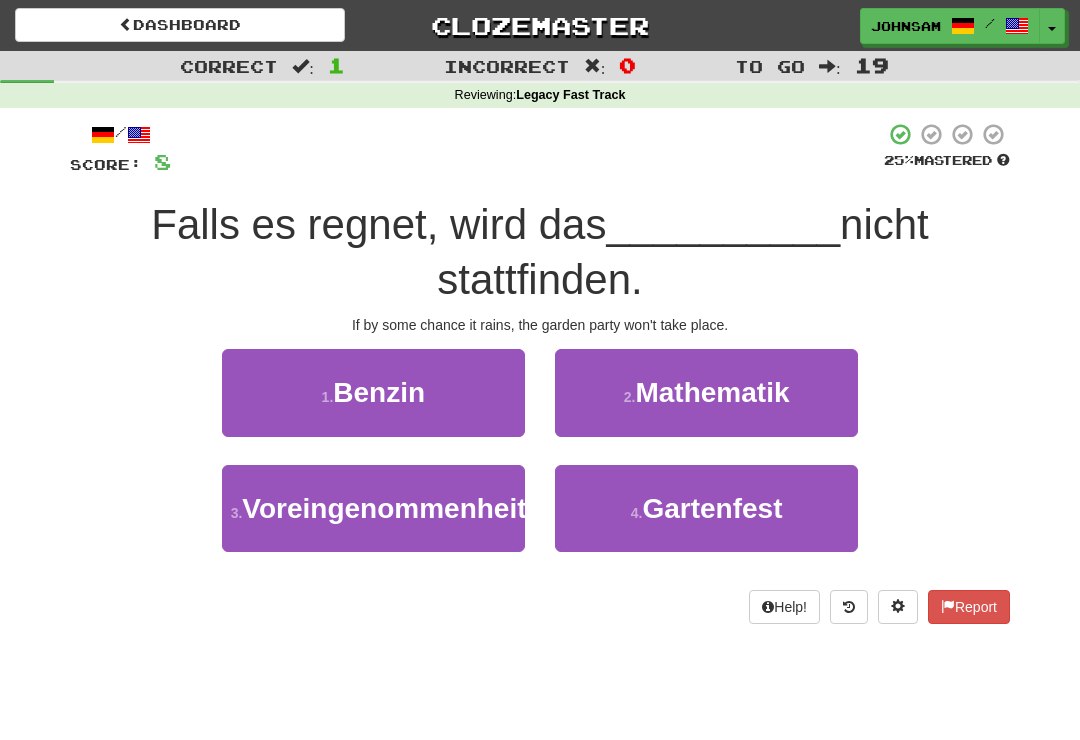 click on "[NUMBER] . Gartenfest" at bounding box center (706, 508) 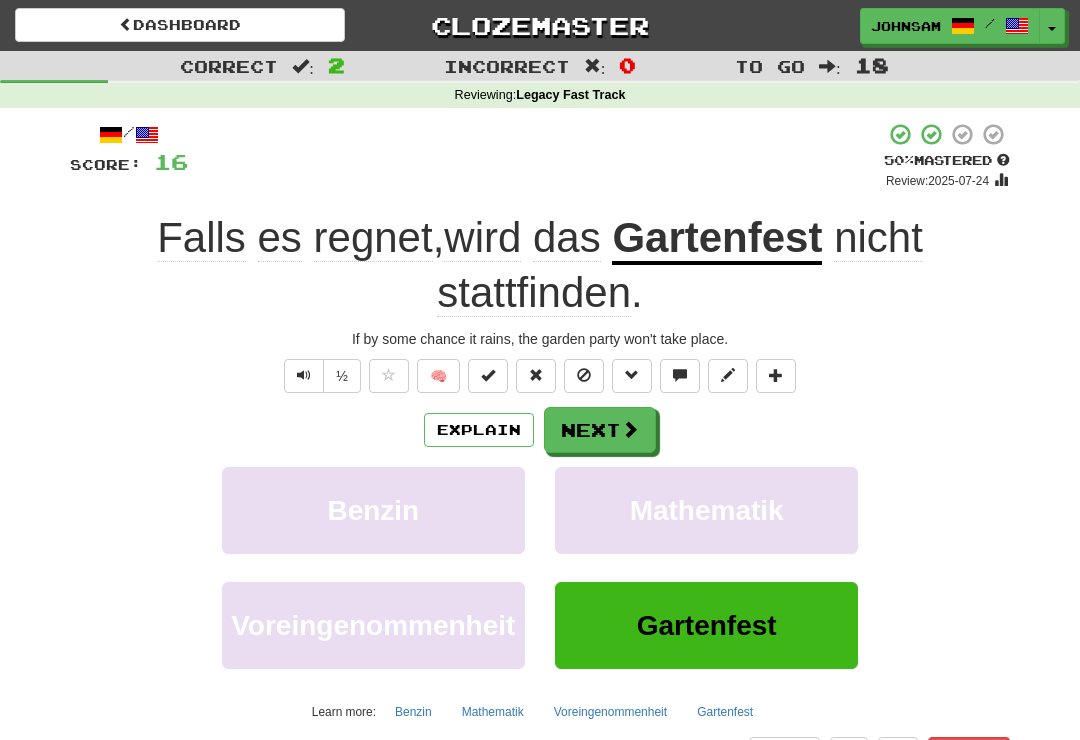 click at bounding box center (630, 429) 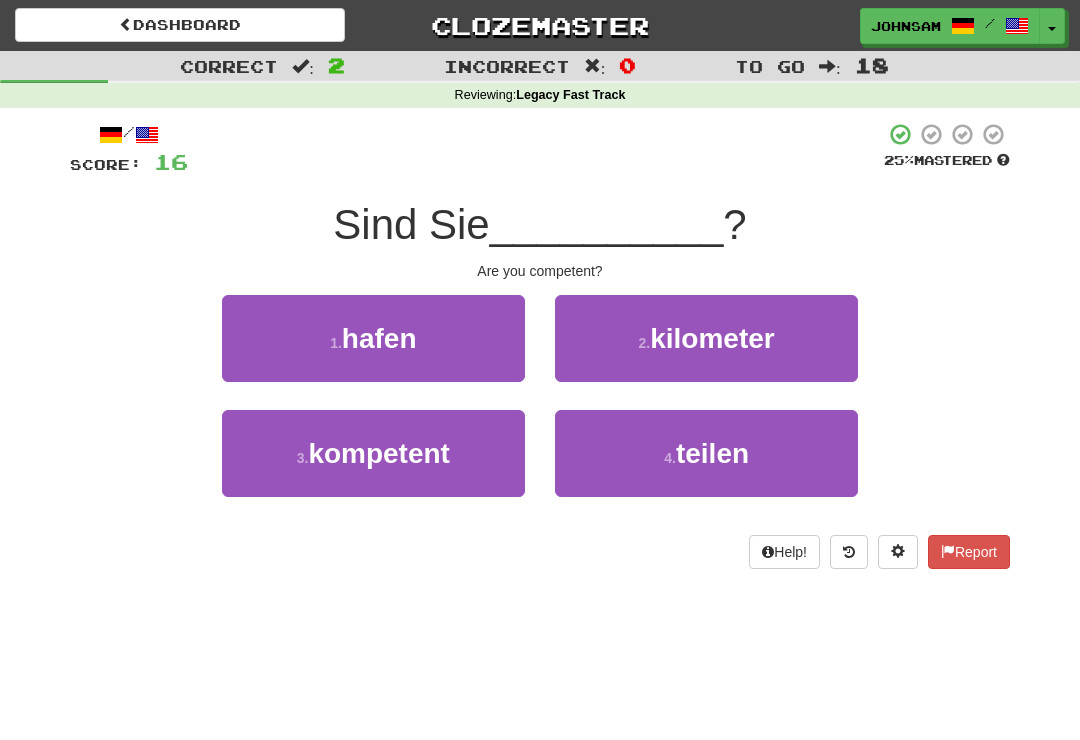 click on "3 .  kompetent" at bounding box center (373, 453) 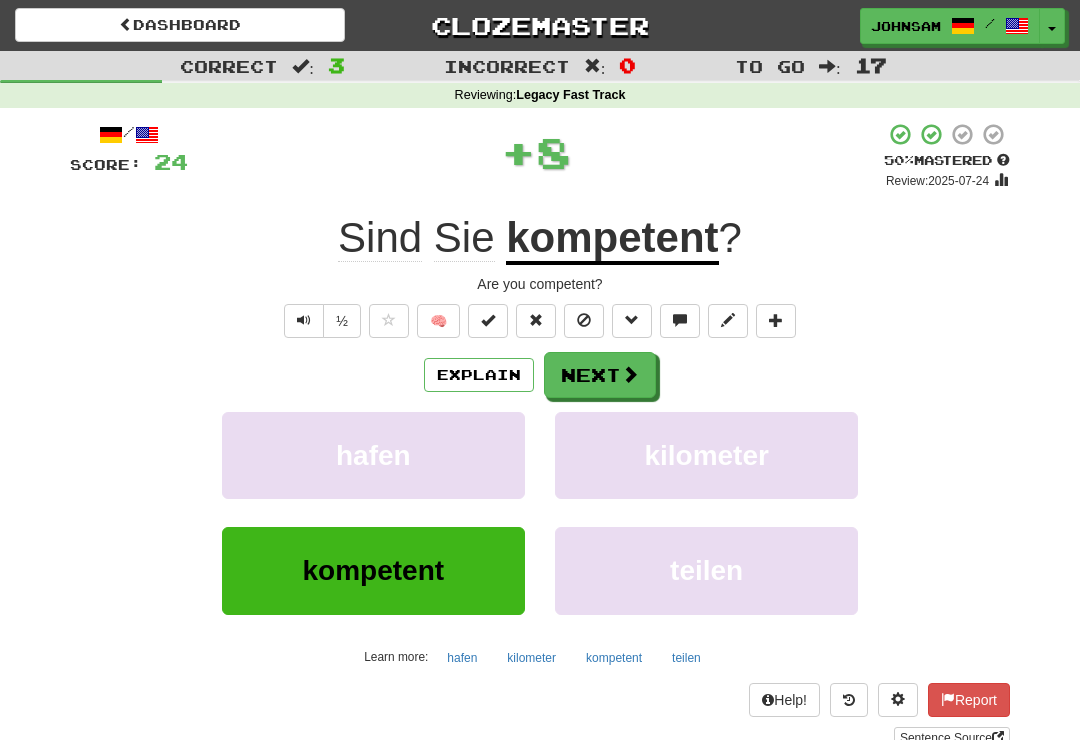 click at bounding box center [630, 374] 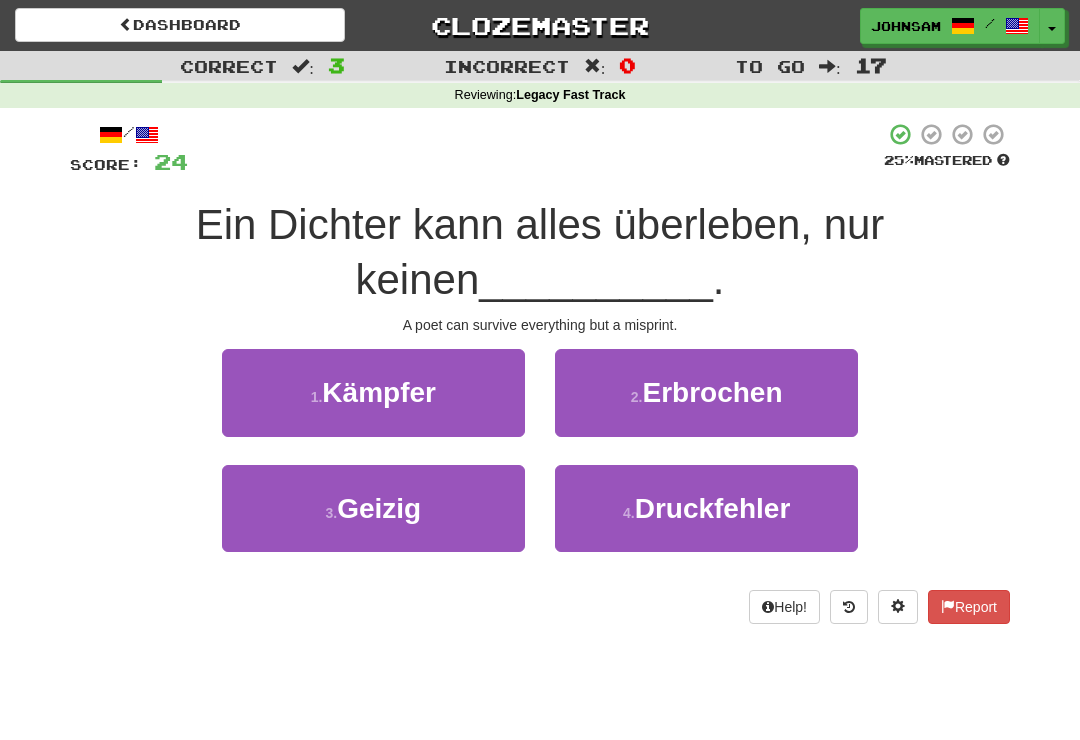 click on "4 ." at bounding box center (629, 513) 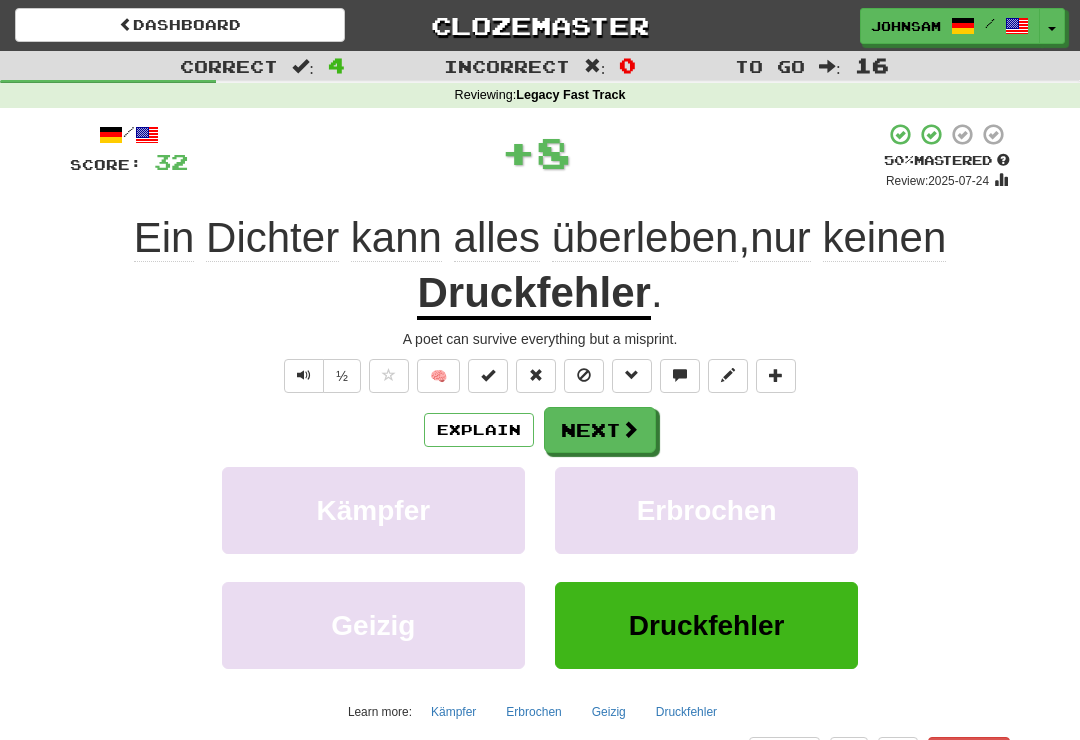 click at bounding box center [630, 429] 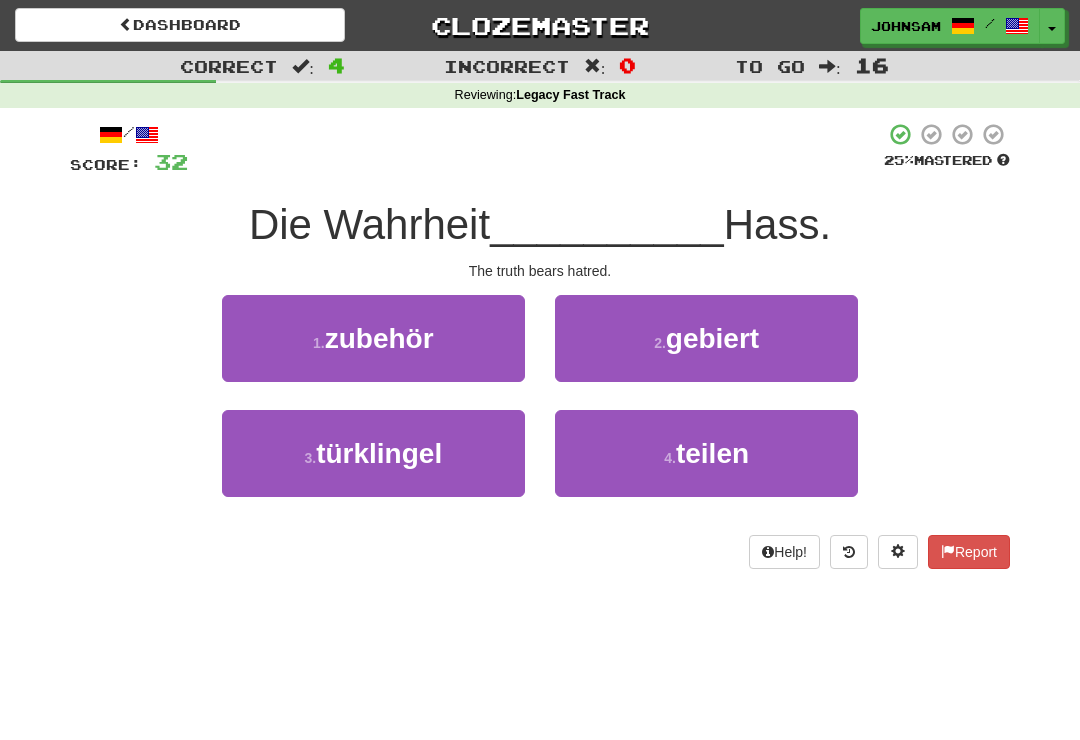 click on "[NUMBER] . gebiert" at bounding box center (706, 338) 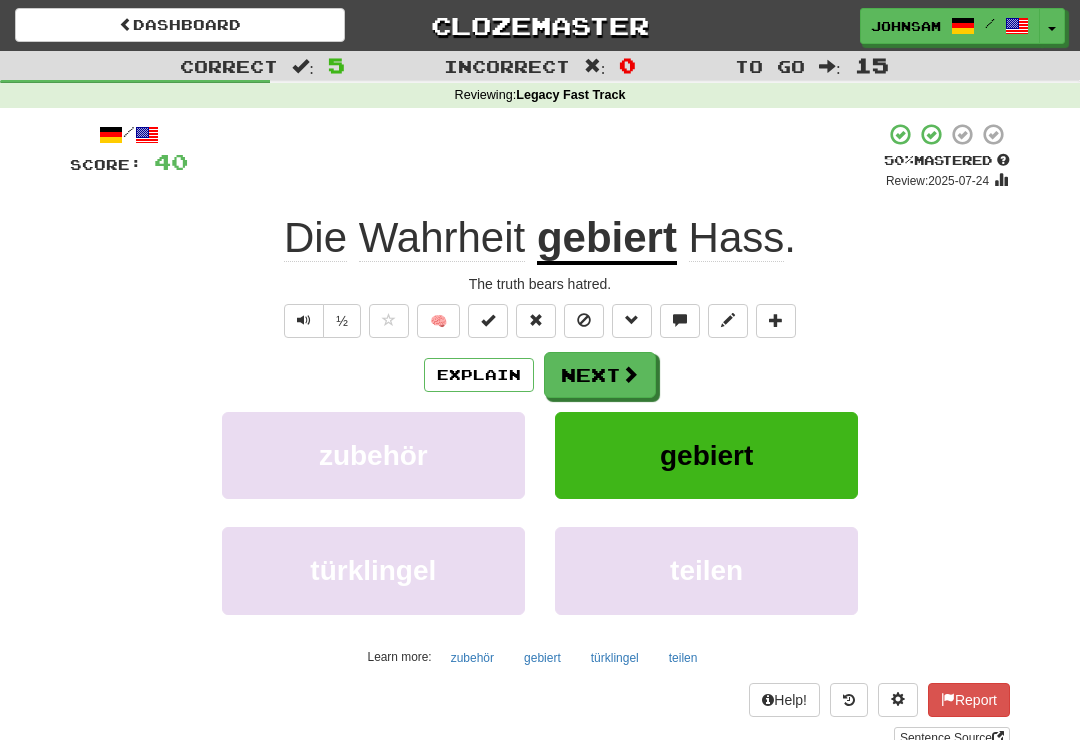 click on "gebiert" at bounding box center (607, 239) 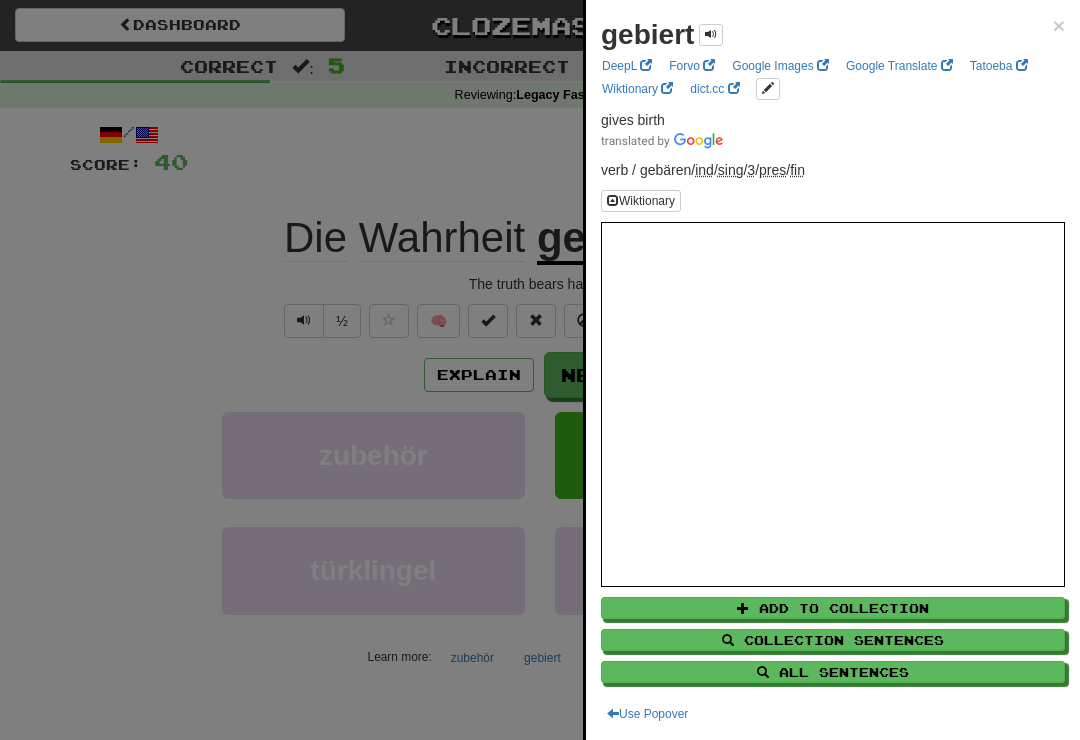 click at bounding box center (540, 370) 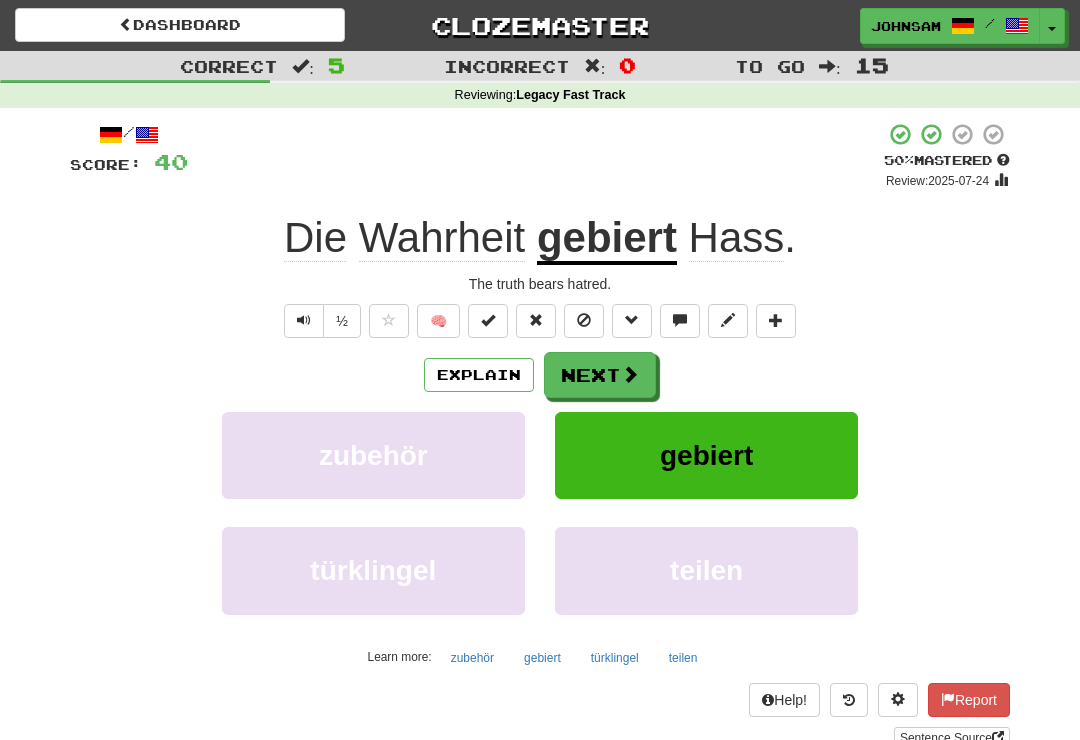 click at bounding box center [630, 374] 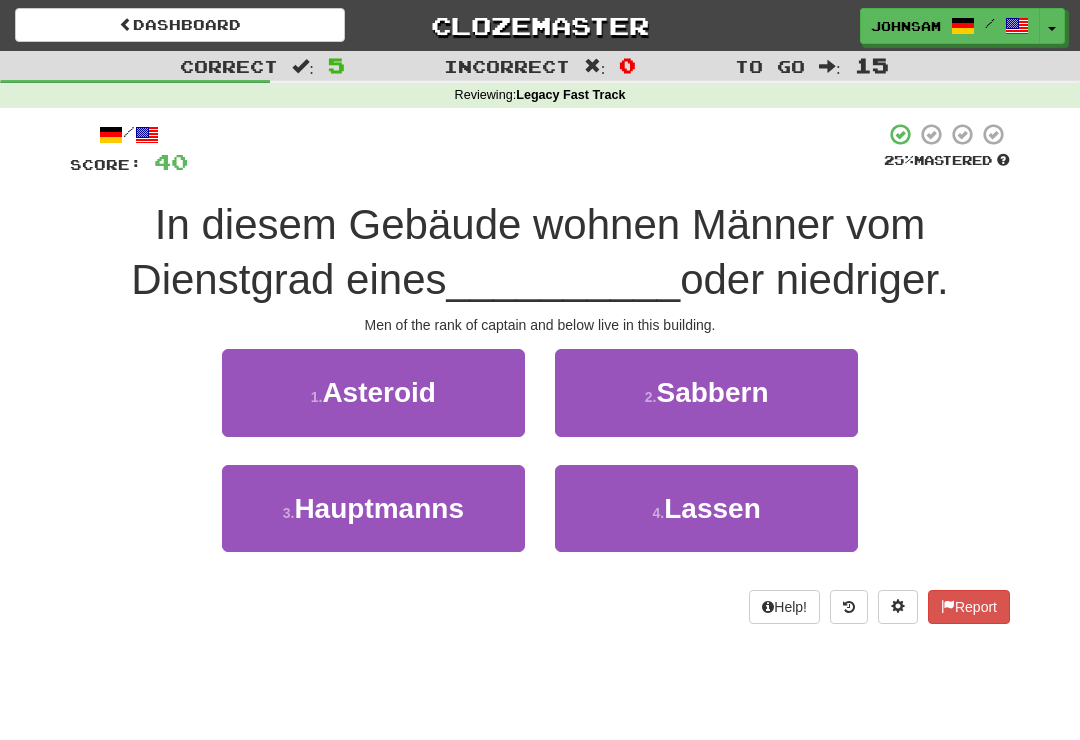 click on "Hauptmanns" at bounding box center [379, 508] 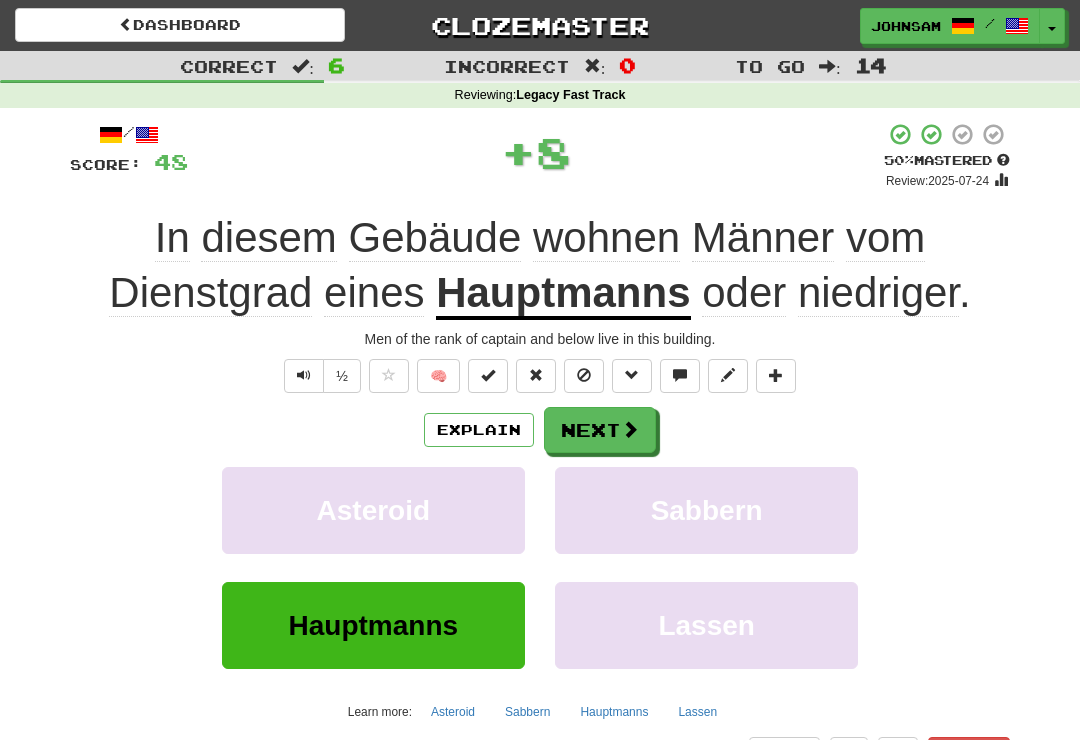 click on "Next" at bounding box center [600, 430] 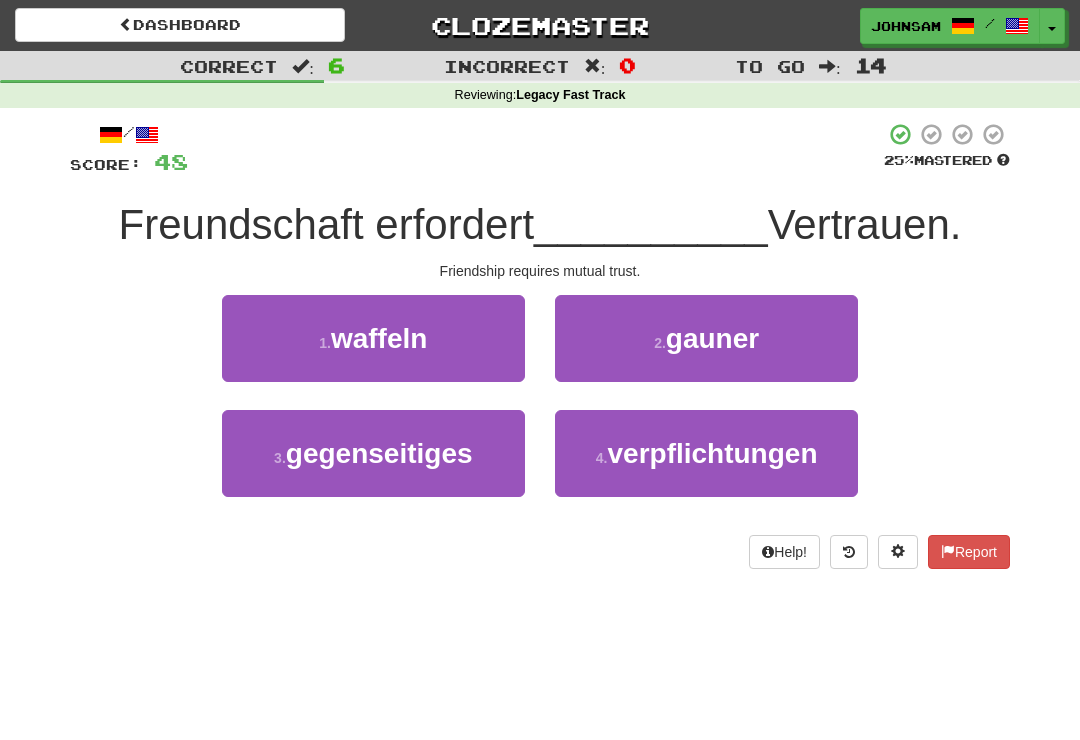 click on "[NUMBER] . gegenseitiges" at bounding box center (373, 453) 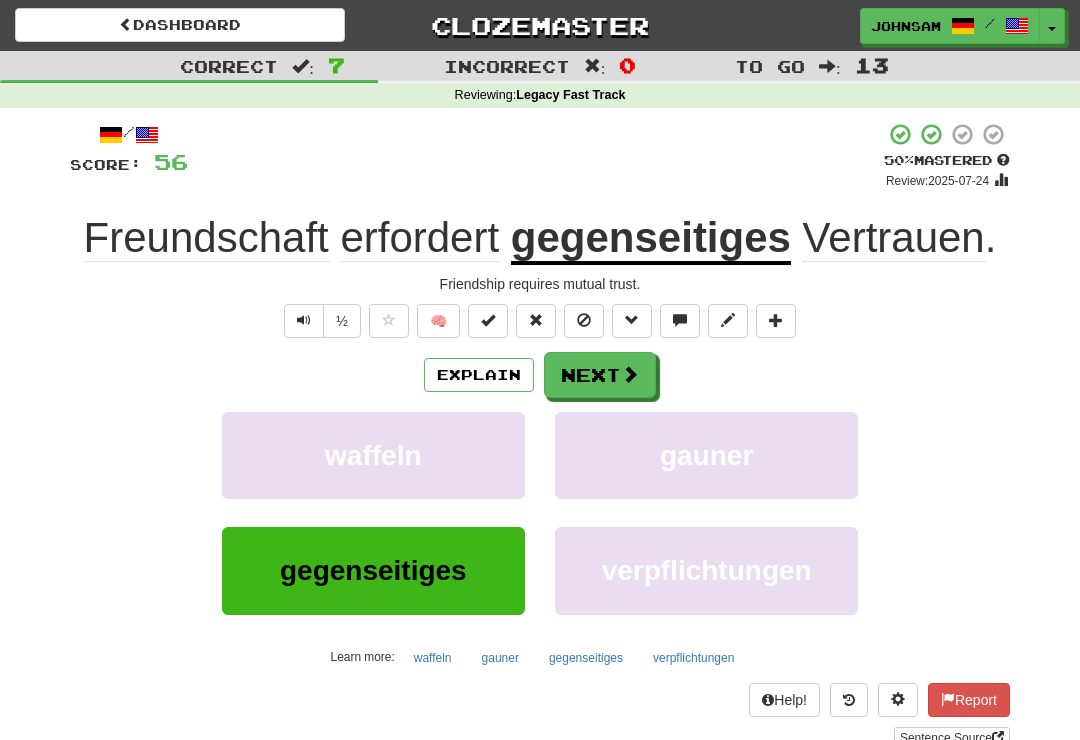click at bounding box center (630, 374) 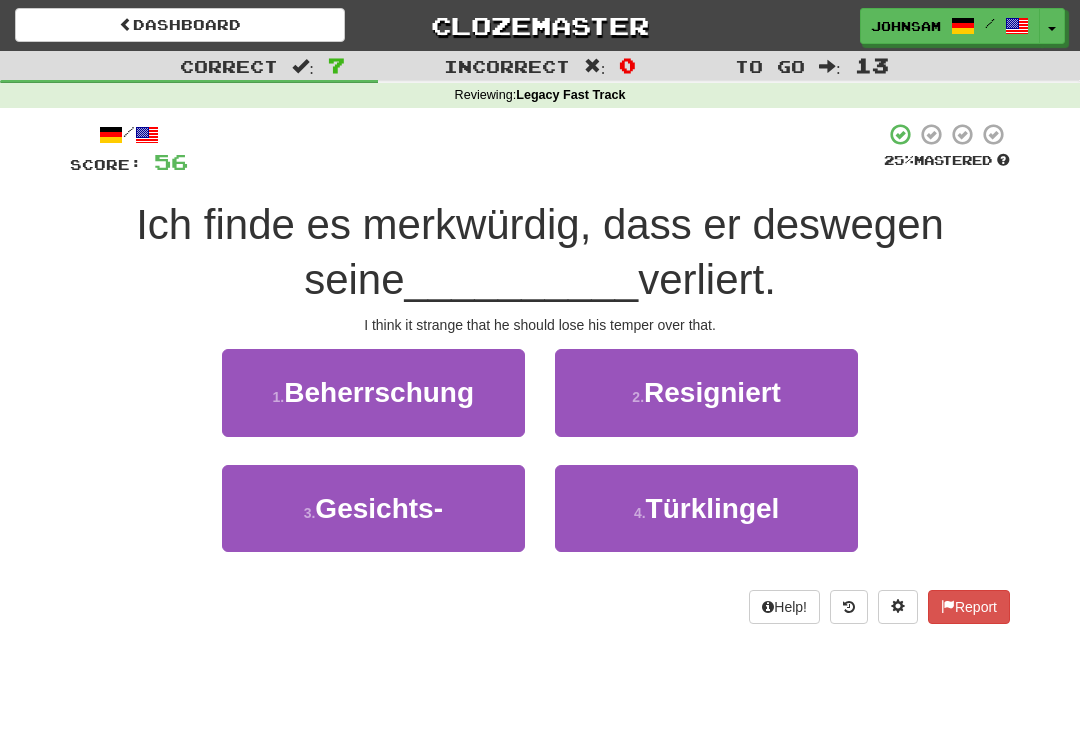click on "Beherrschung" at bounding box center (379, 392) 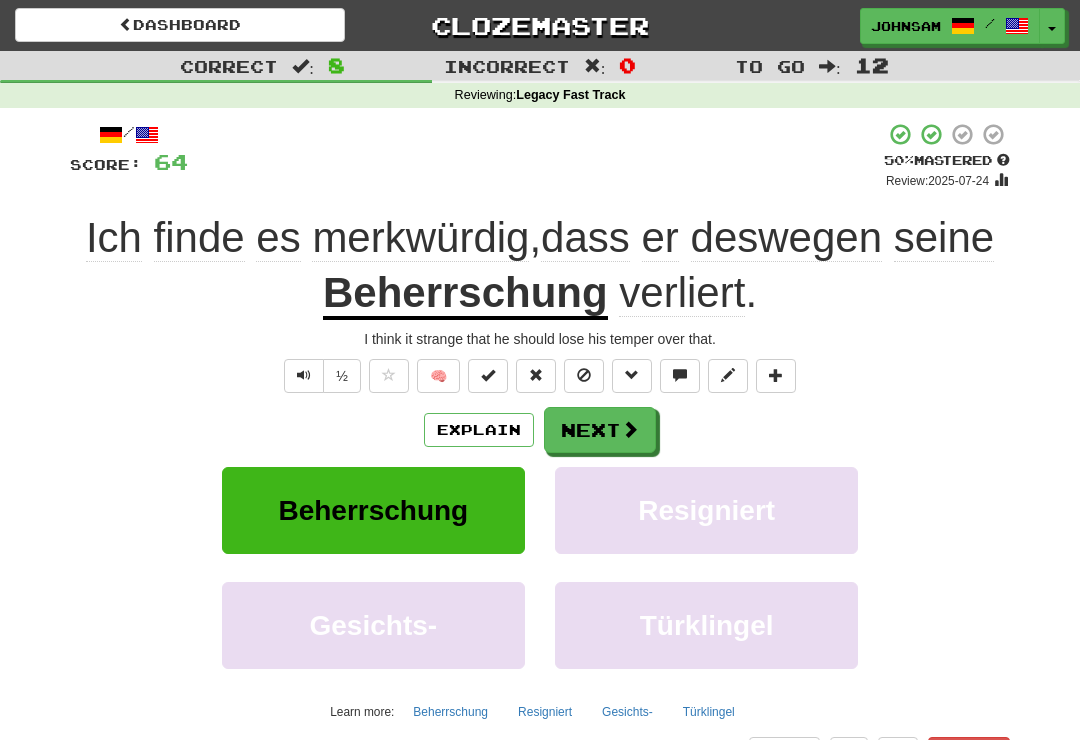 click on "Next" at bounding box center (600, 430) 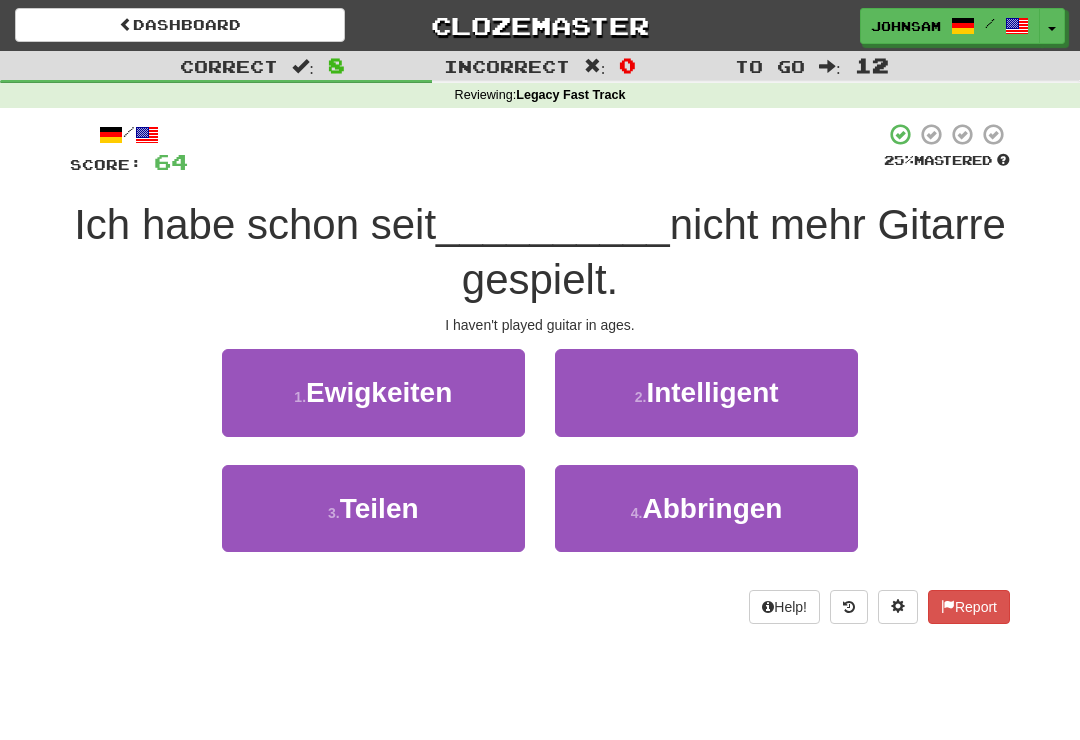 click on "[NUMBER] . Ewigkeiten" at bounding box center (373, 392) 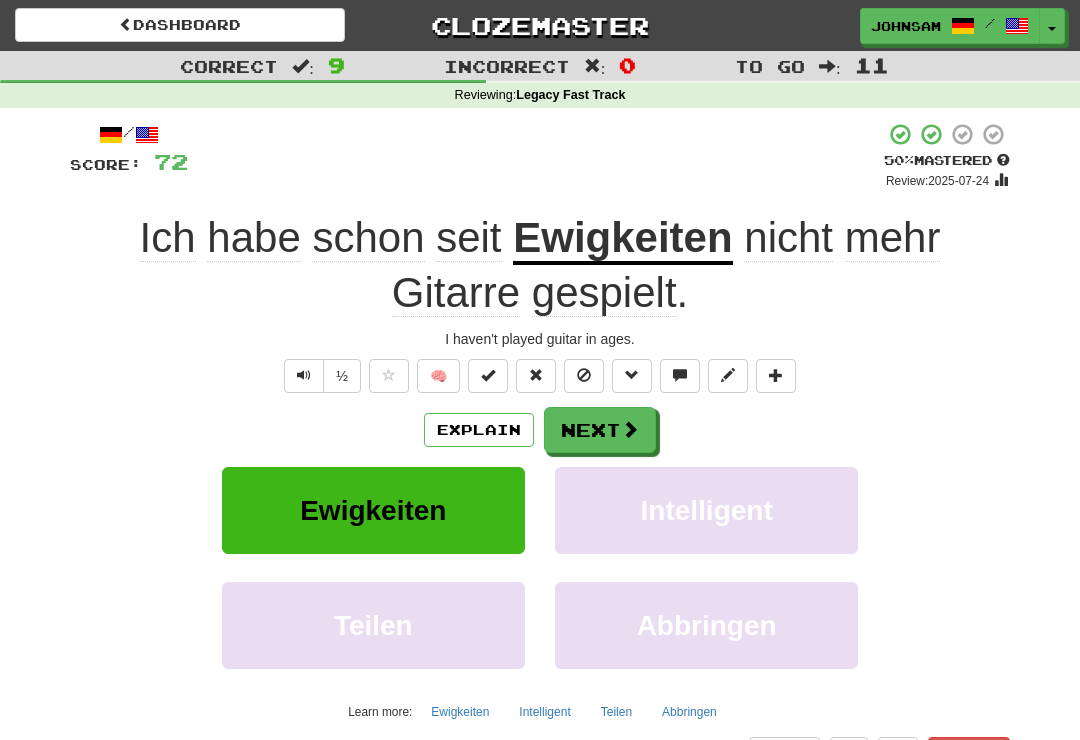 click at bounding box center [630, 429] 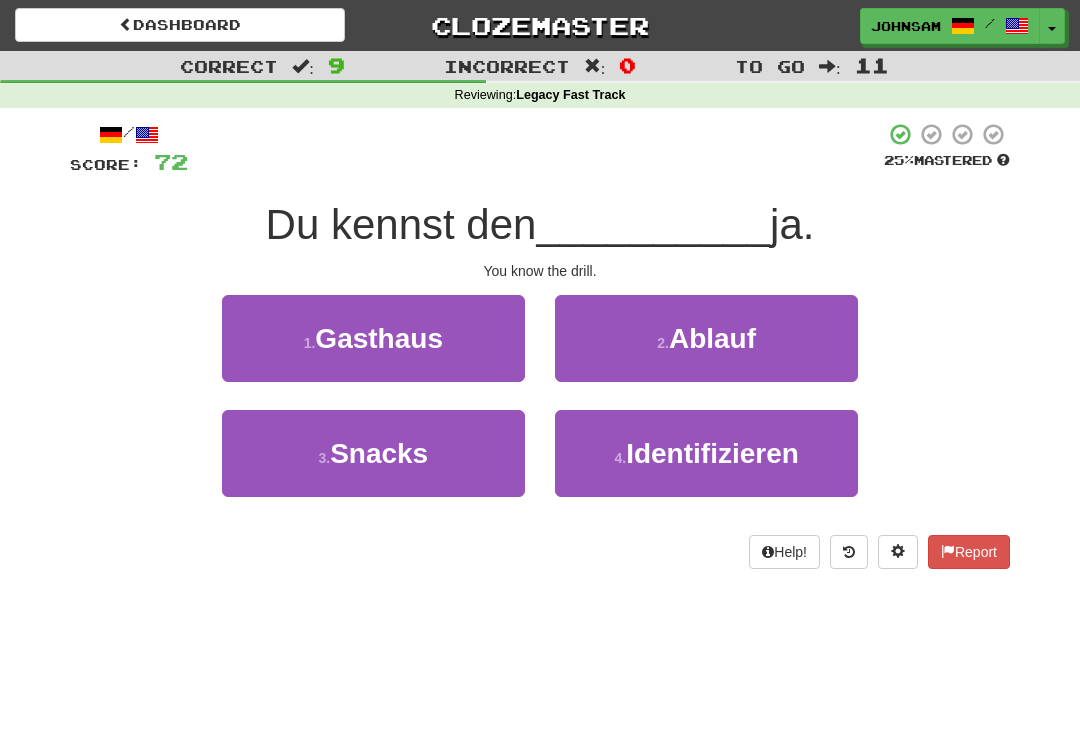 click on "[NUMBER] . Ablauf" at bounding box center [706, 338] 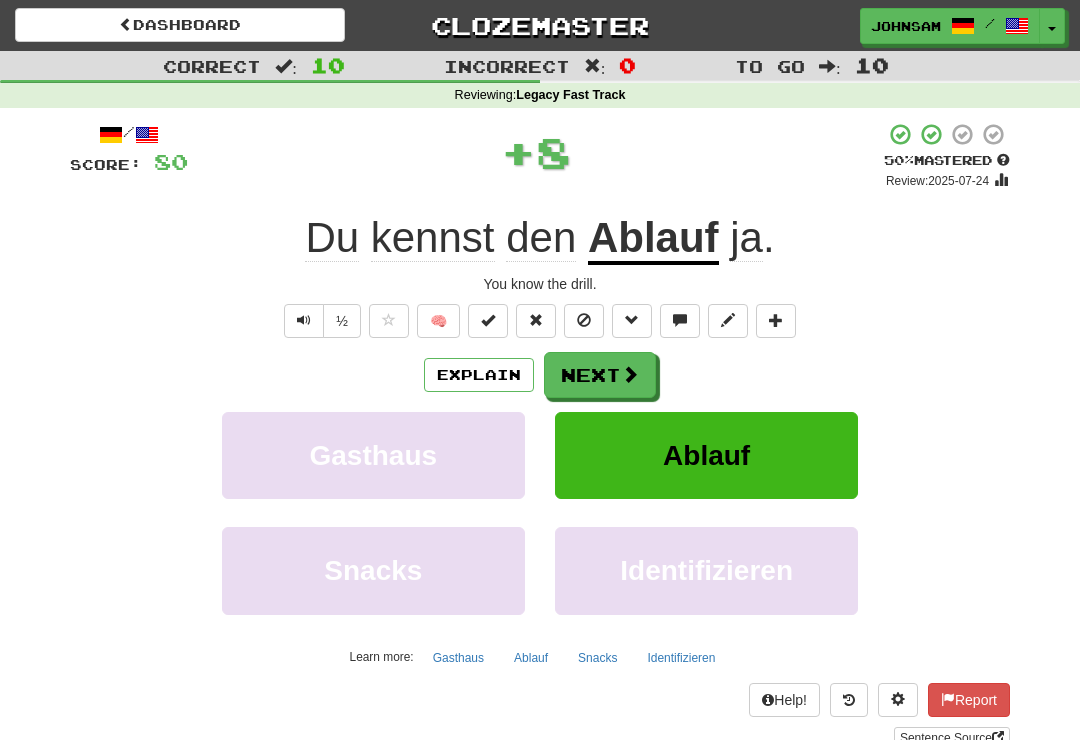 click at bounding box center [630, 374] 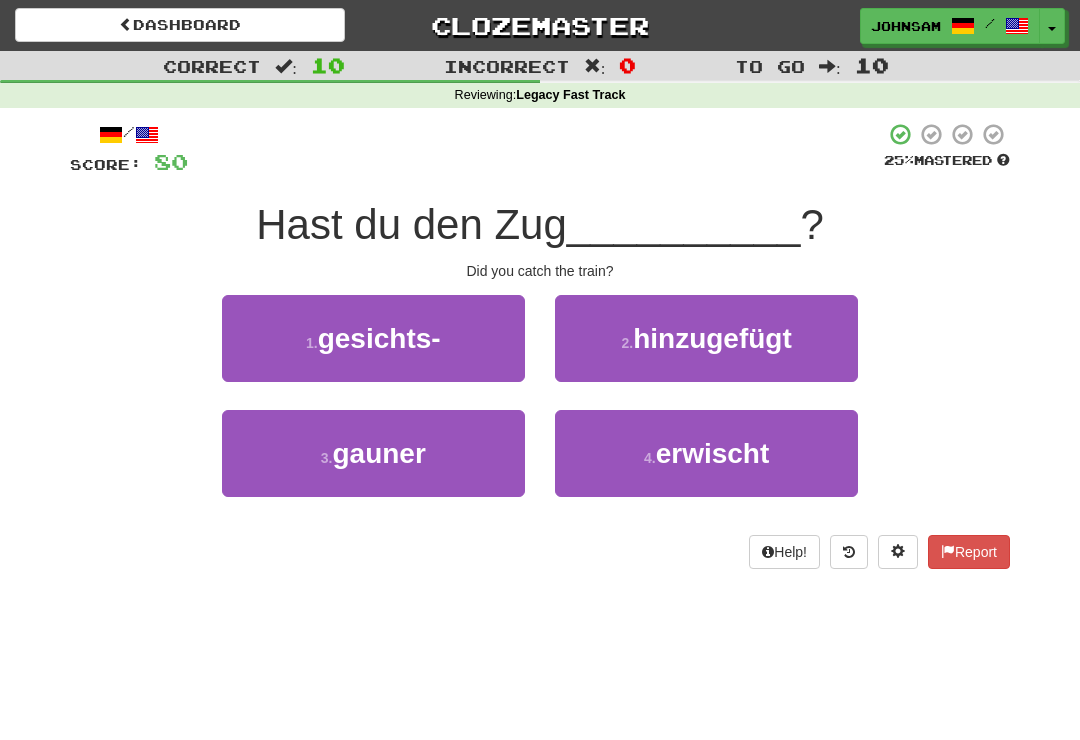 click on "hinzugefügt" at bounding box center (712, 338) 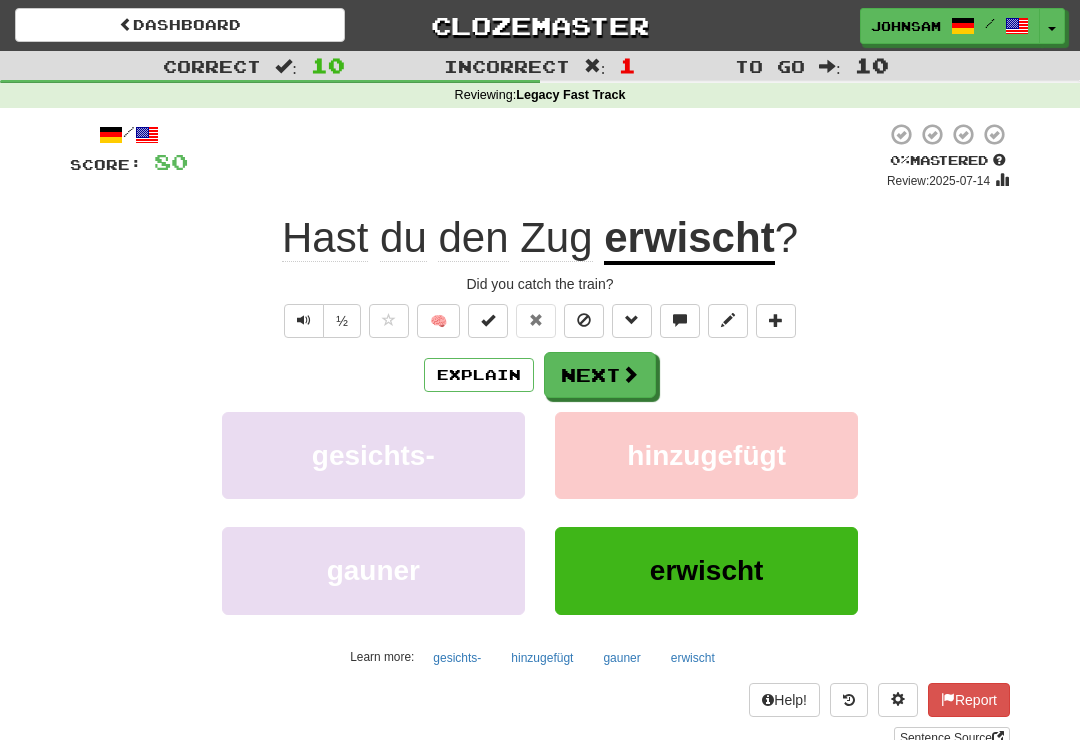 click at bounding box center [304, 320] 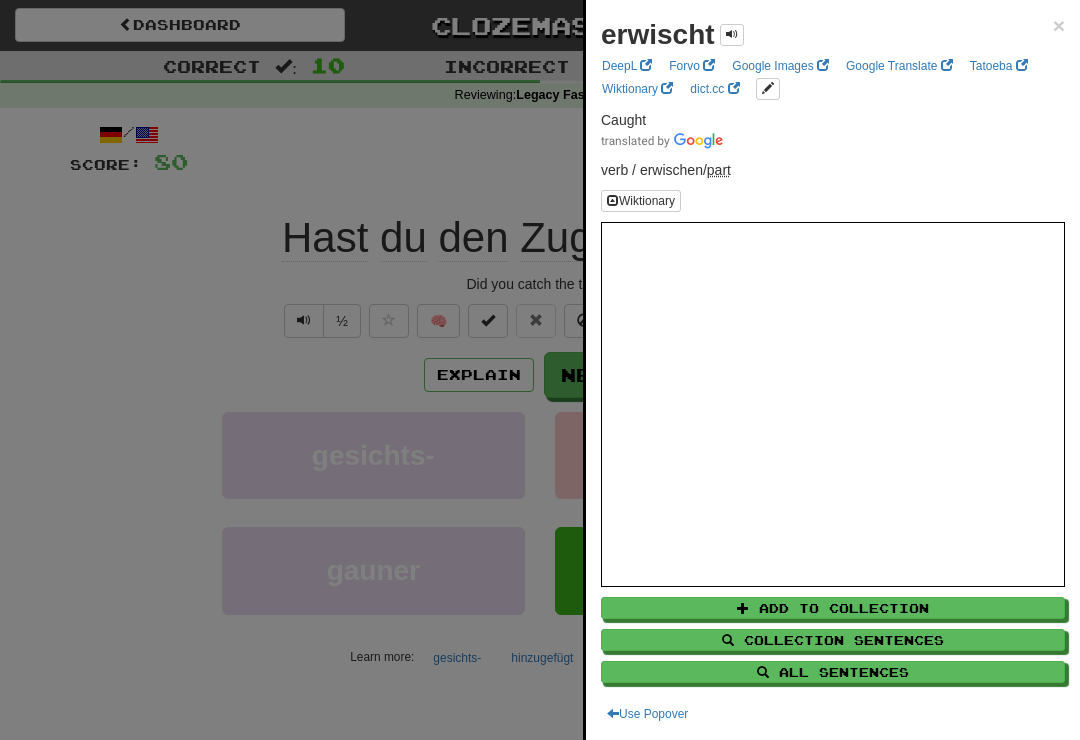 click at bounding box center (540, 370) 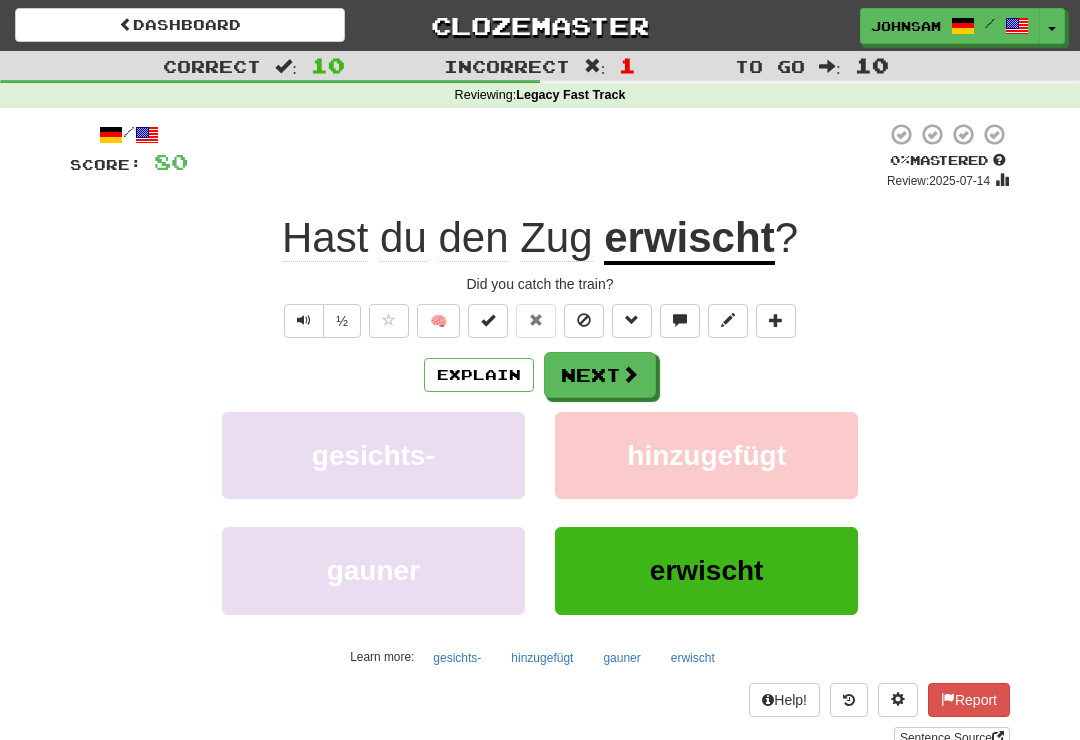 click at bounding box center (630, 374) 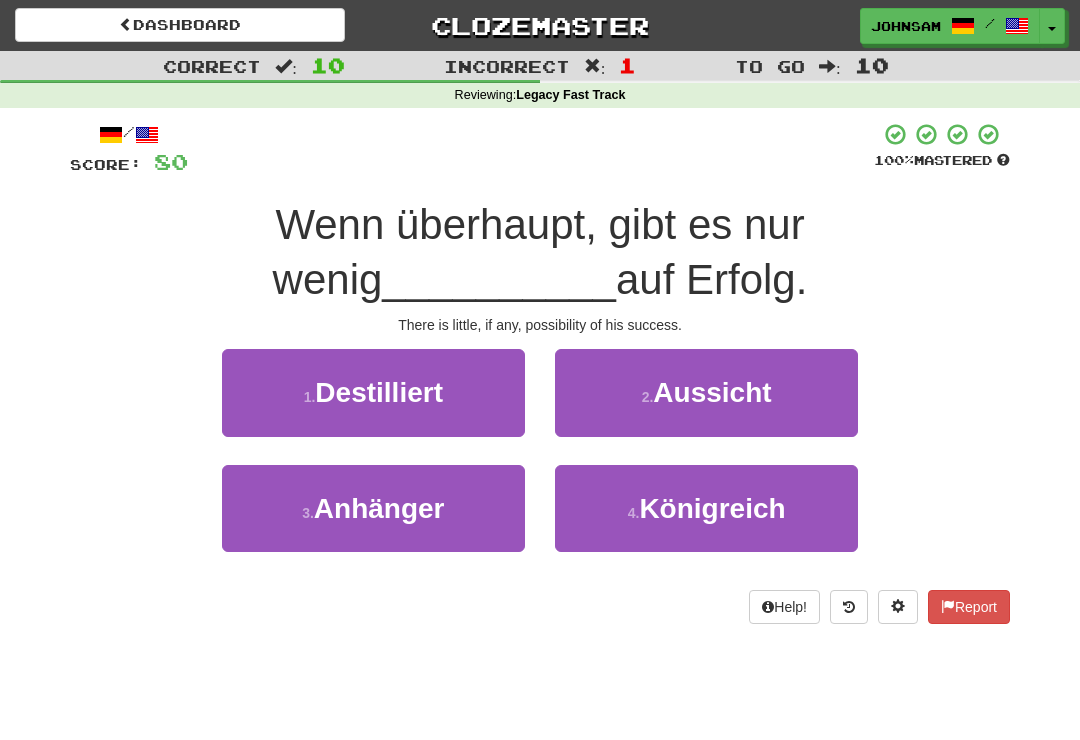 click on "Aussicht" at bounding box center (712, 392) 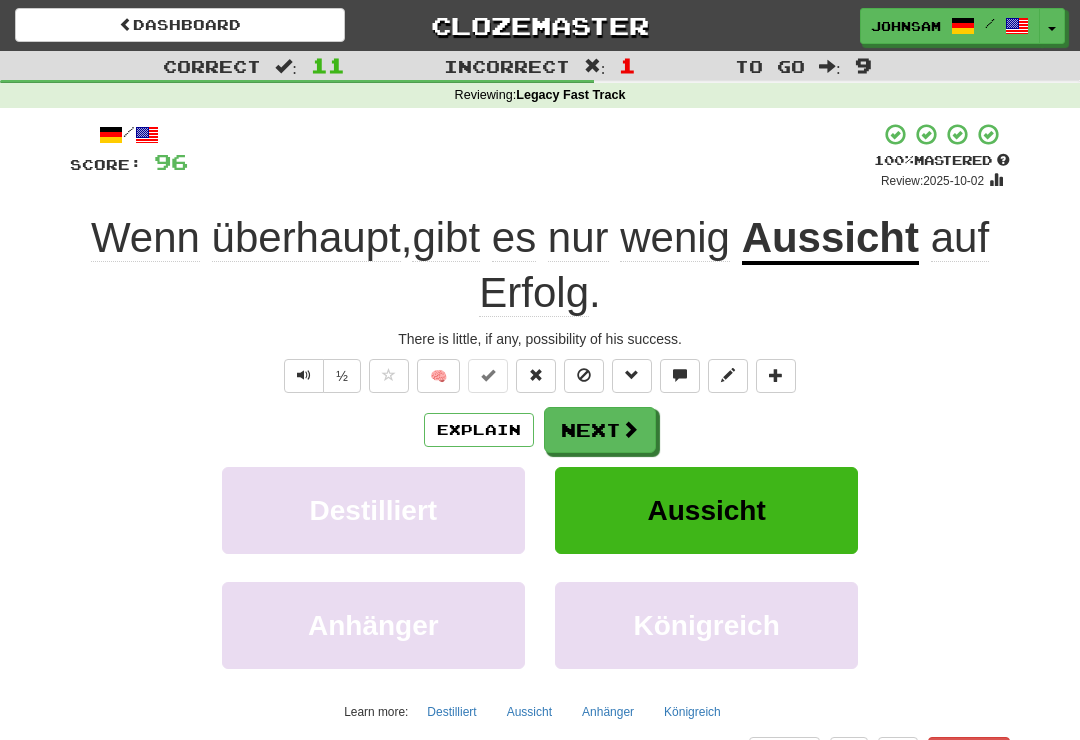 click on "Next" at bounding box center [600, 430] 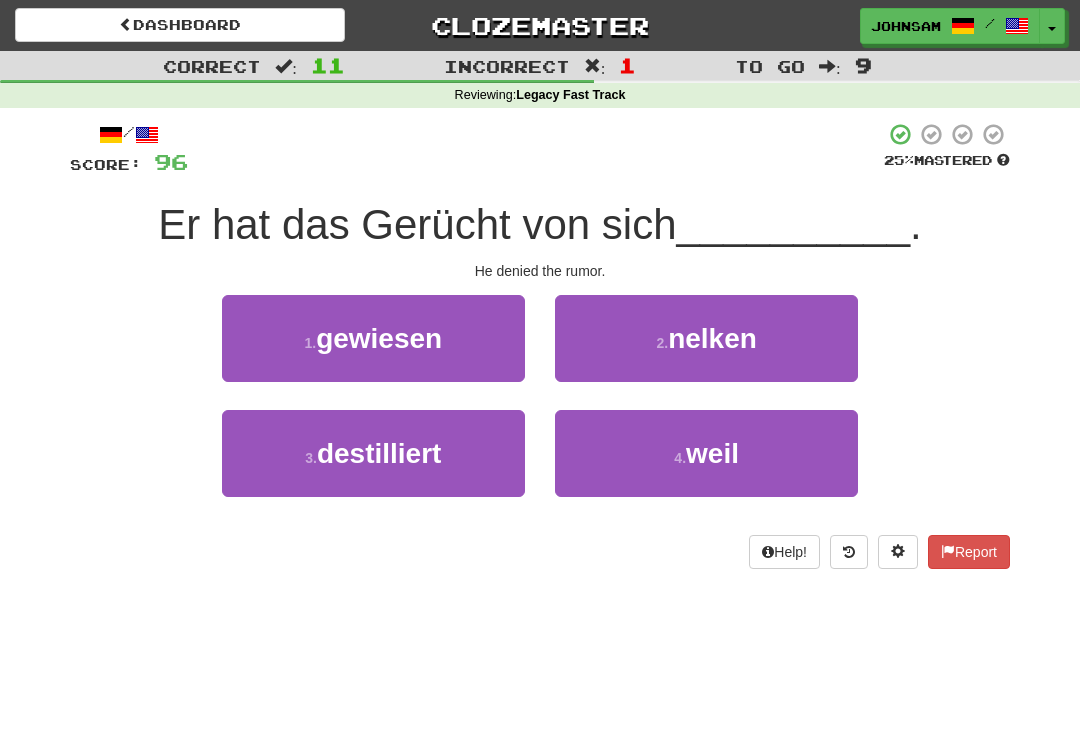 click on "1 .  gewiesen" at bounding box center (373, 338) 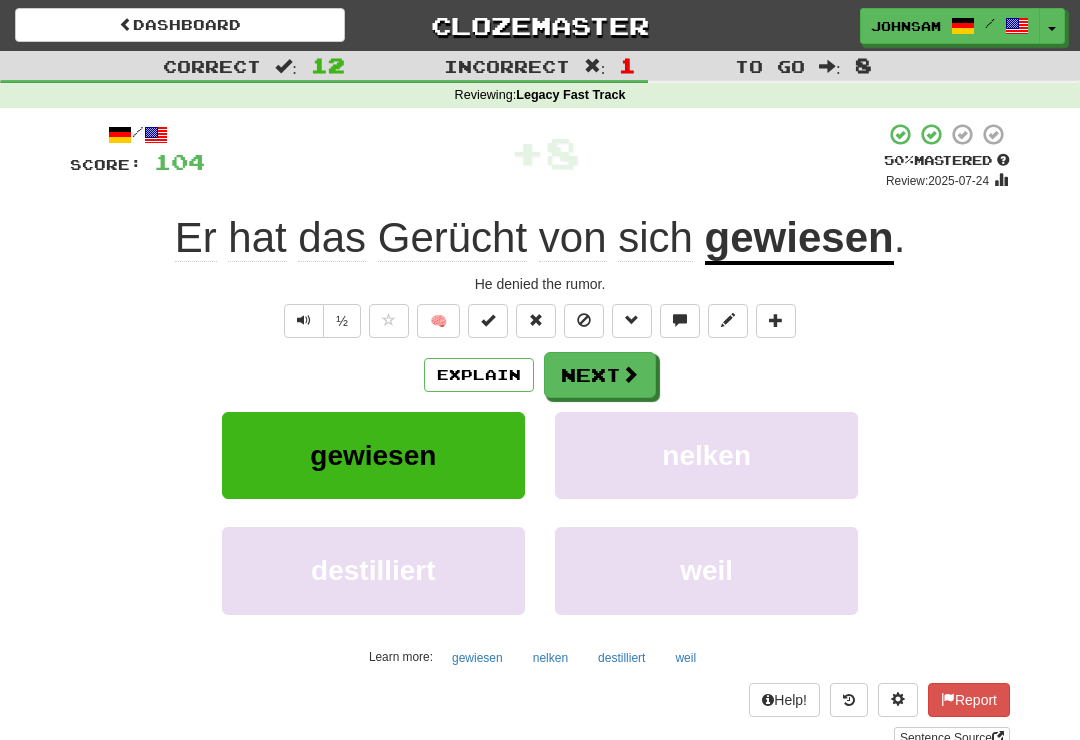 click on "Next" at bounding box center (600, 375) 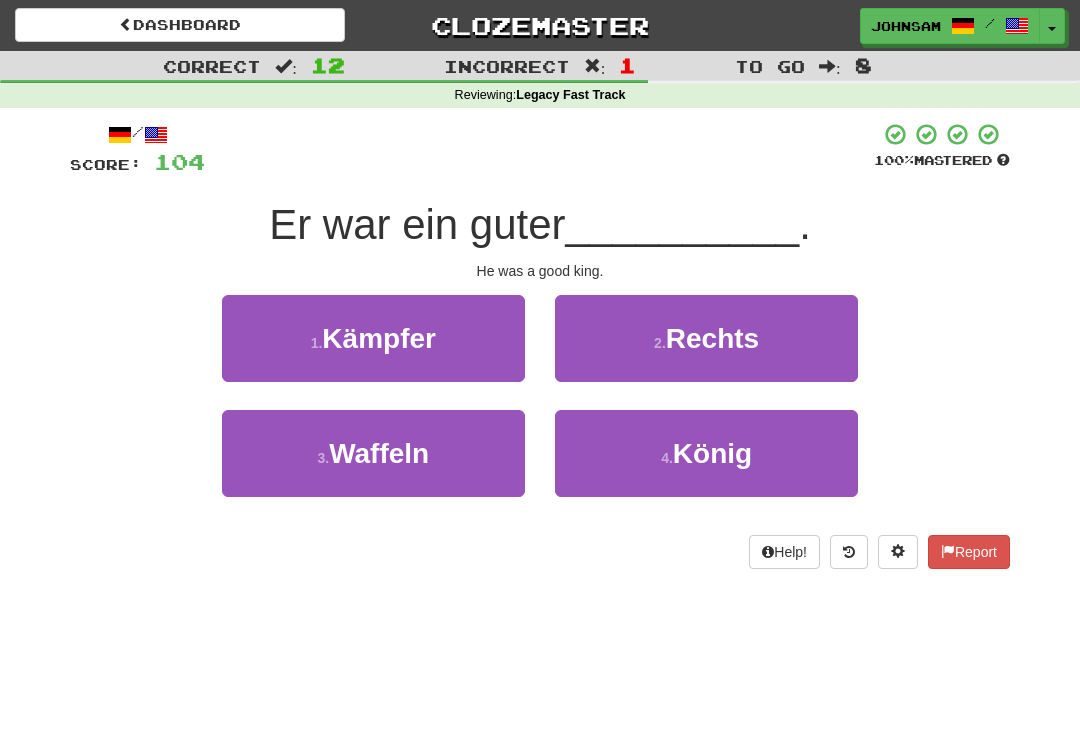 click on "4 .  König" at bounding box center (706, 453) 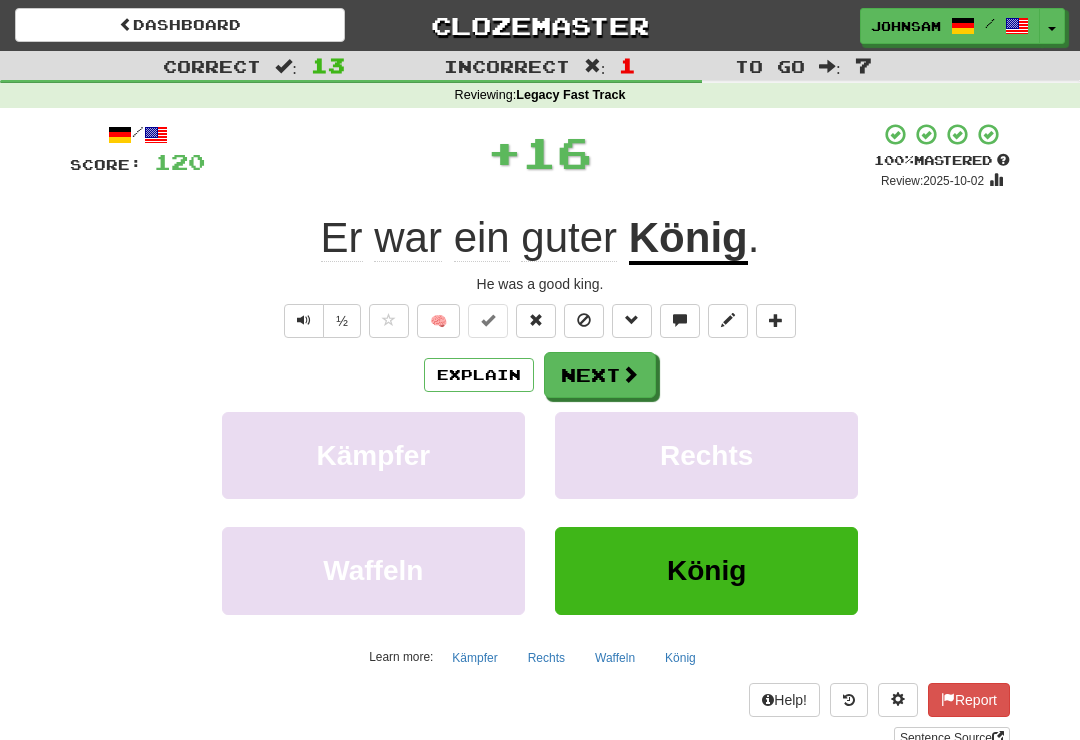 click on "Next" at bounding box center [600, 375] 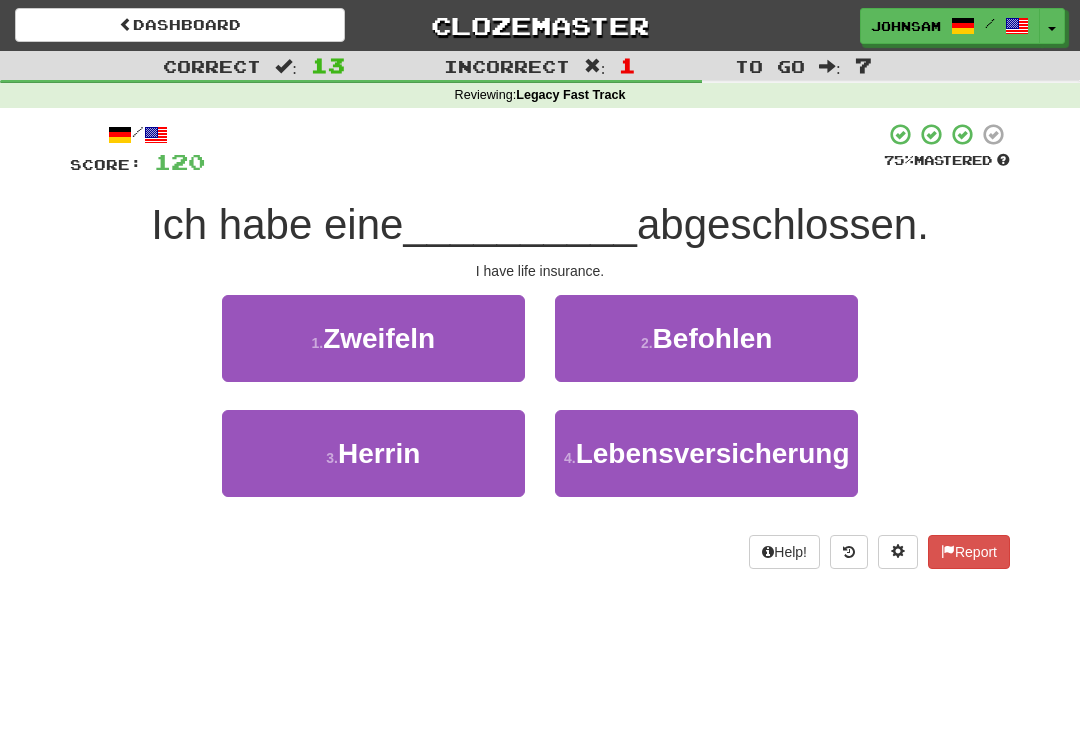 click on "Lebensversicherung" at bounding box center [713, 453] 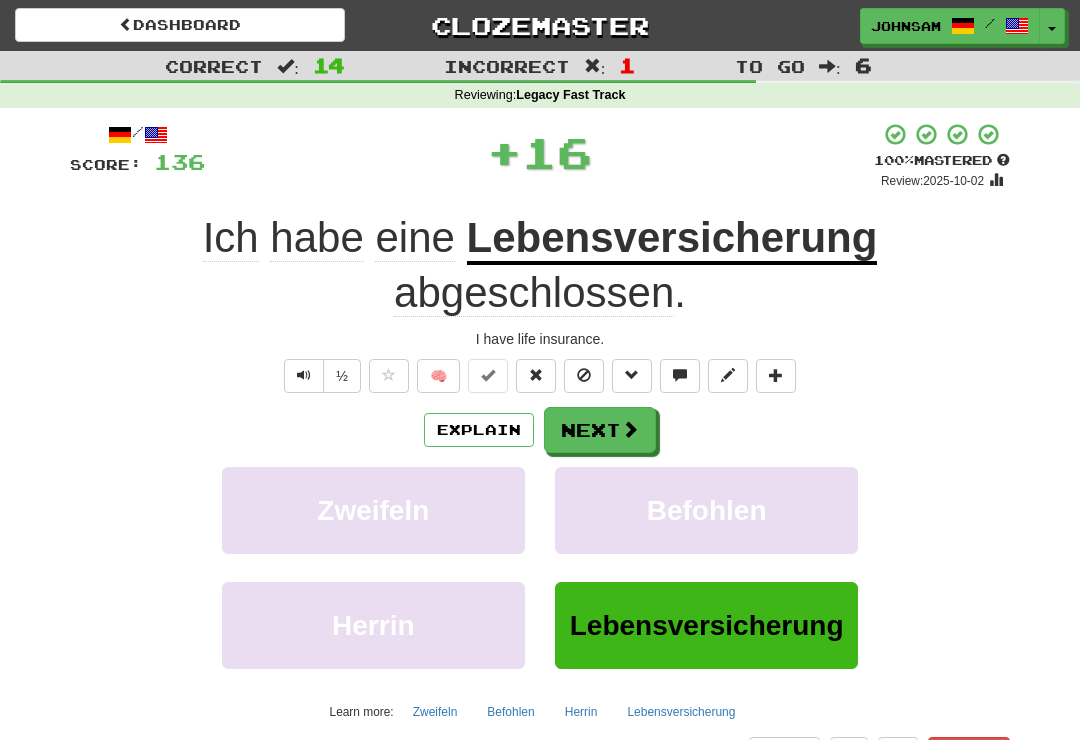click on "Next" at bounding box center (600, 430) 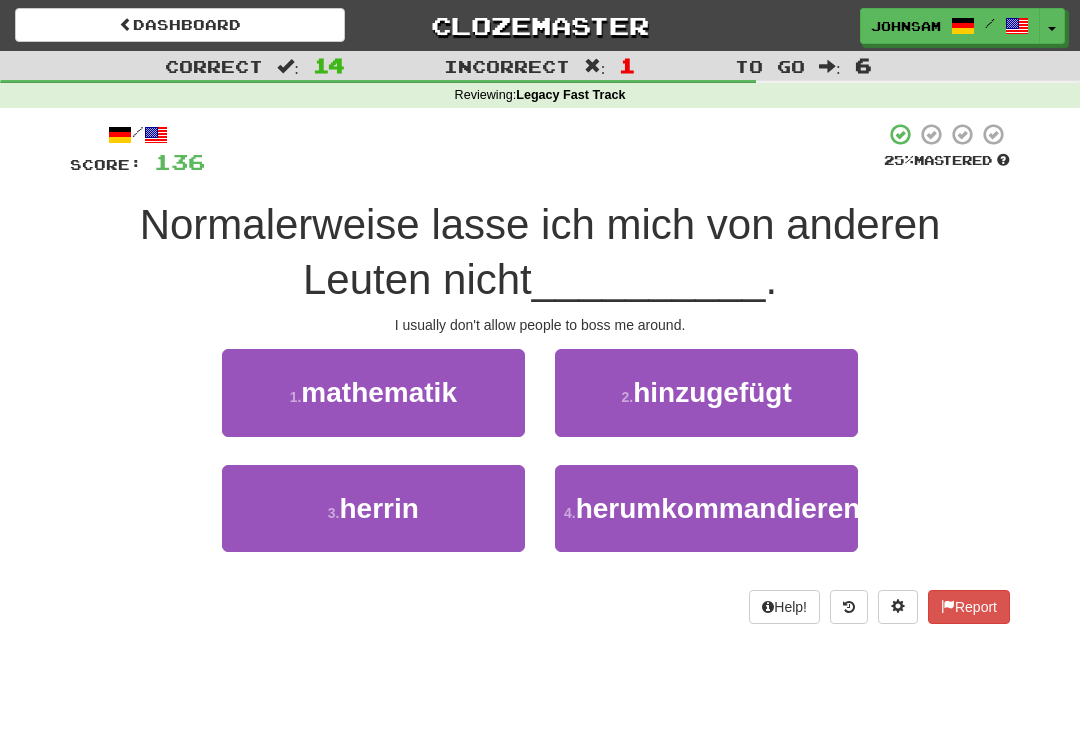 click on "herumkommandieren" at bounding box center [718, 508] 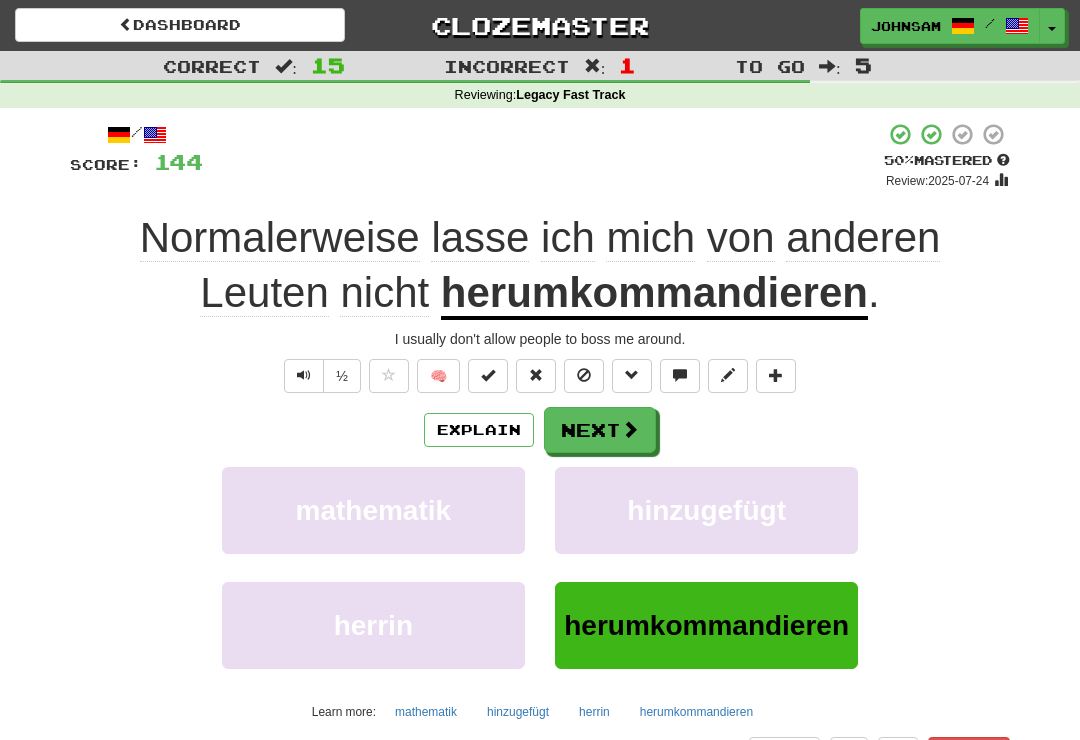 click on "Next" at bounding box center (600, 430) 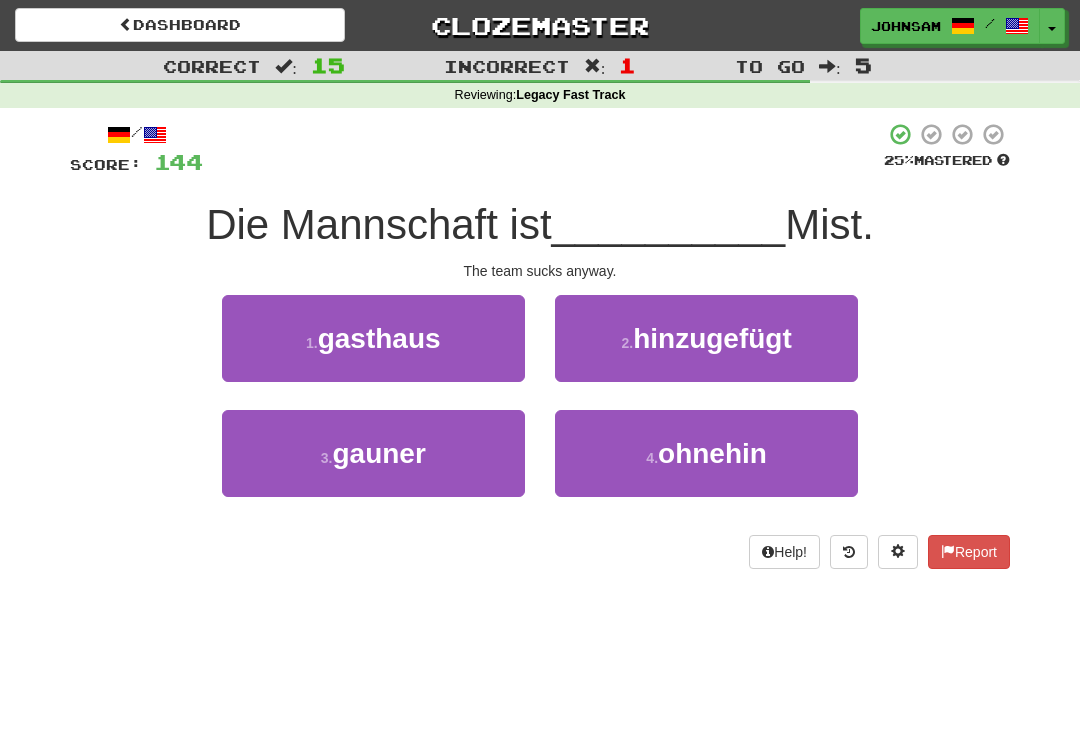 click on "hinzugefügt" at bounding box center (712, 338) 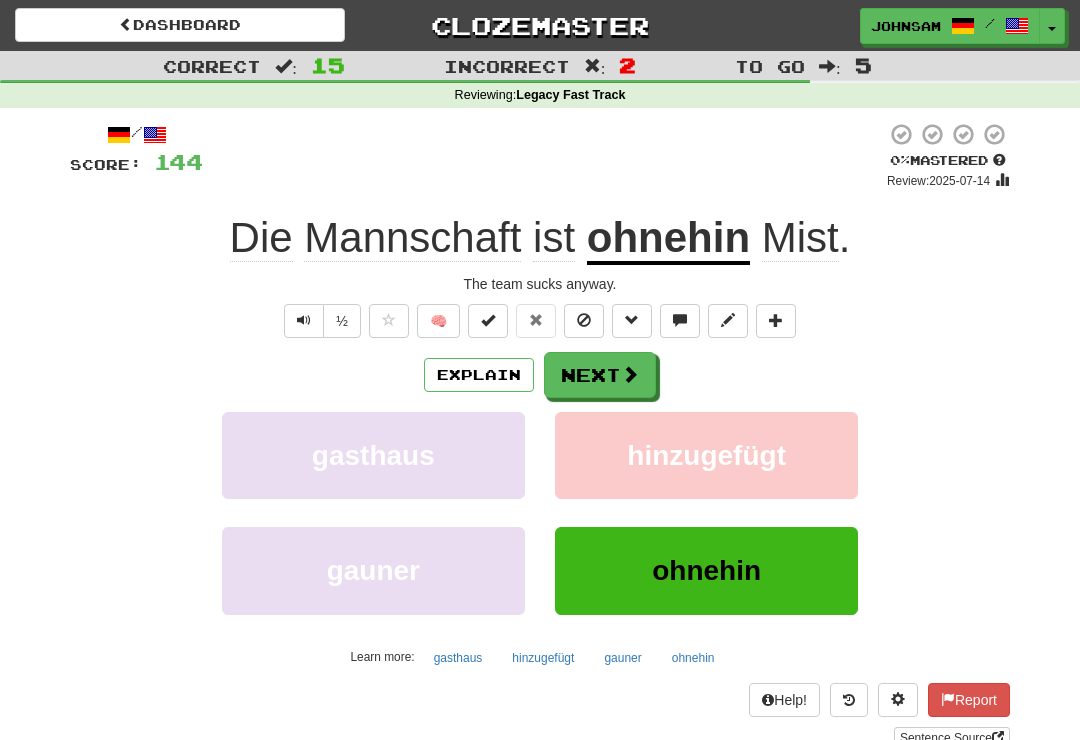 click on "Next" at bounding box center [600, 375] 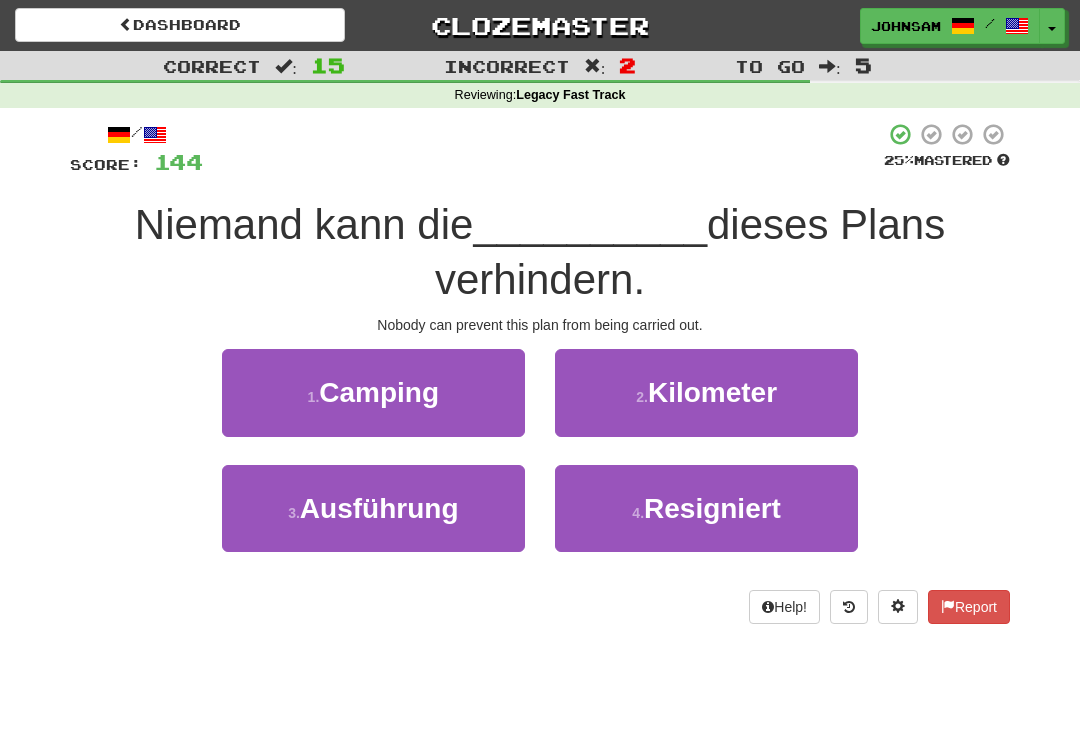 click on "Ausführung" at bounding box center [379, 508] 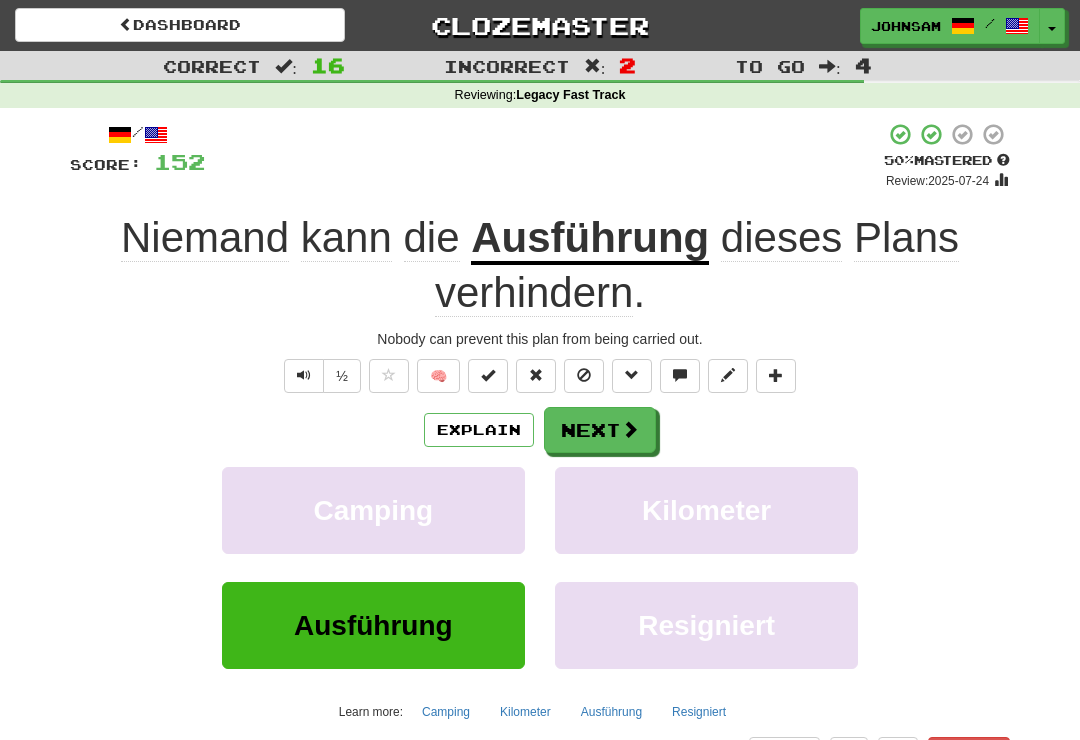 click on "Next" at bounding box center [600, 430] 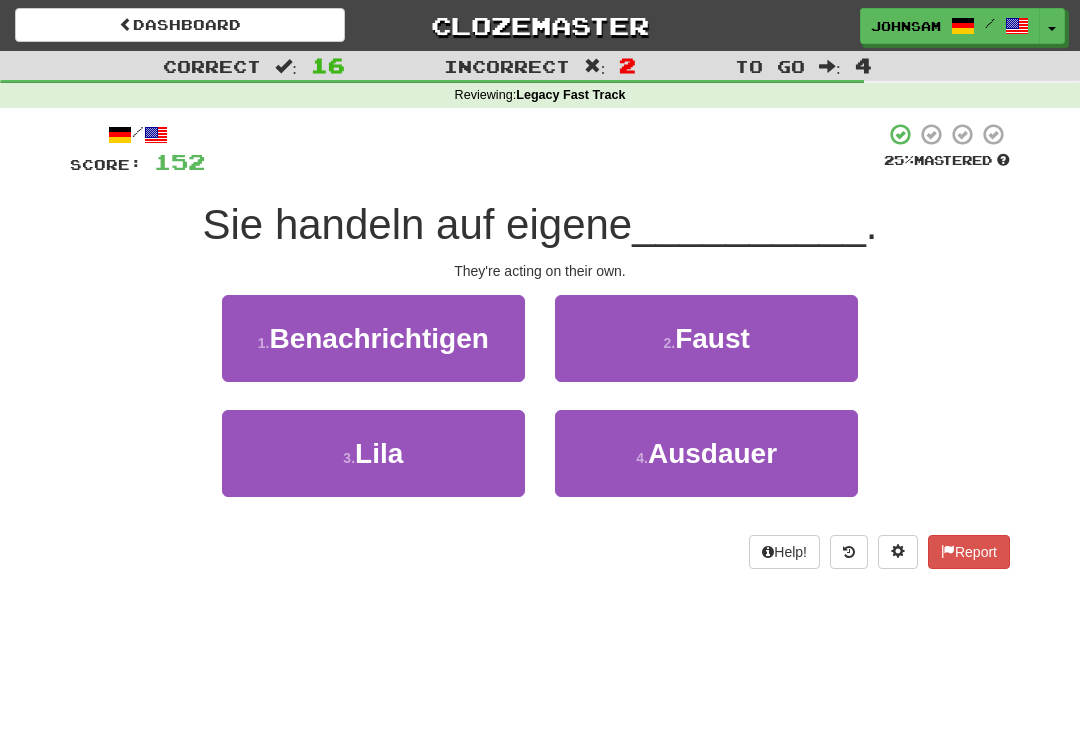 click on "2 ." at bounding box center [669, 343] 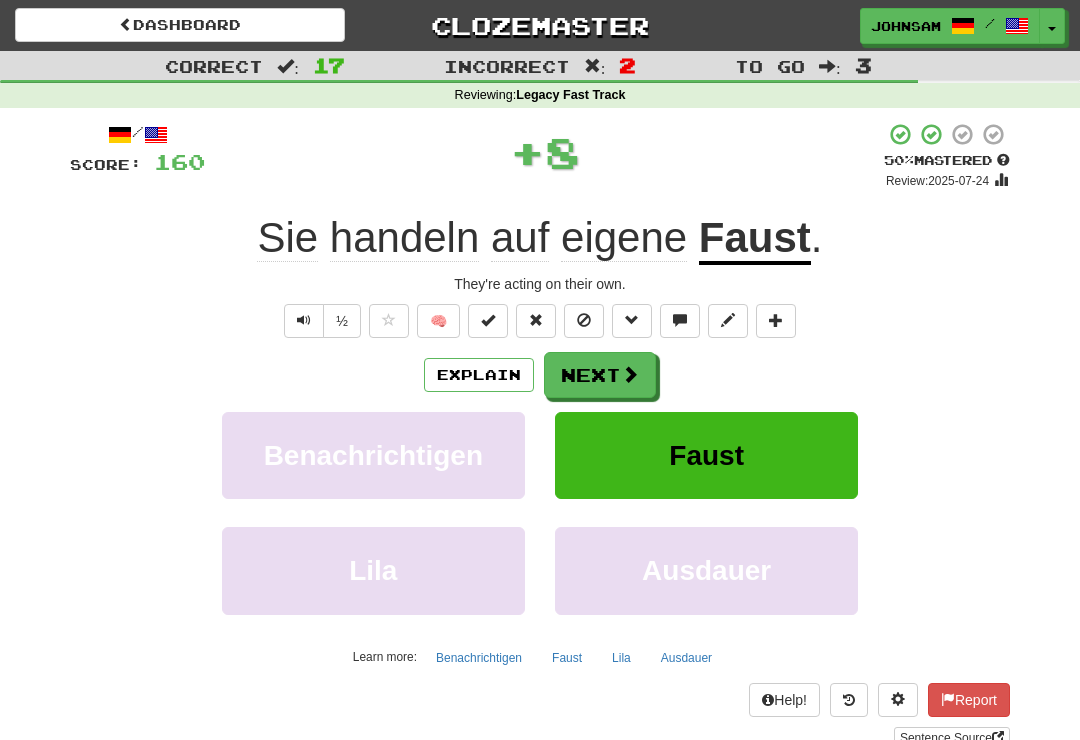click on "Next" at bounding box center (600, 375) 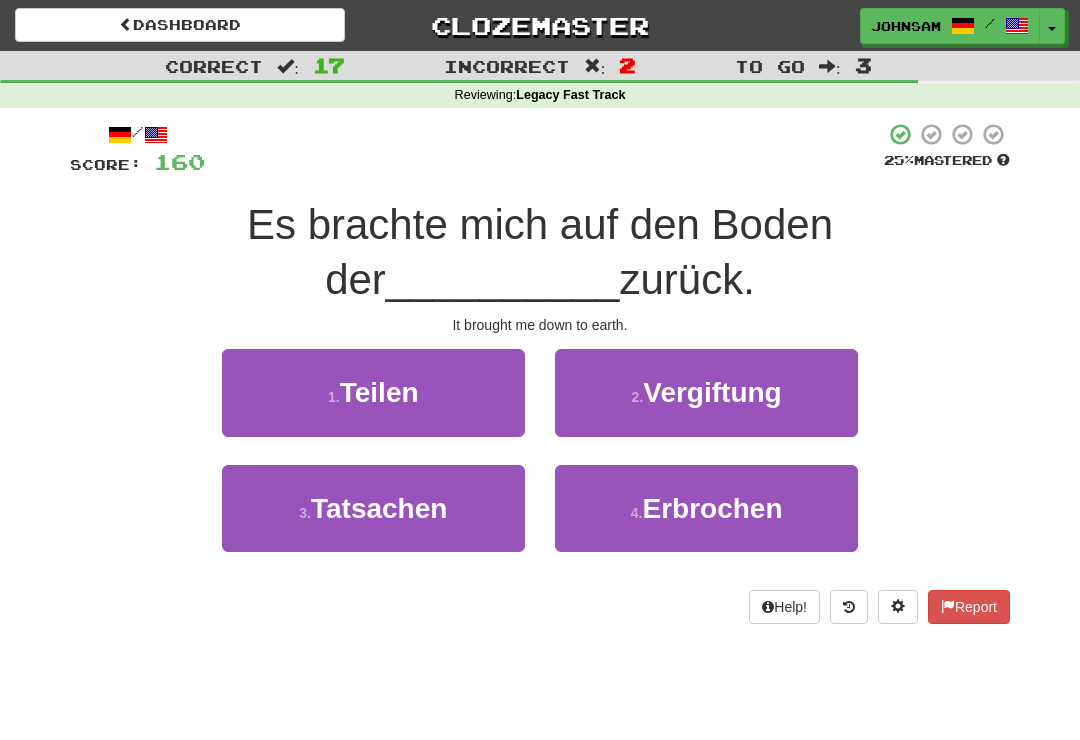 click on "[NUMBER] . Tatsachen" at bounding box center [373, 508] 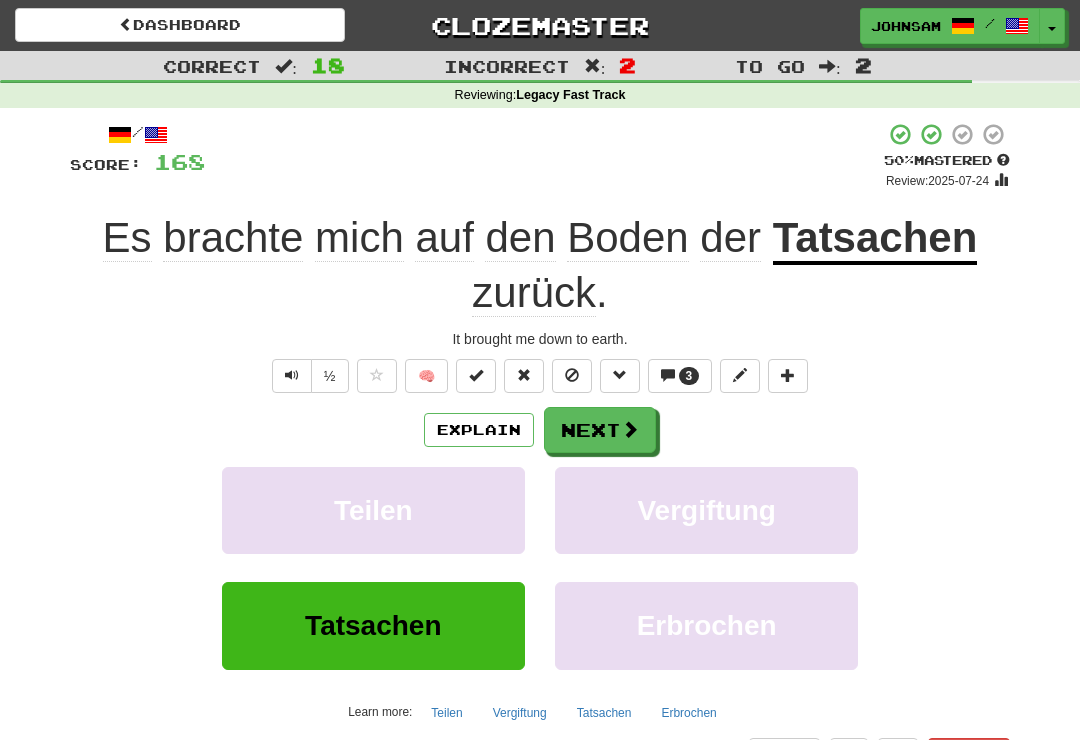 click on "Next" at bounding box center [600, 430] 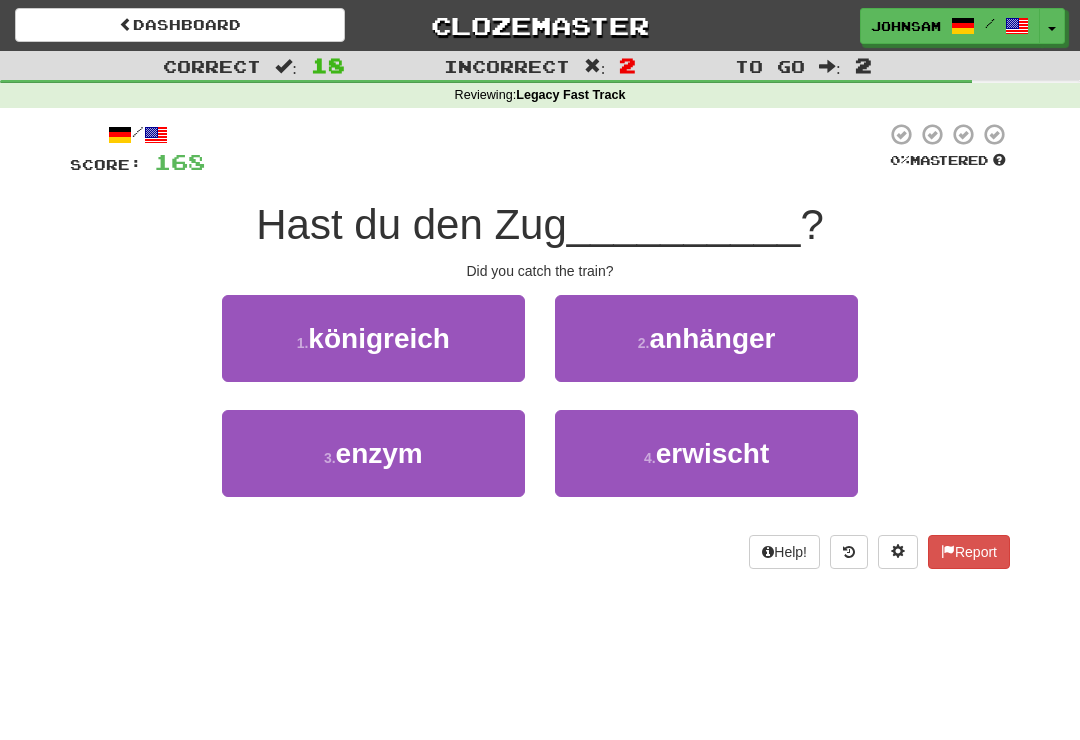 click on "4 .  erwischt" at bounding box center (706, 453) 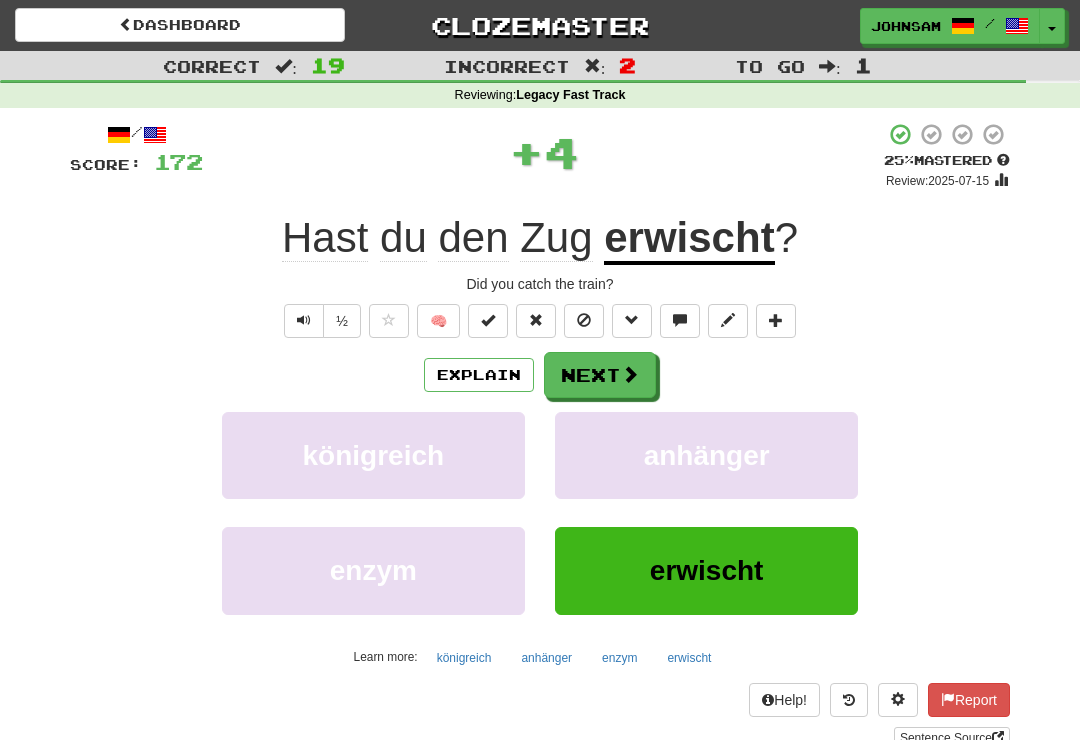 click on "Next" at bounding box center (600, 375) 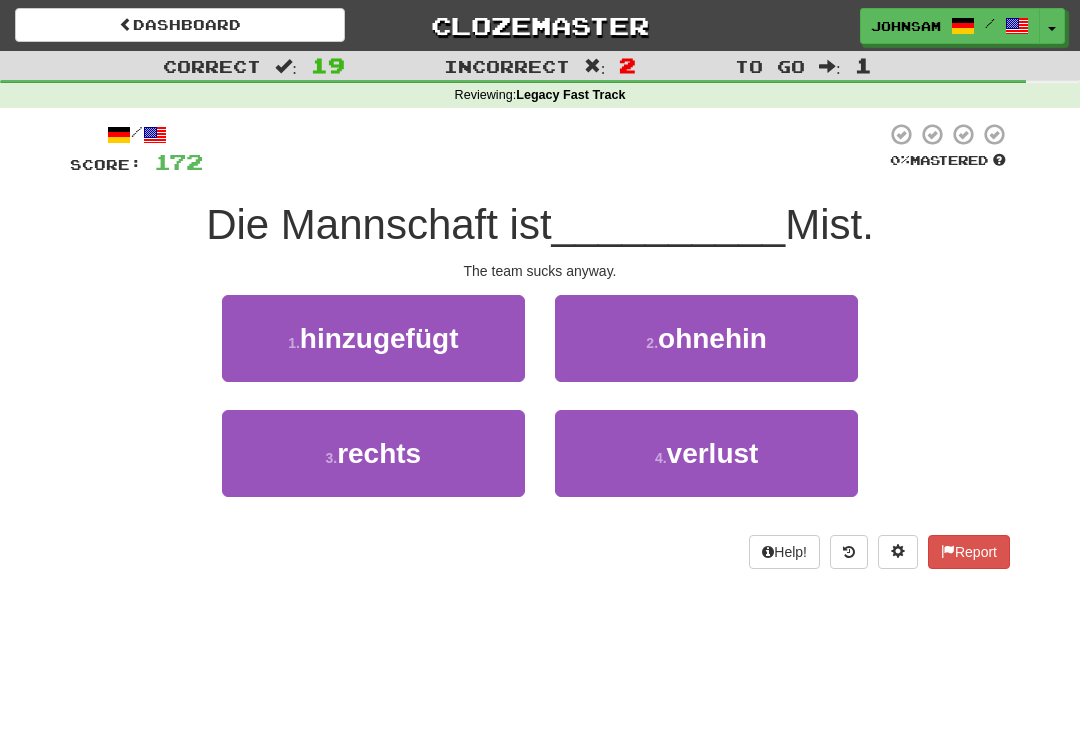 click on "ohnehin" at bounding box center [712, 338] 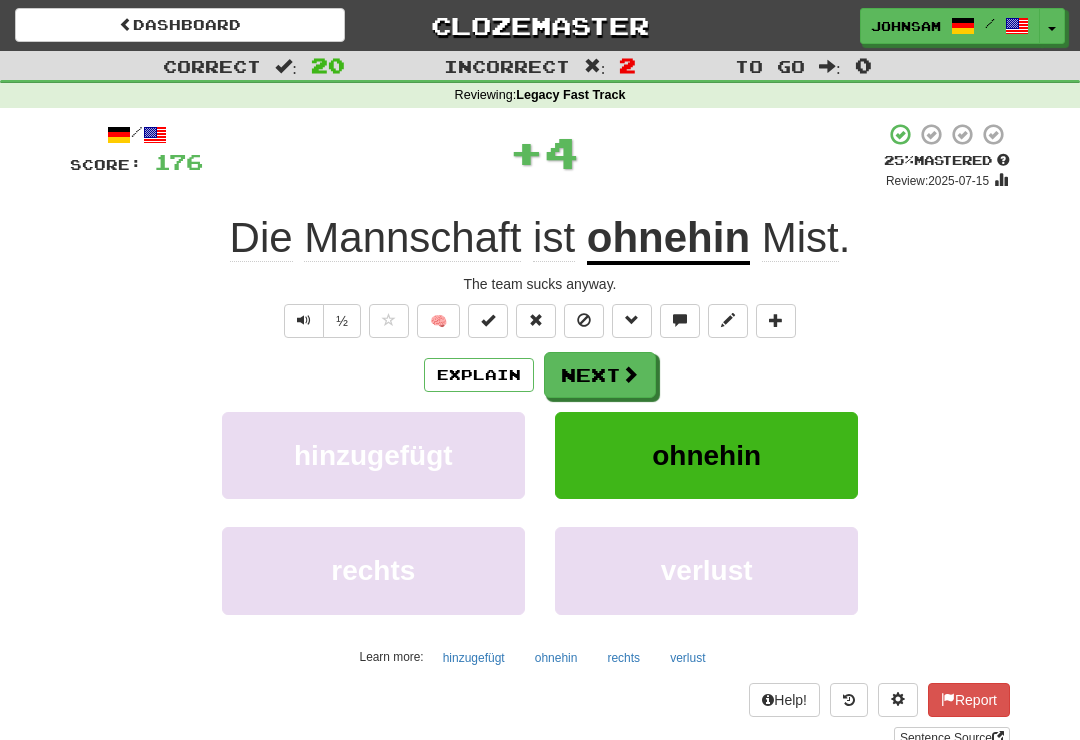 click on "Next" at bounding box center [600, 375] 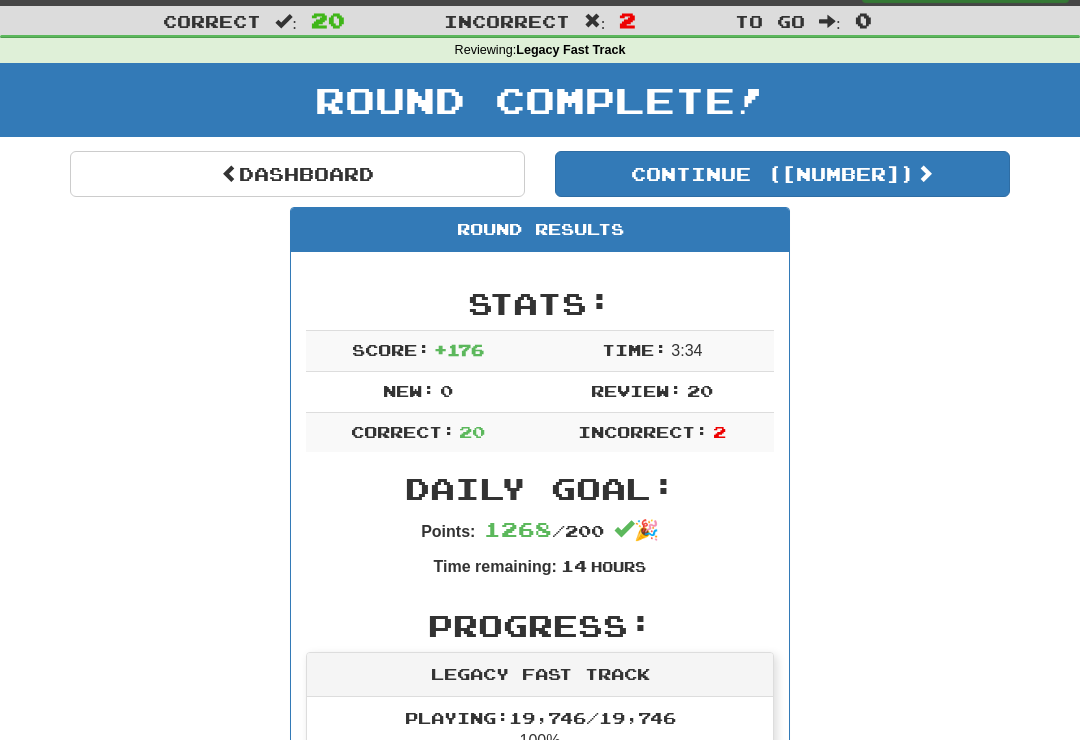 scroll, scrollTop: 0, scrollLeft: 0, axis: both 